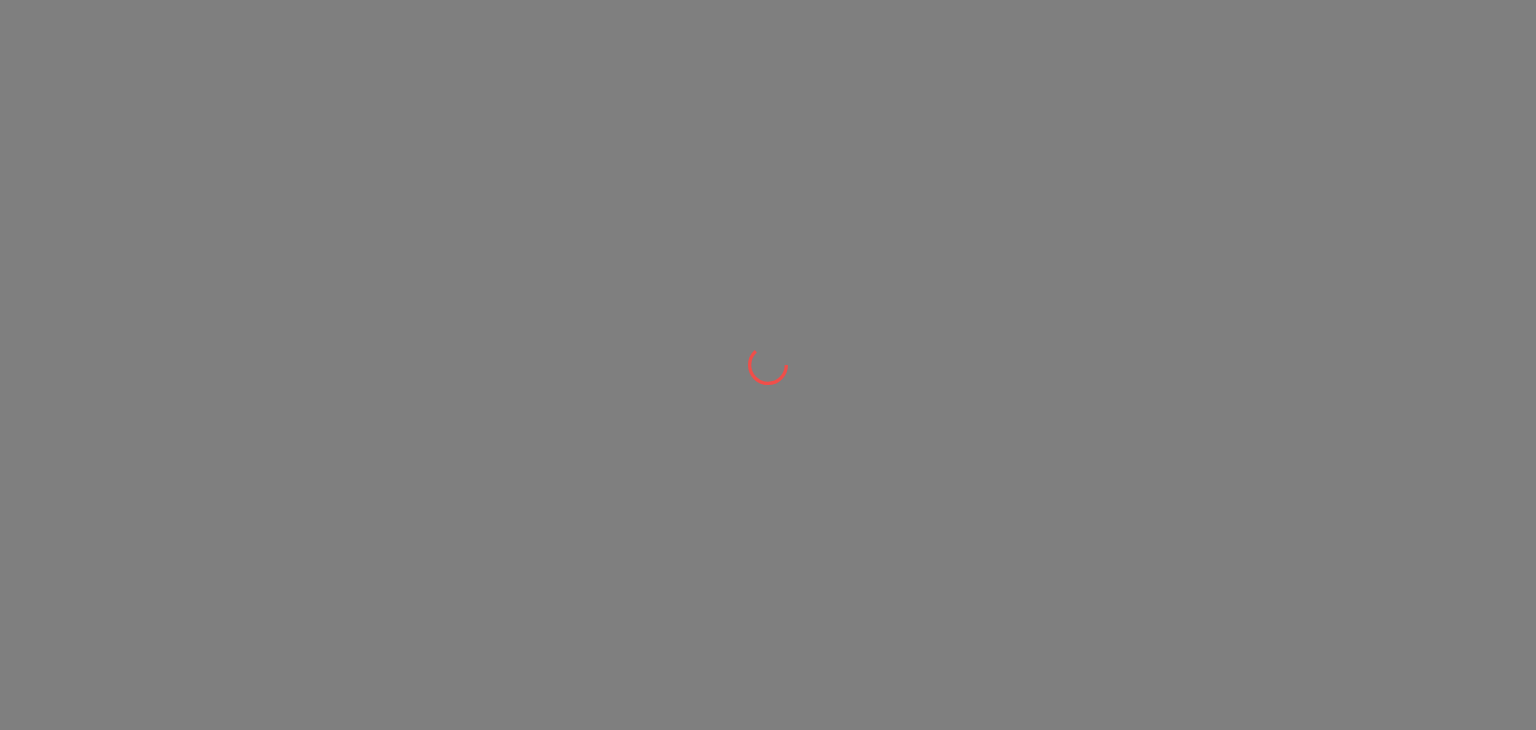 scroll, scrollTop: 0, scrollLeft: 0, axis: both 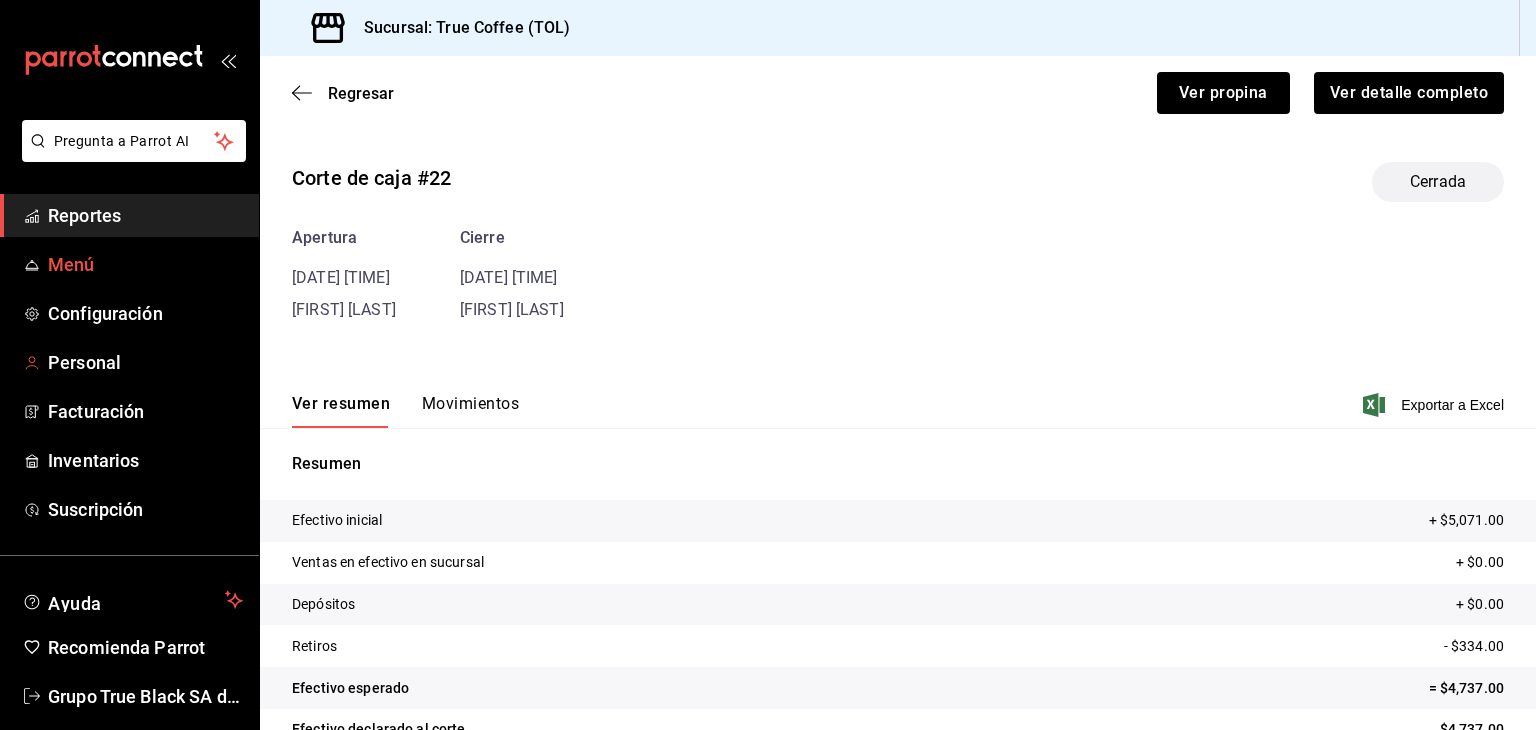 click on "Menú" at bounding box center [145, 264] 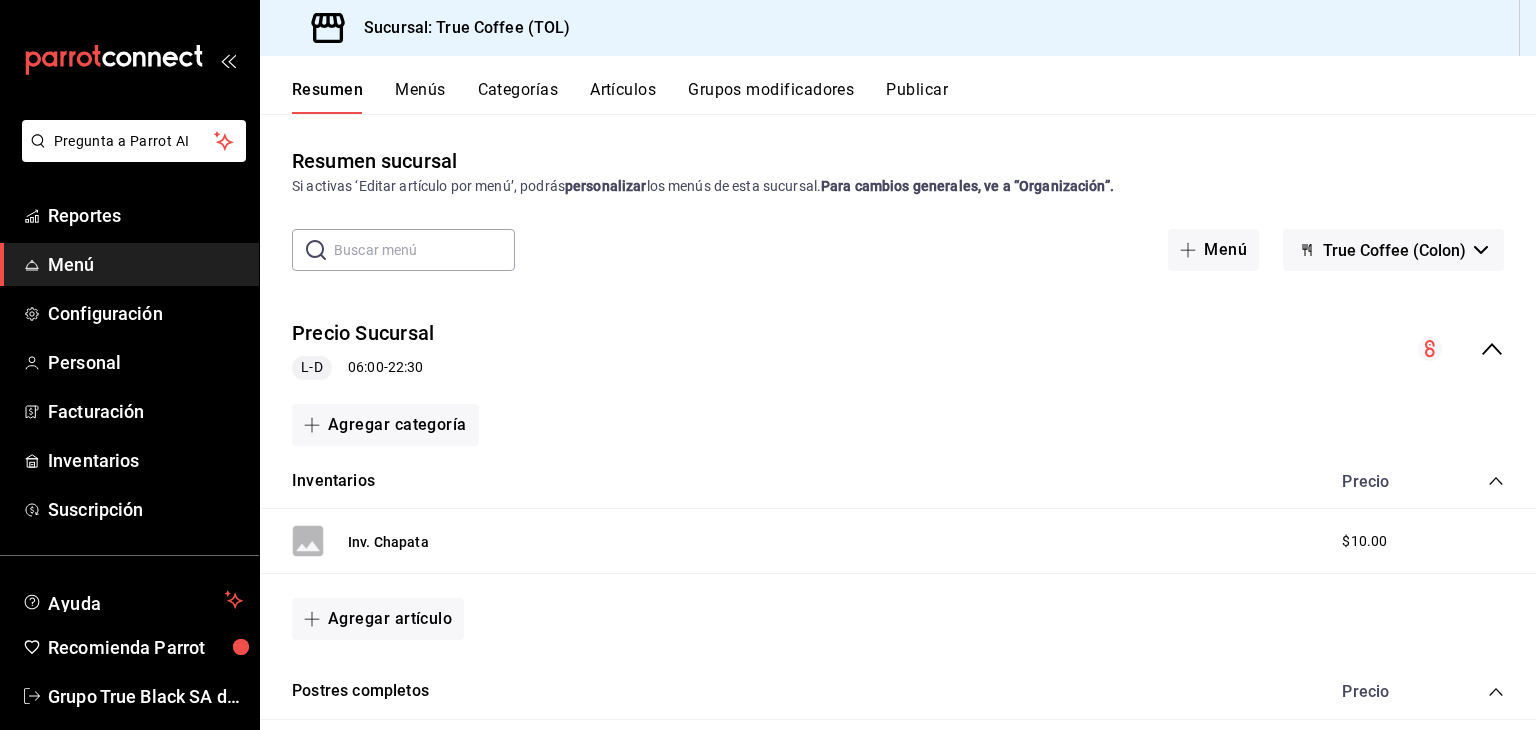click on "Artículos" at bounding box center [623, 97] 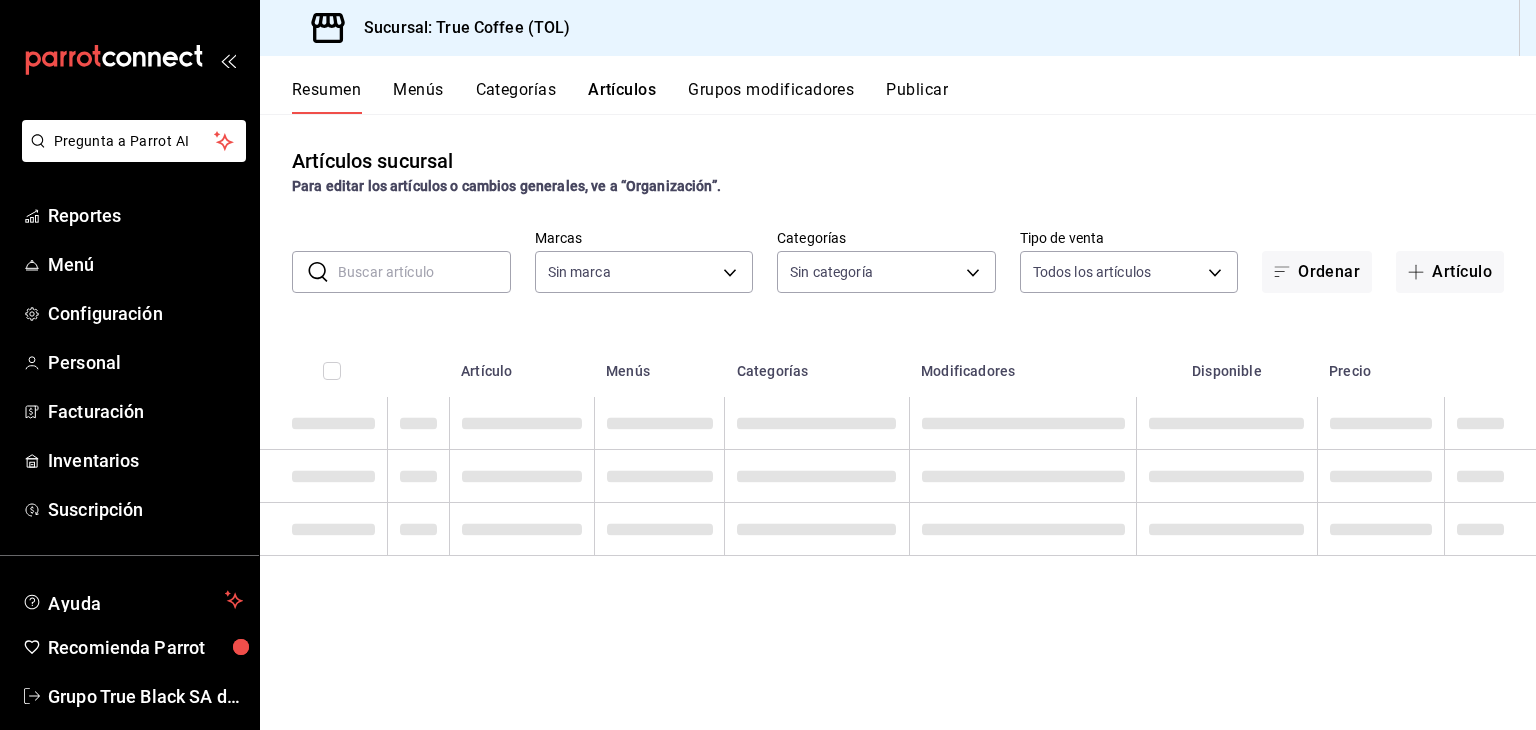 click at bounding box center [424, 272] 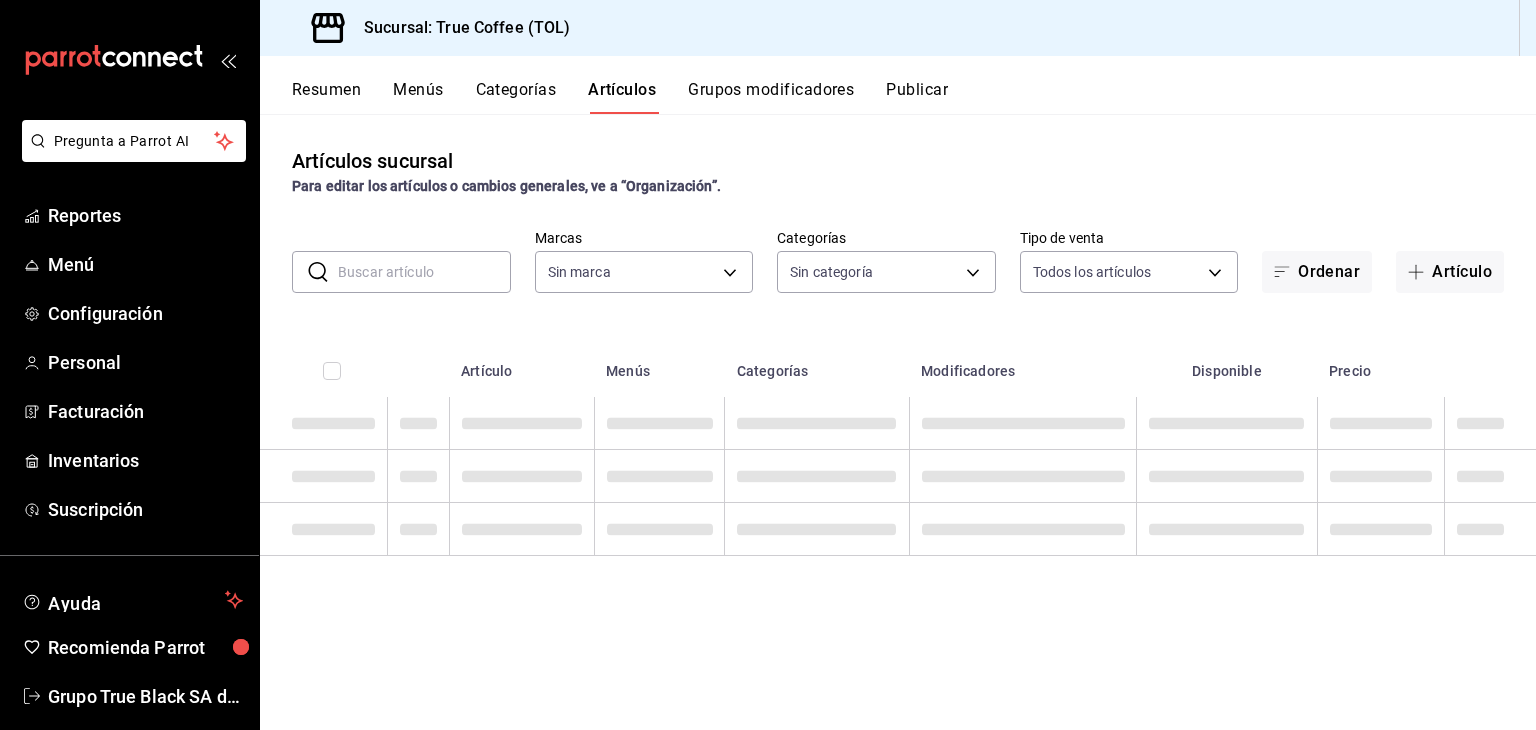 type on "26f61452-cae3-4785-a690-7b393e87ceb5" 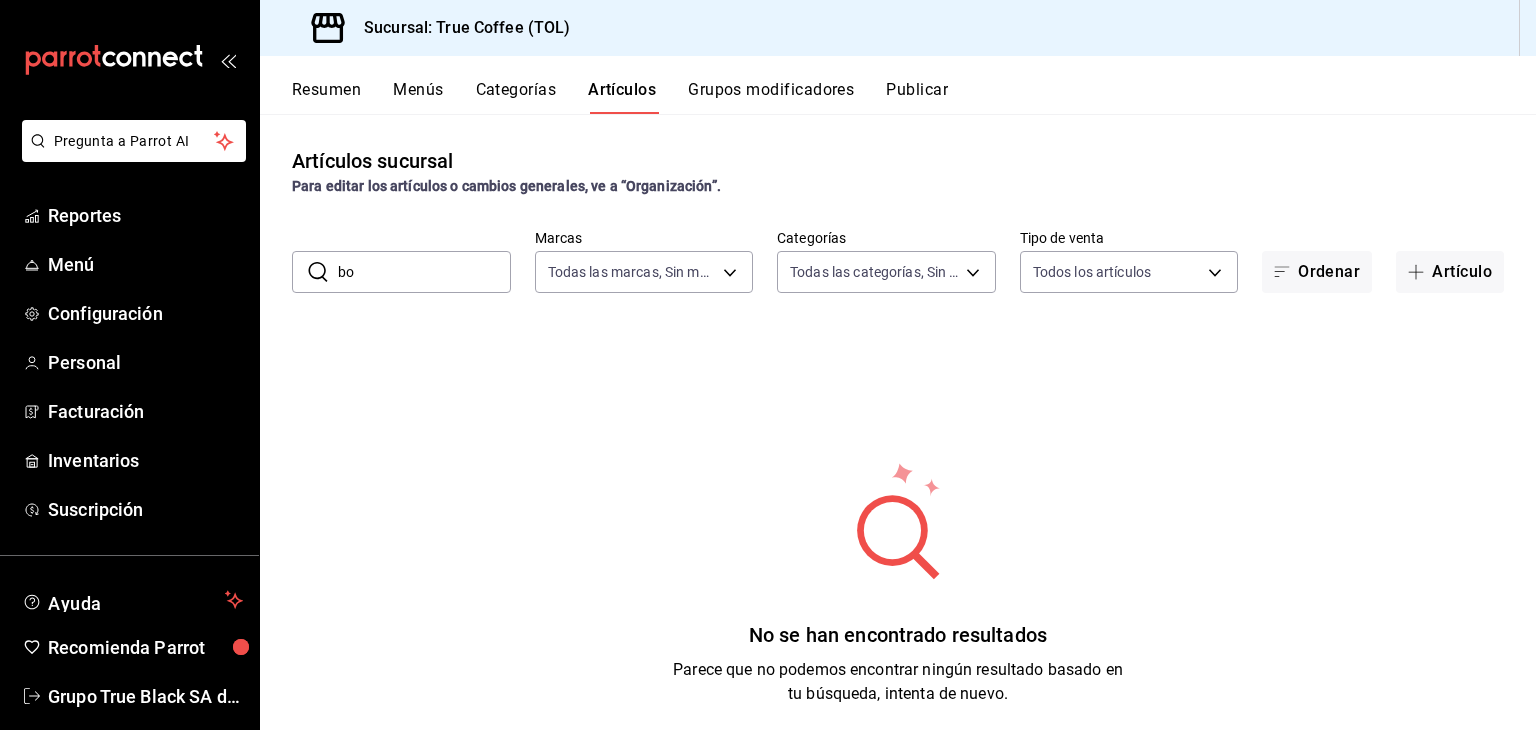 type on "b" 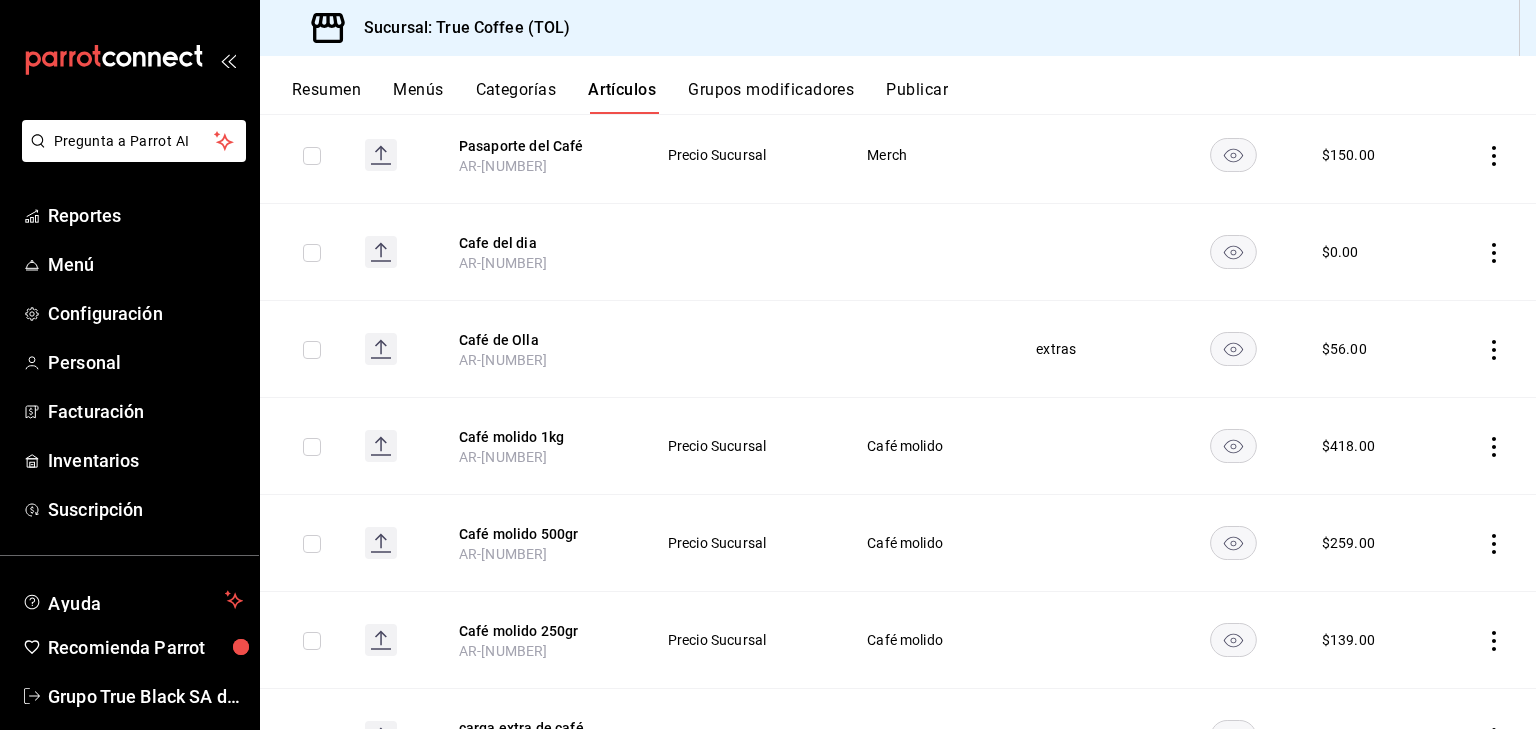scroll, scrollTop: 300, scrollLeft: 0, axis: vertical 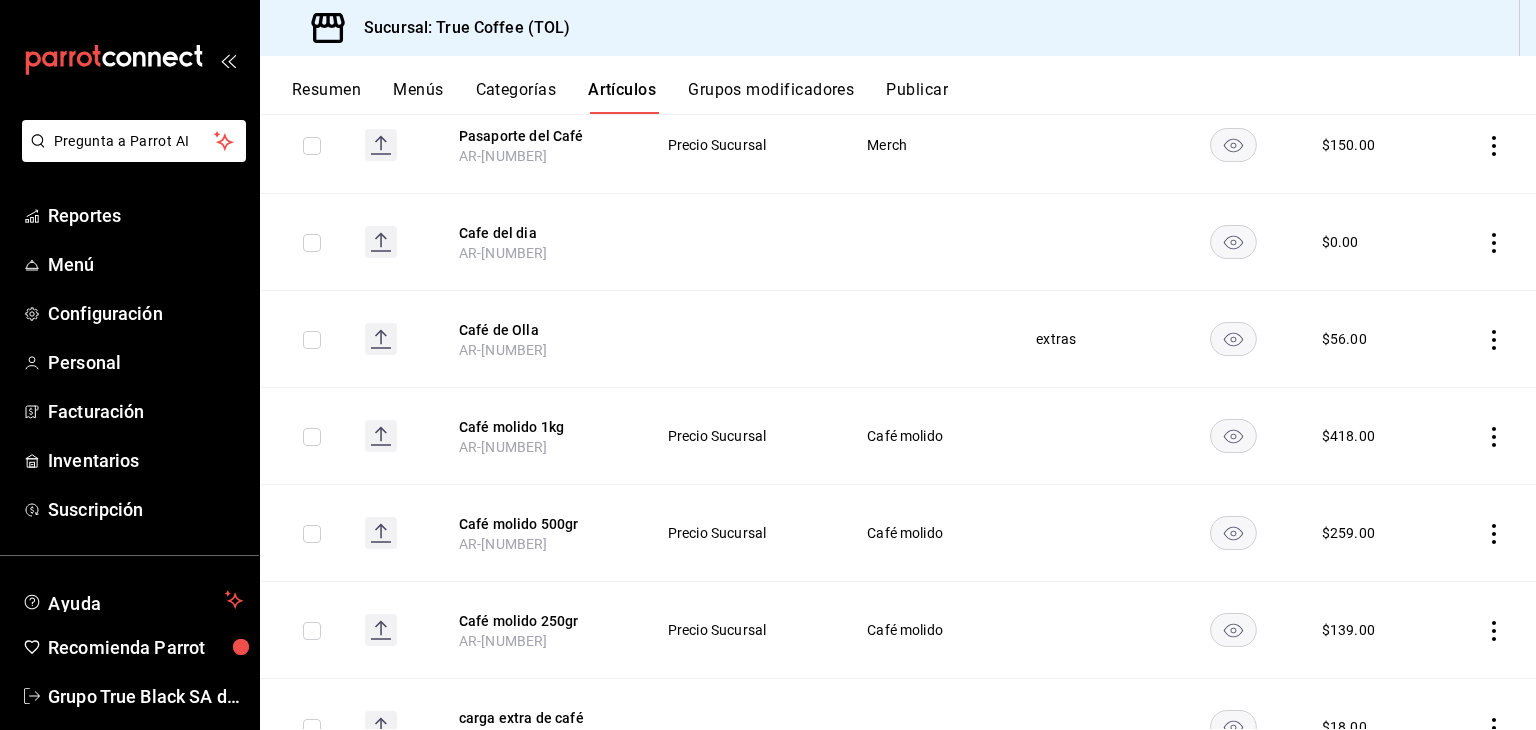 type on "caf" 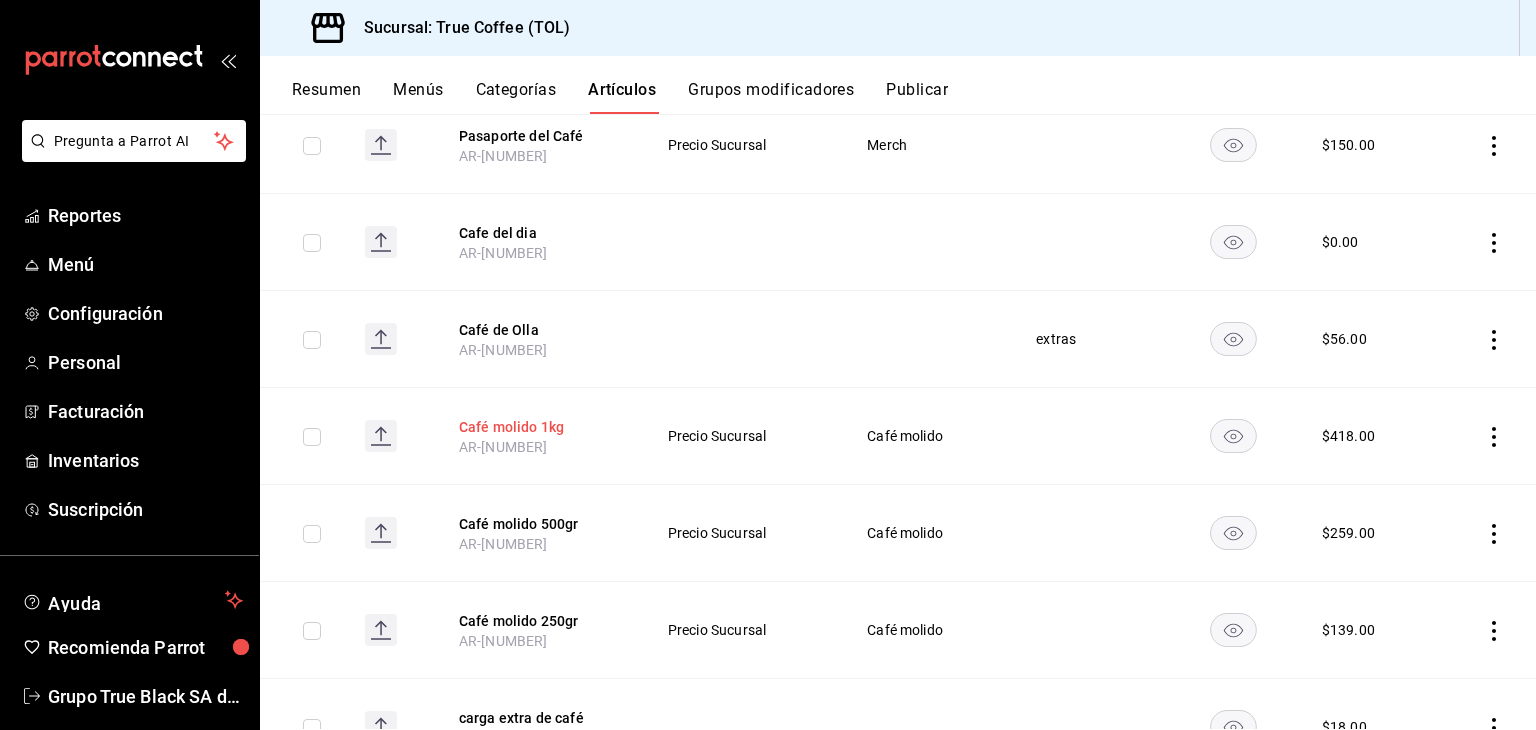 click on "Café molido 1kg" at bounding box center (539, 427) 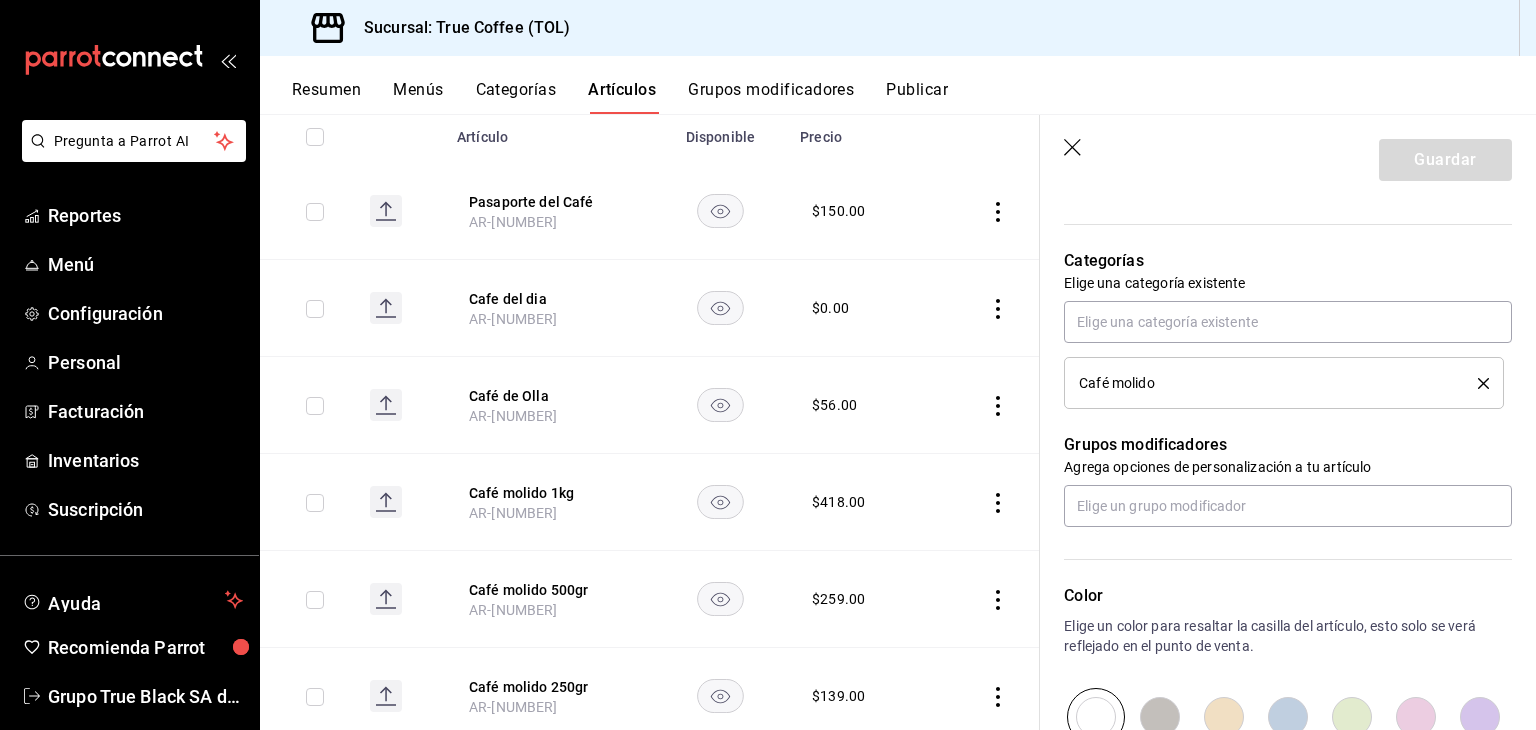 scroll, scrollTop: 0, scrollLeft: 0, axis: both 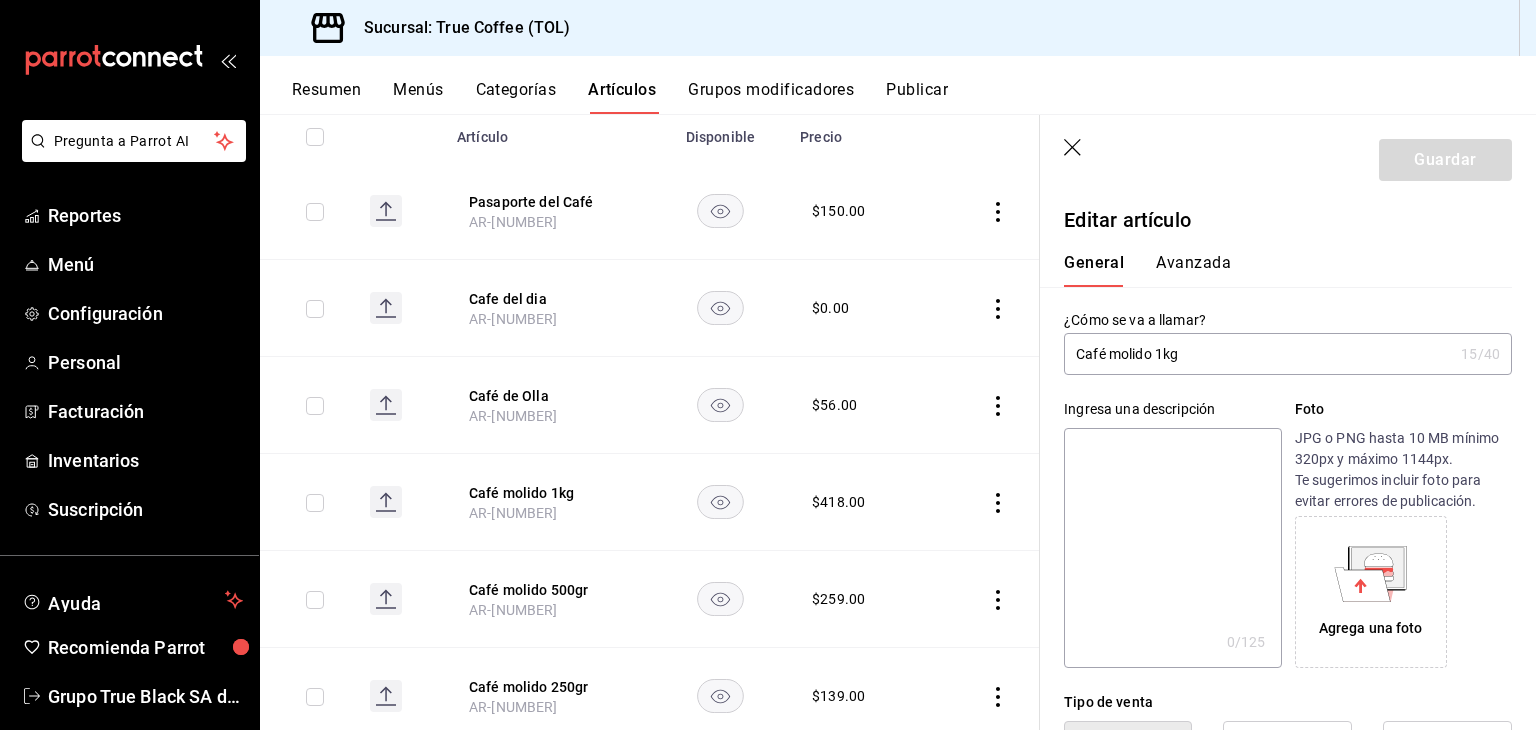 click on "Avanzada" at bounding box center [1193, 270] 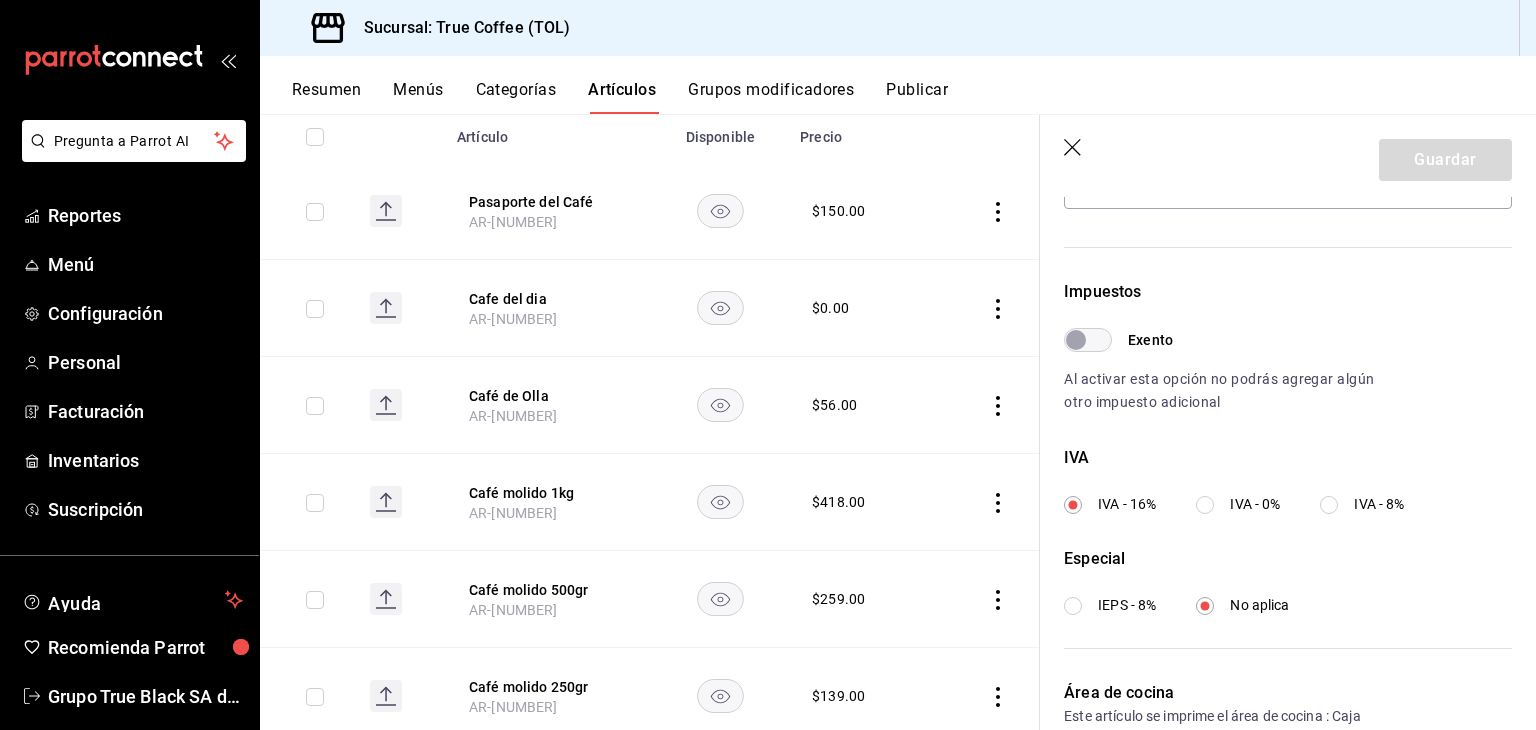 scroll, scrollTop: 577, scrollLeft: 0, axis: vertical 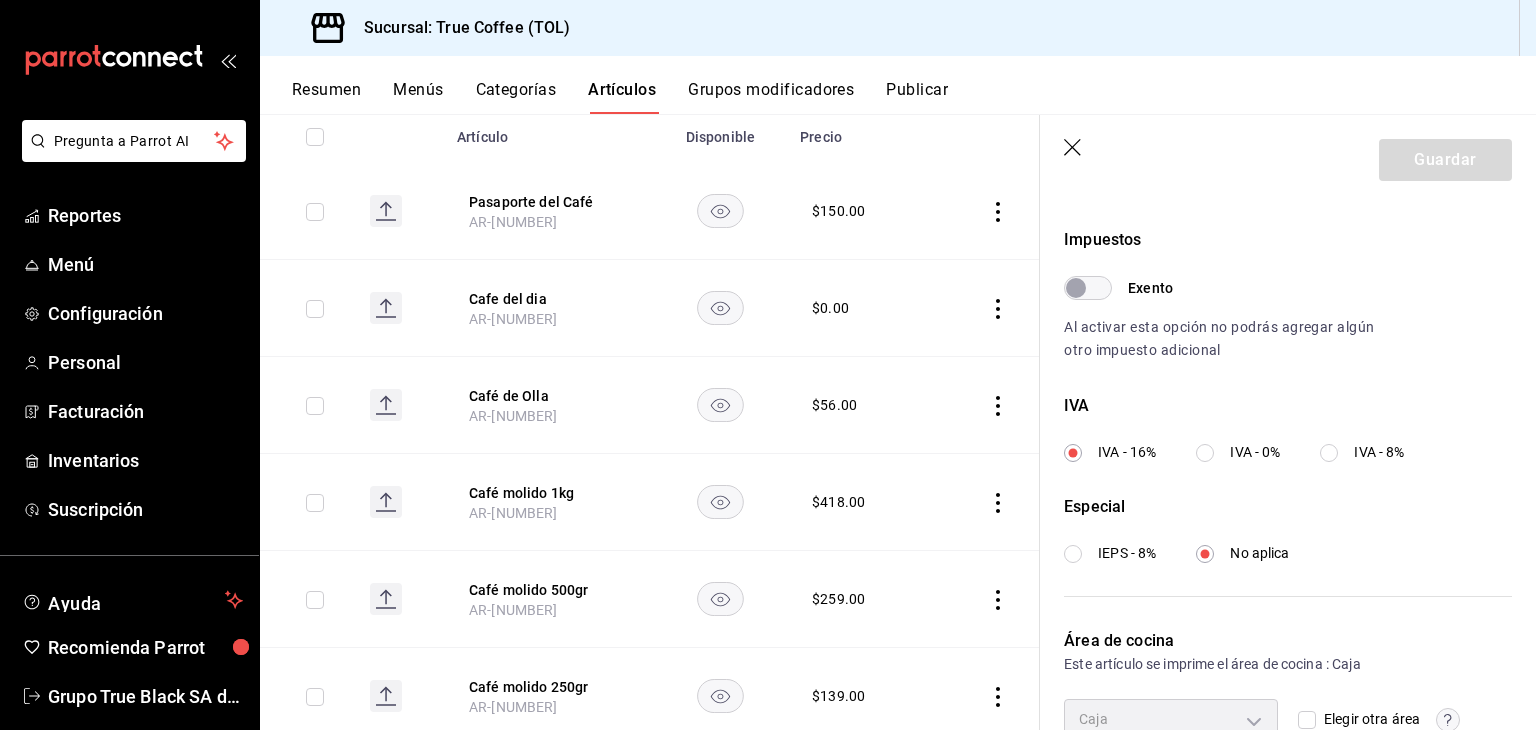 click on "IVA - 0%" at bounding box center [1205, 453] 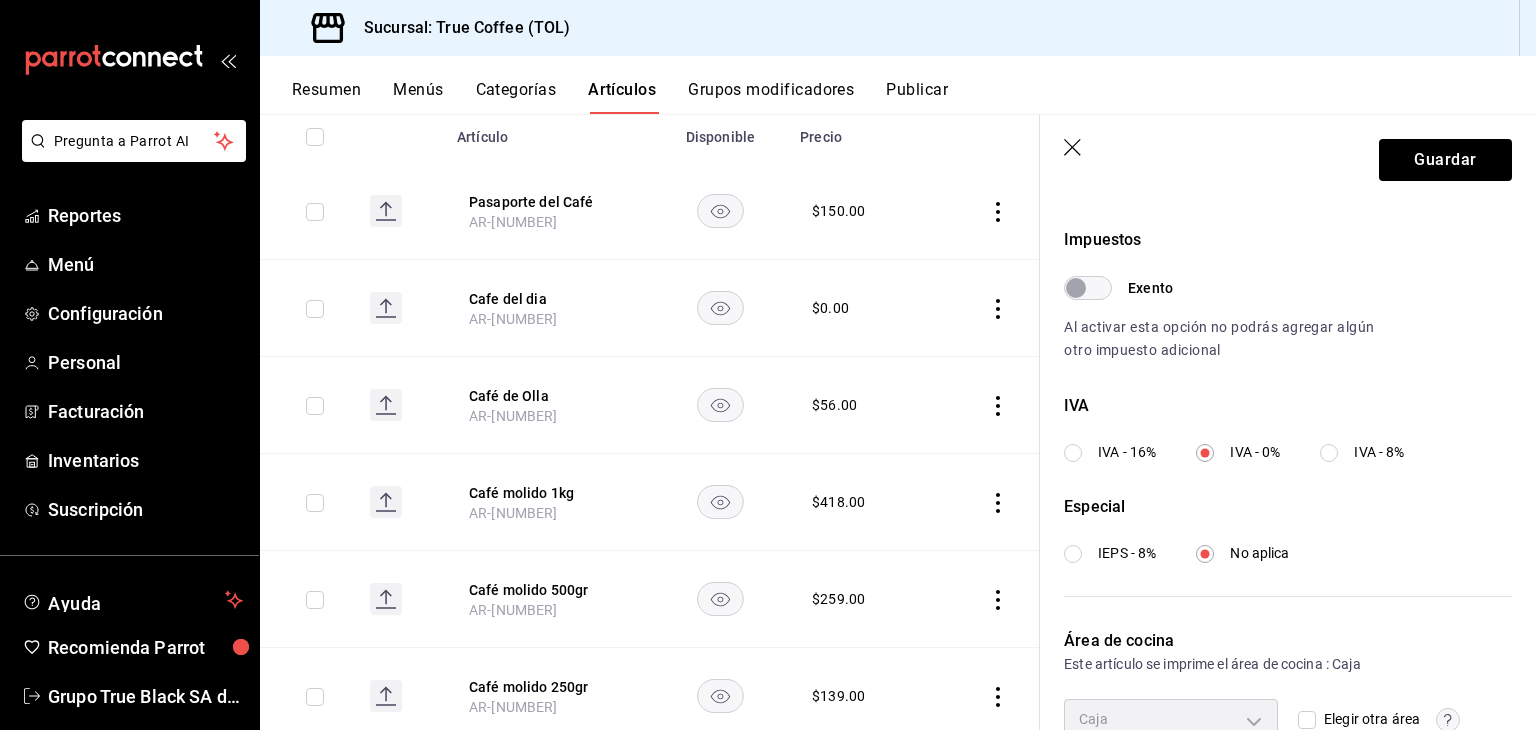 click on "IVA - 0%" at bounding box center (1205, 453) 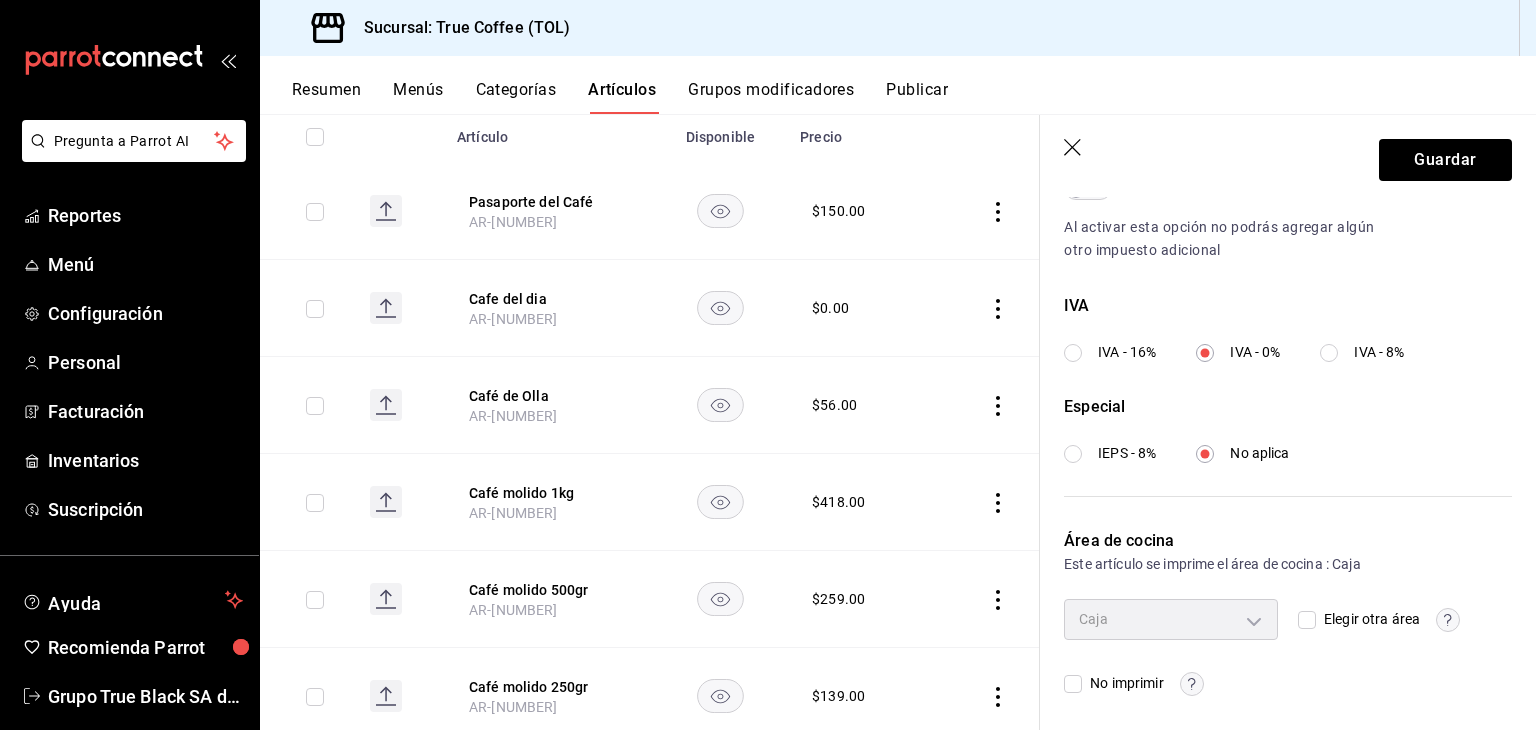 scroll, scrollTop: 682, scrollLeft: 0, axis: vertical 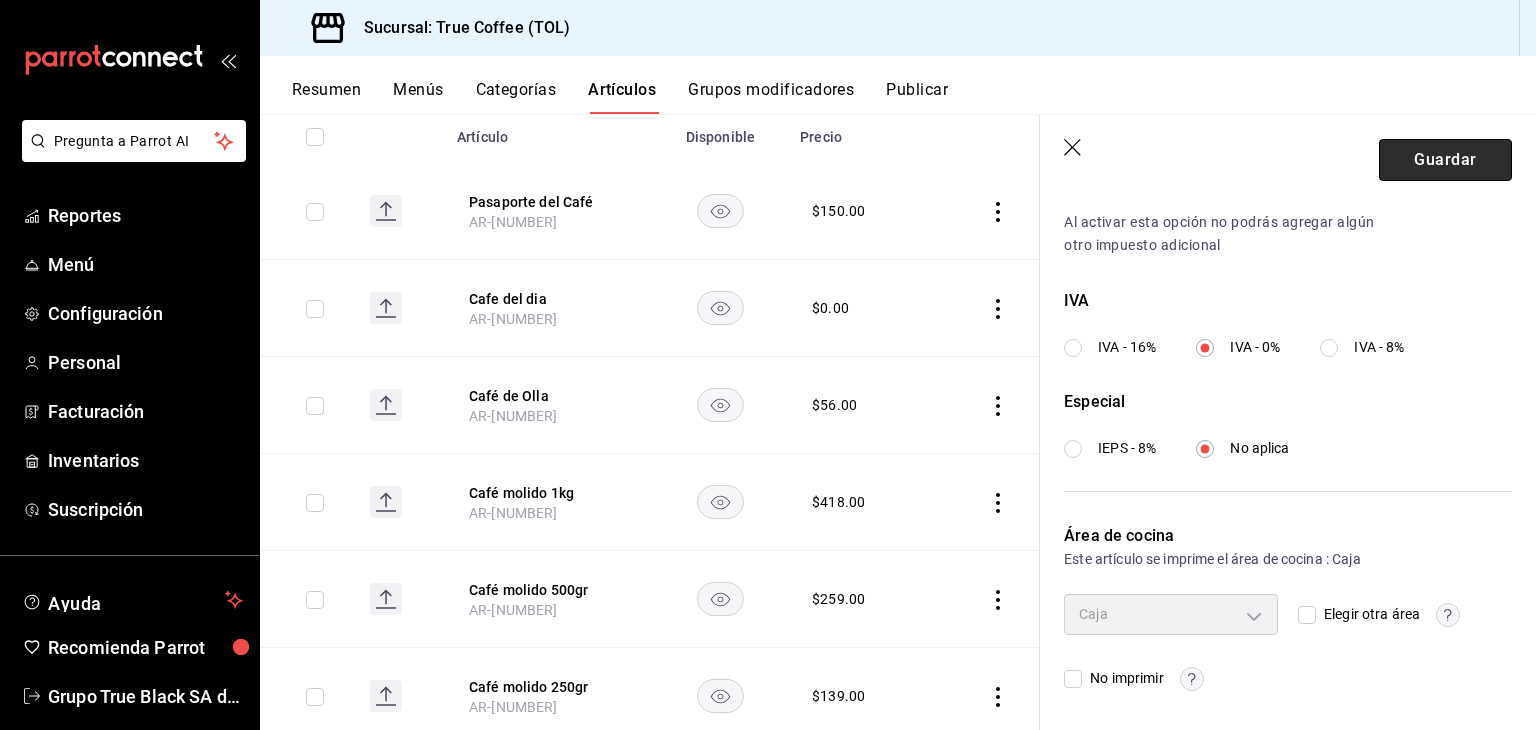 click on "Guardar" at bounding box center [1445, 160] 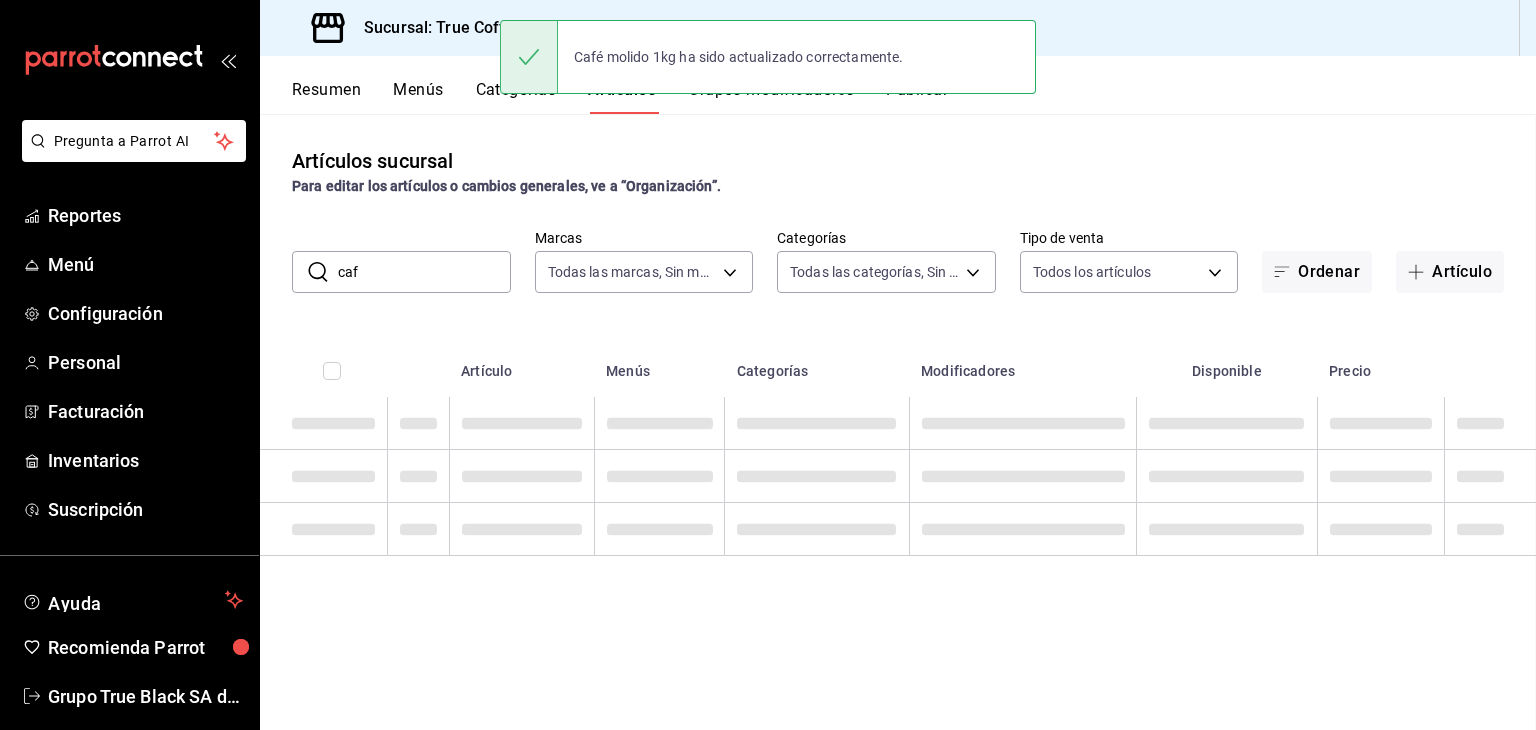 scroll, scrollTop: 0, scrollLeft: 0, axis: both 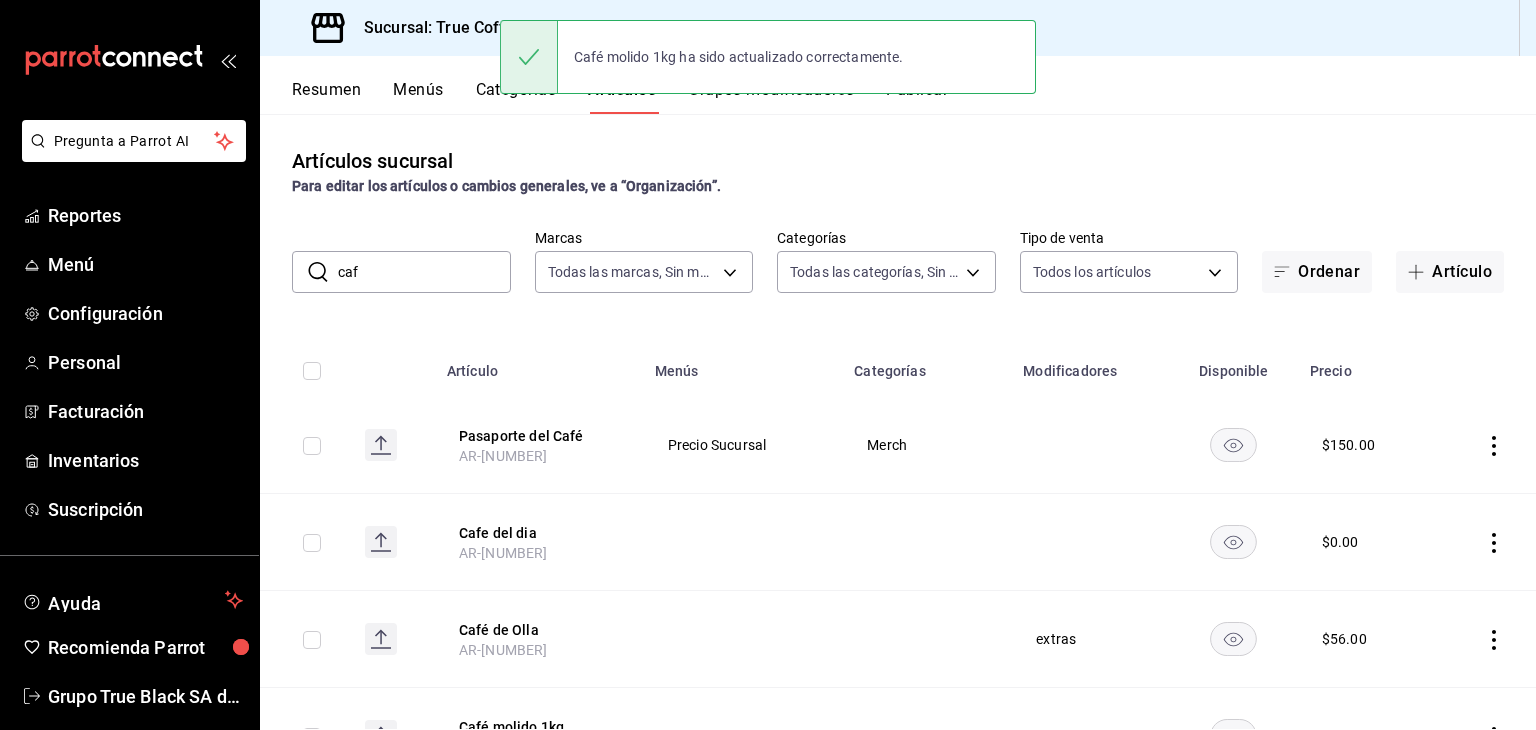 click on "caf" at bounding box center (424, 272) 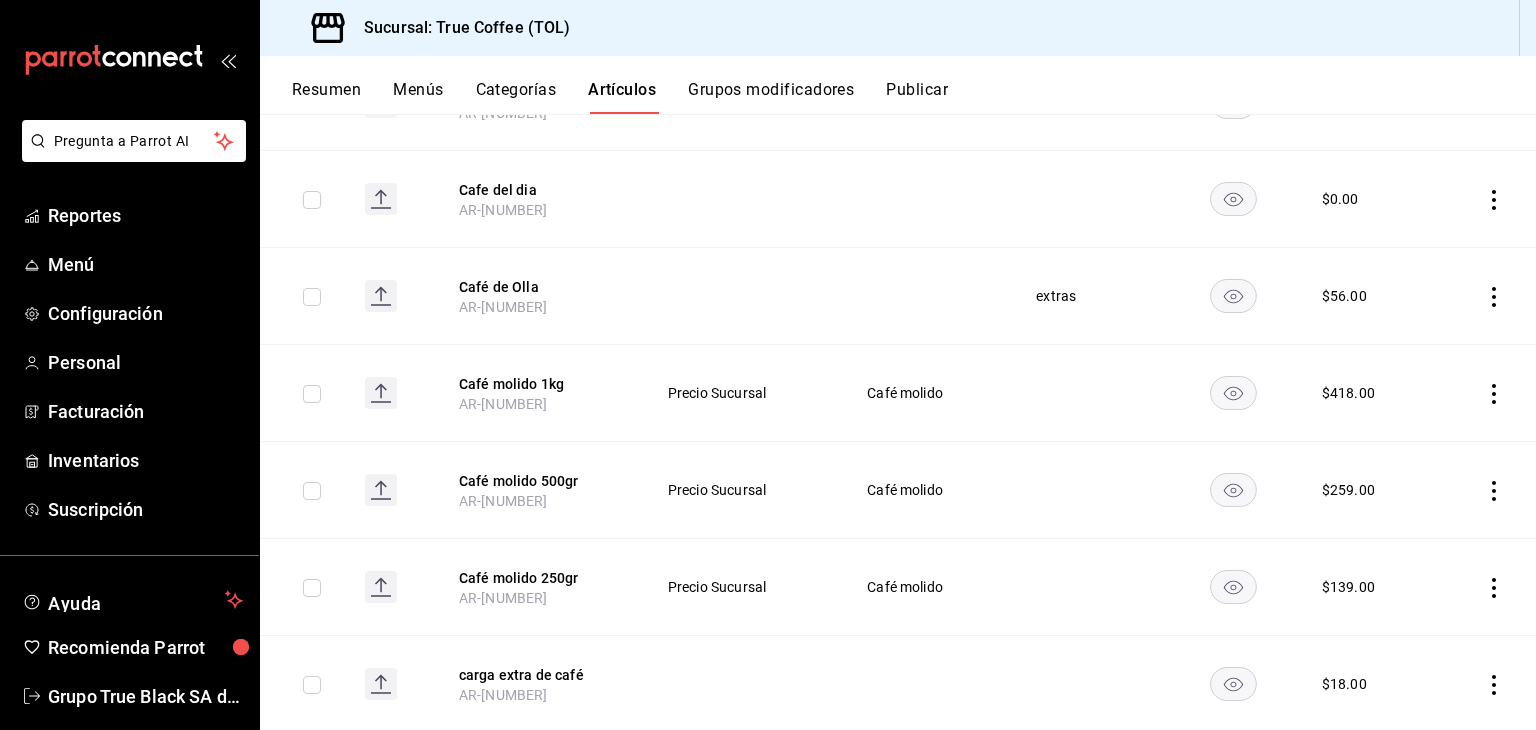 scroll, scrollTop: 384, scrollLeft: 0, axis: vertical 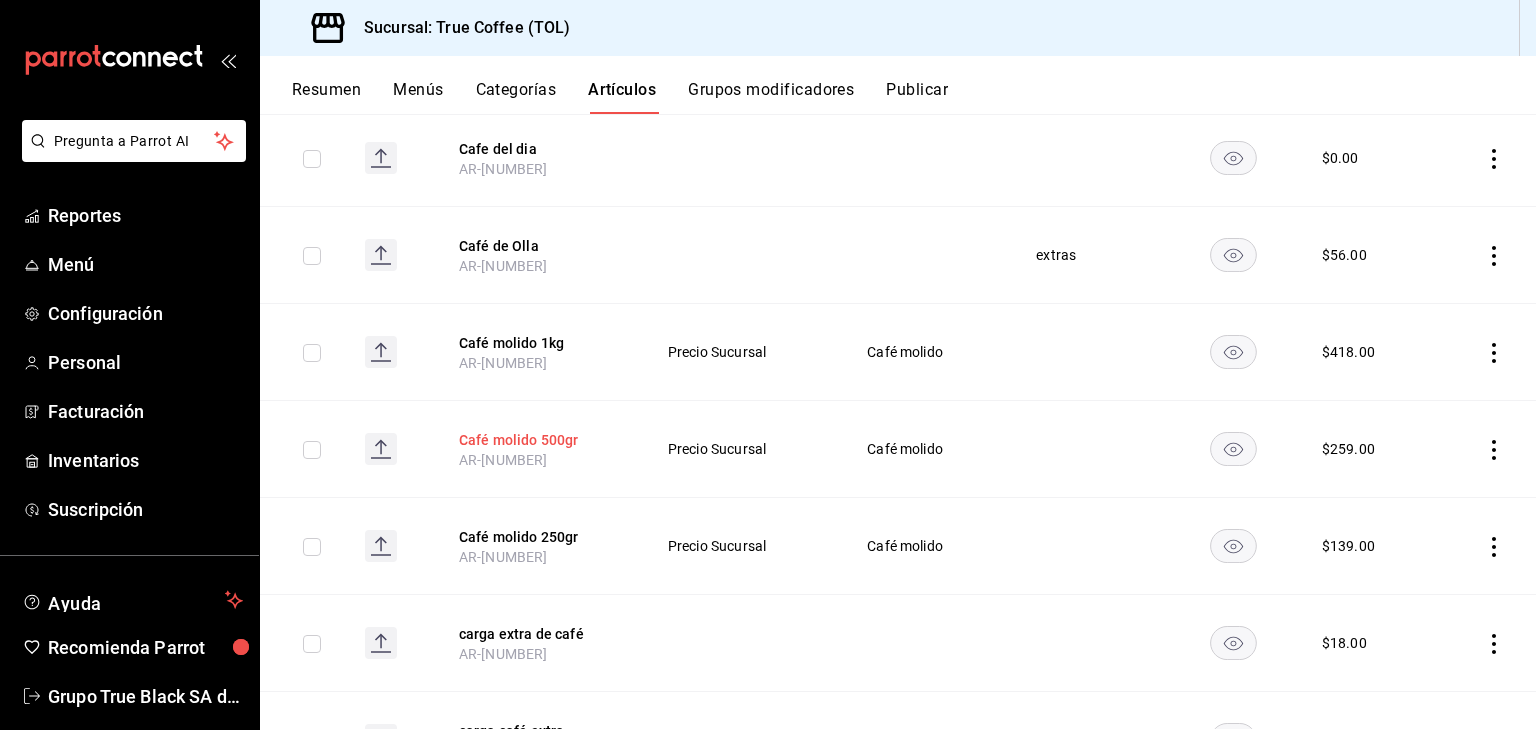 click on "Café molido 500gr" at bounding box center (539, 440) 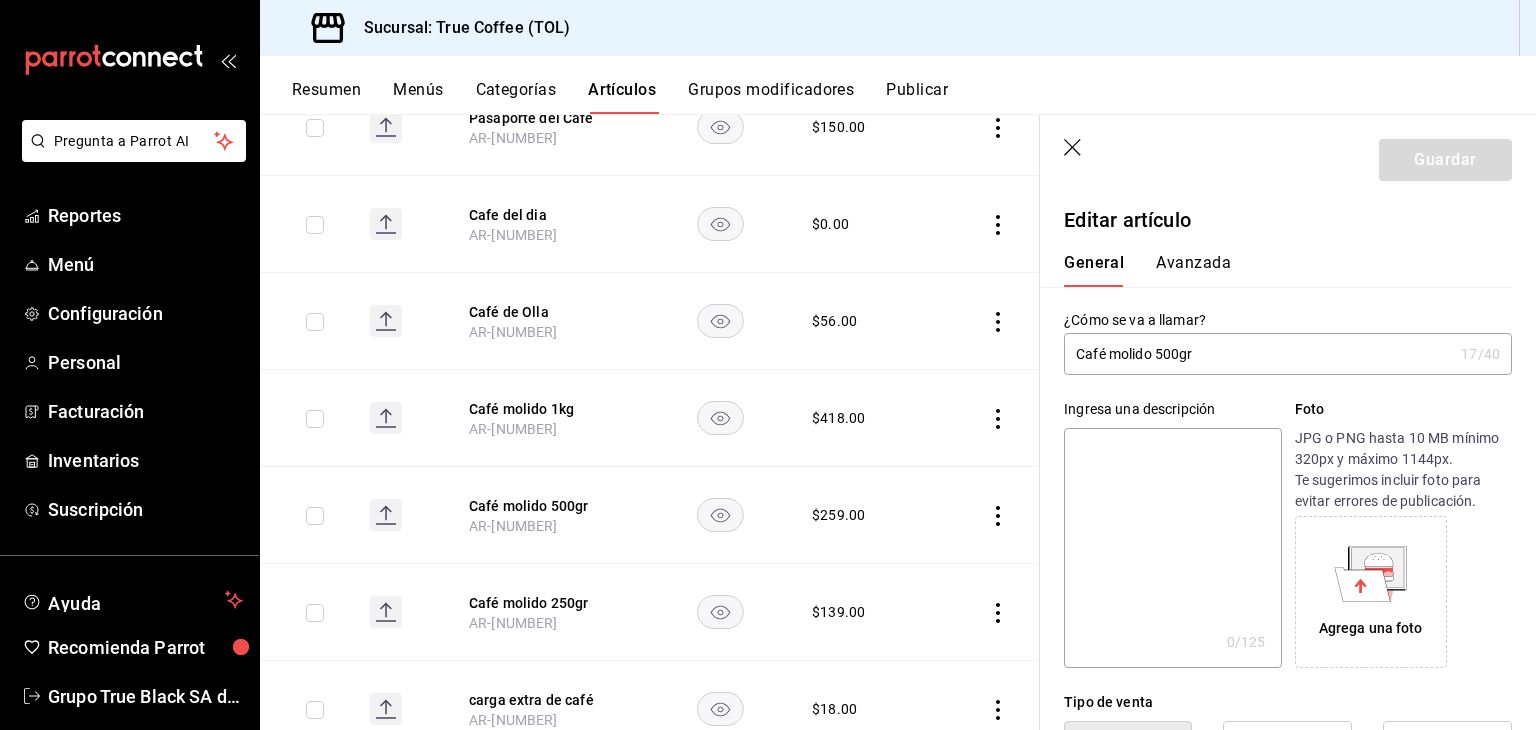 click on "Avanzada" at bounding box center (1193, 270) 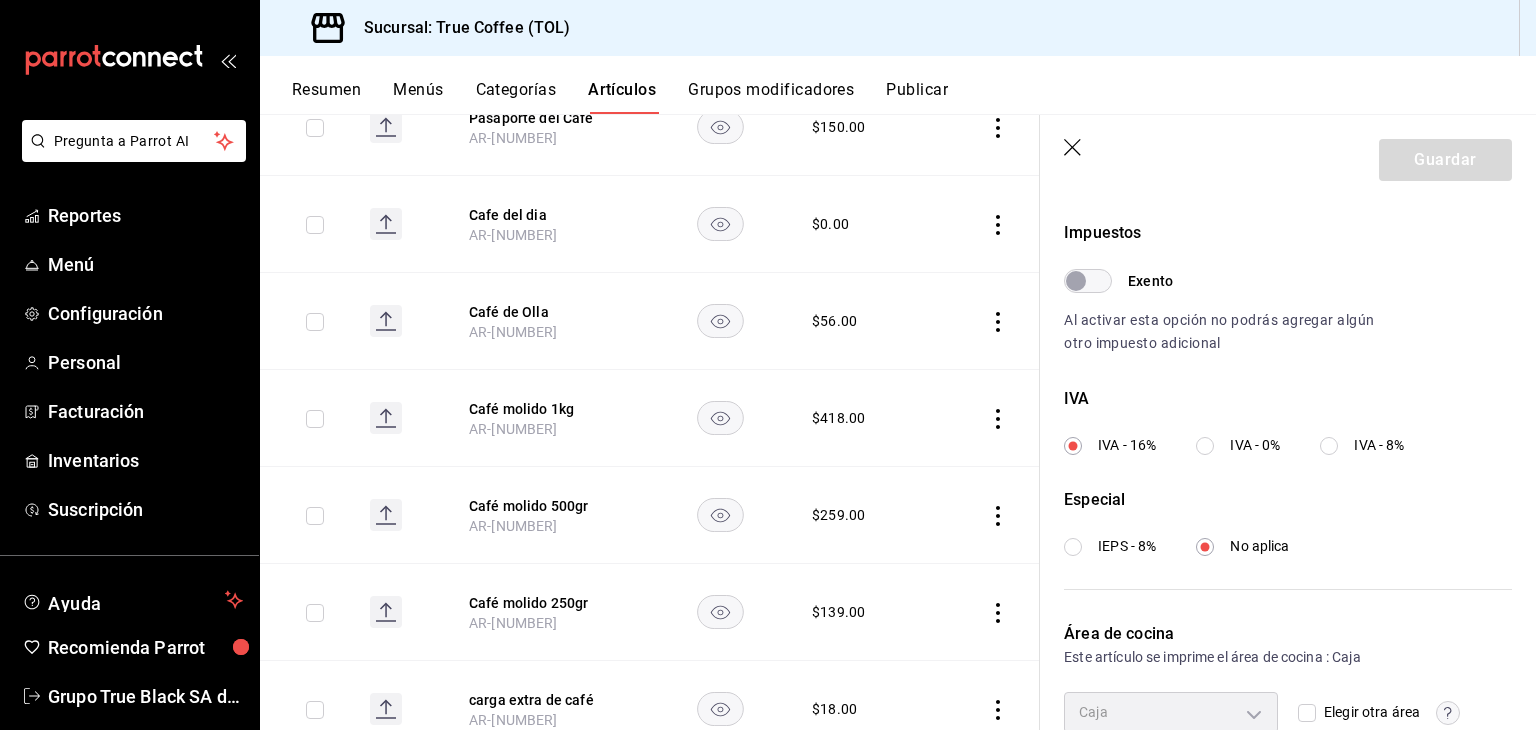 scroll, scrollTop: 586, scrollLeft: 0, axis: vertical 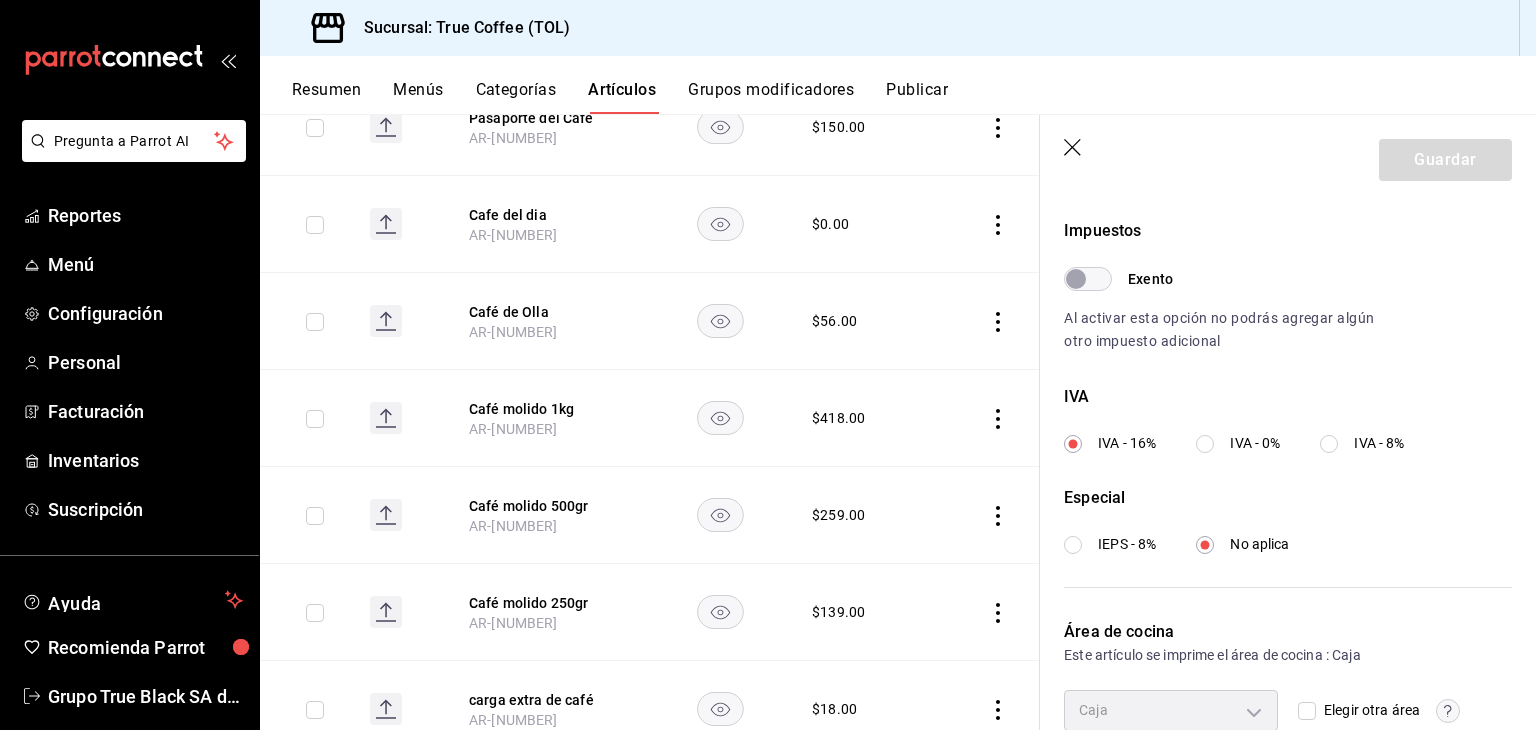 click on "IVA - 0%" at bounding box center [1205, 444] 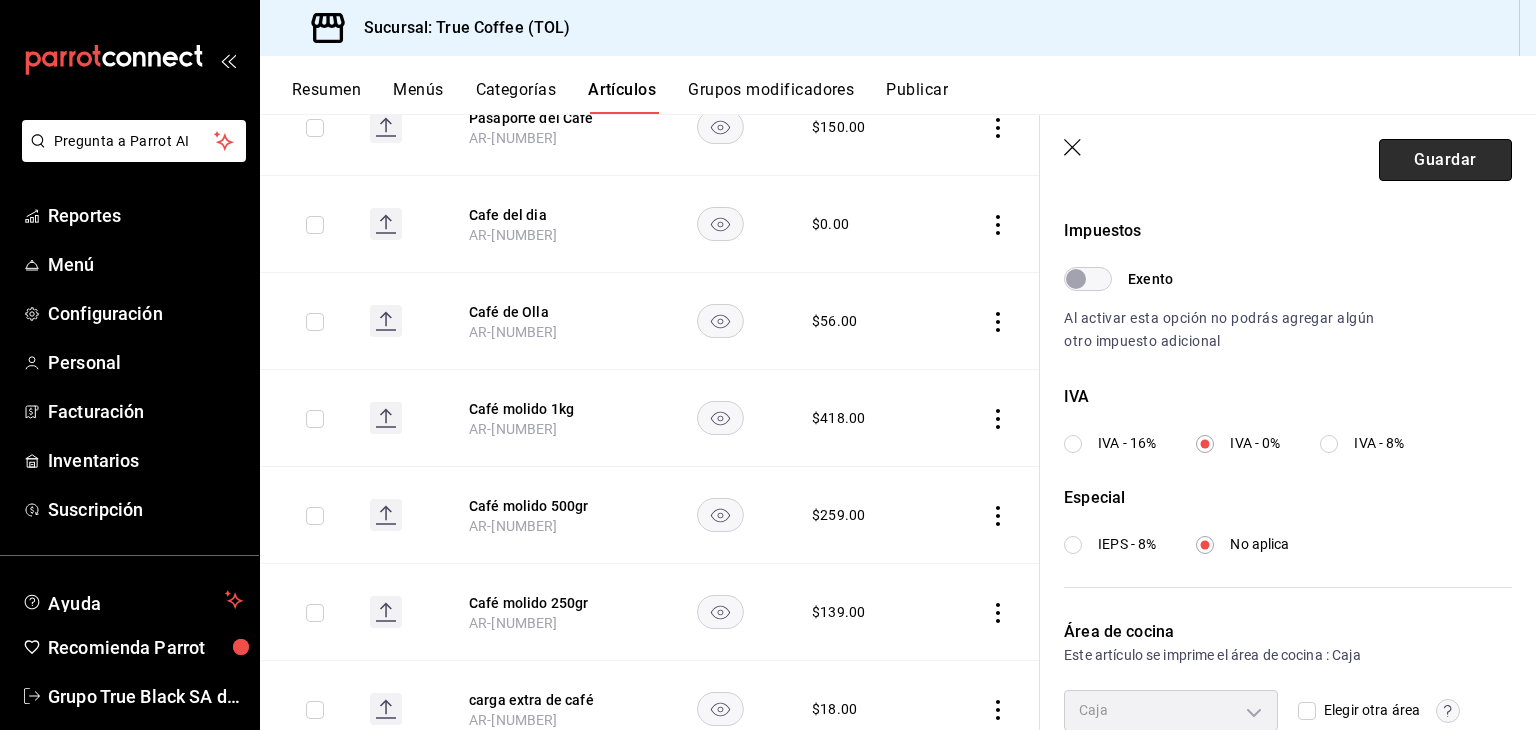 click on "Guardar" at bounding box center (1445, 160) 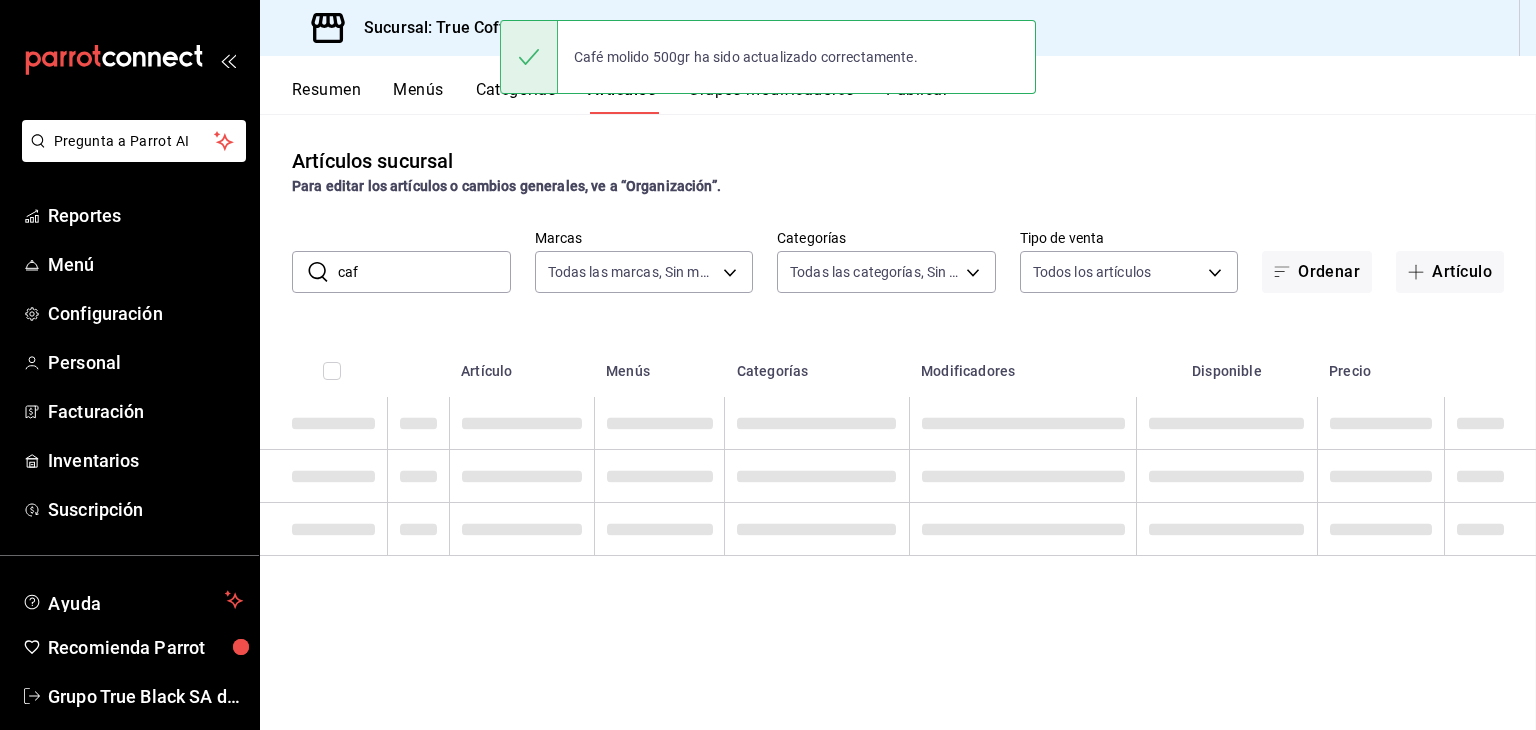 scroll, scrollTop: 0, scrollLeft: 0, axis: both 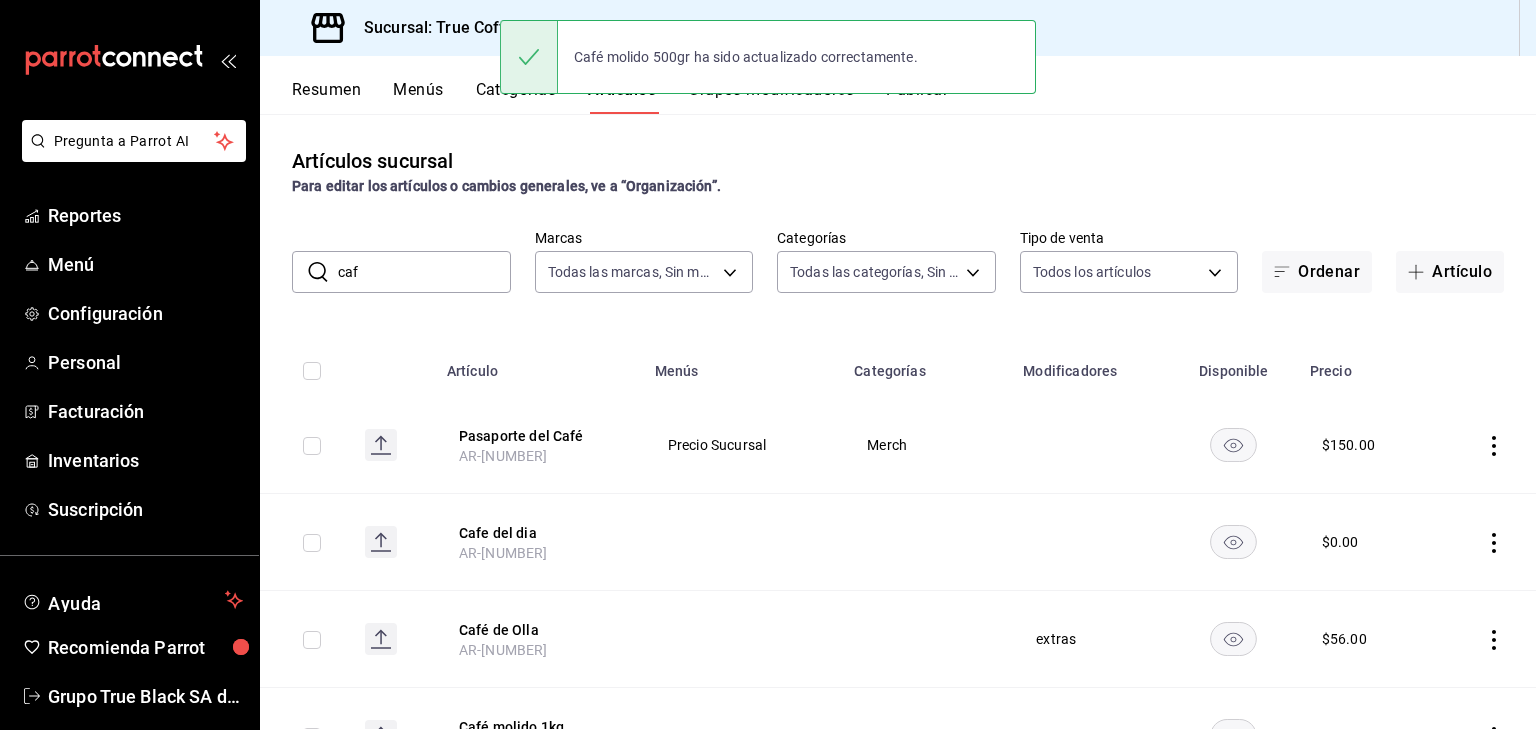 click on "caf" at bounding box center (424, 272) 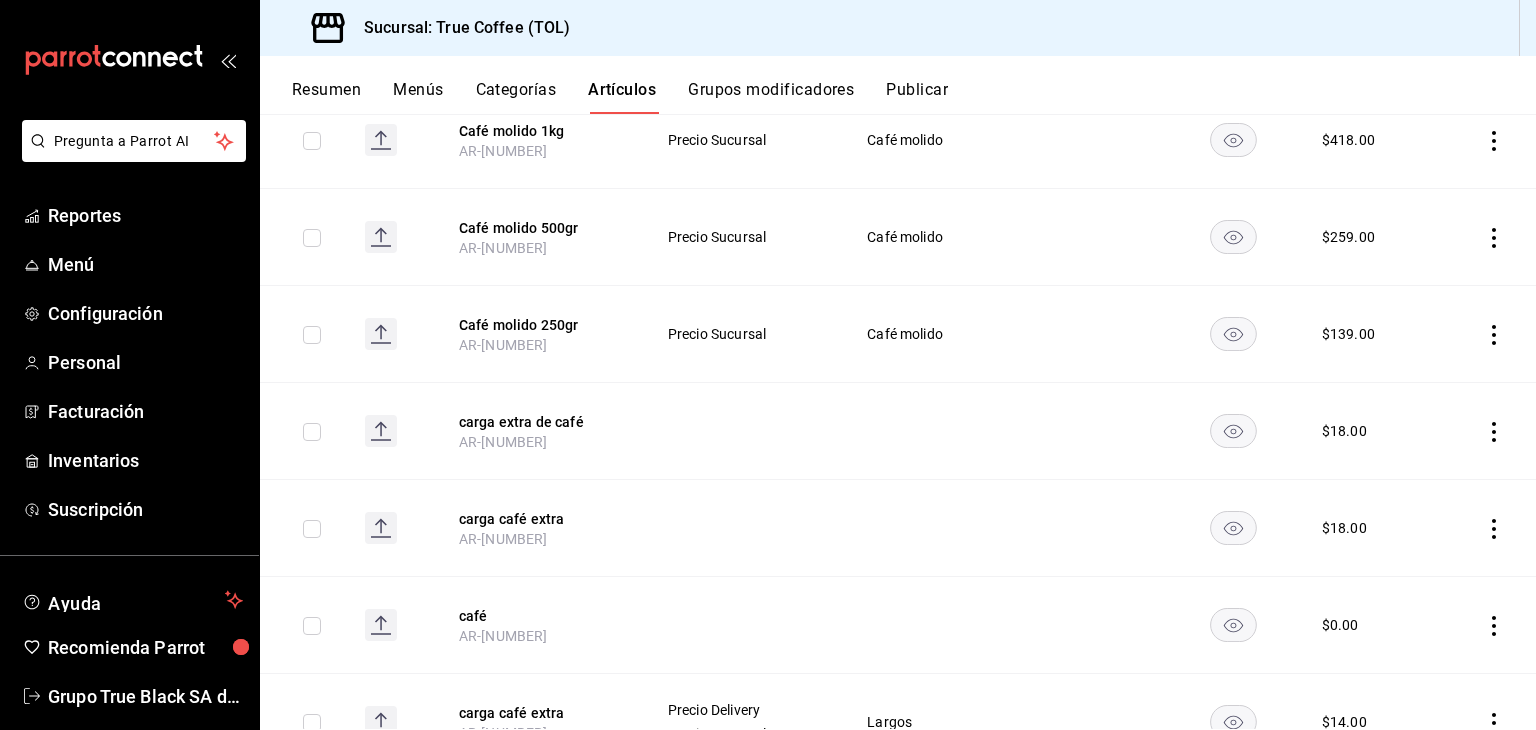 scroll, scrollTop: 600, scrollLeft: 0, axis: vertical 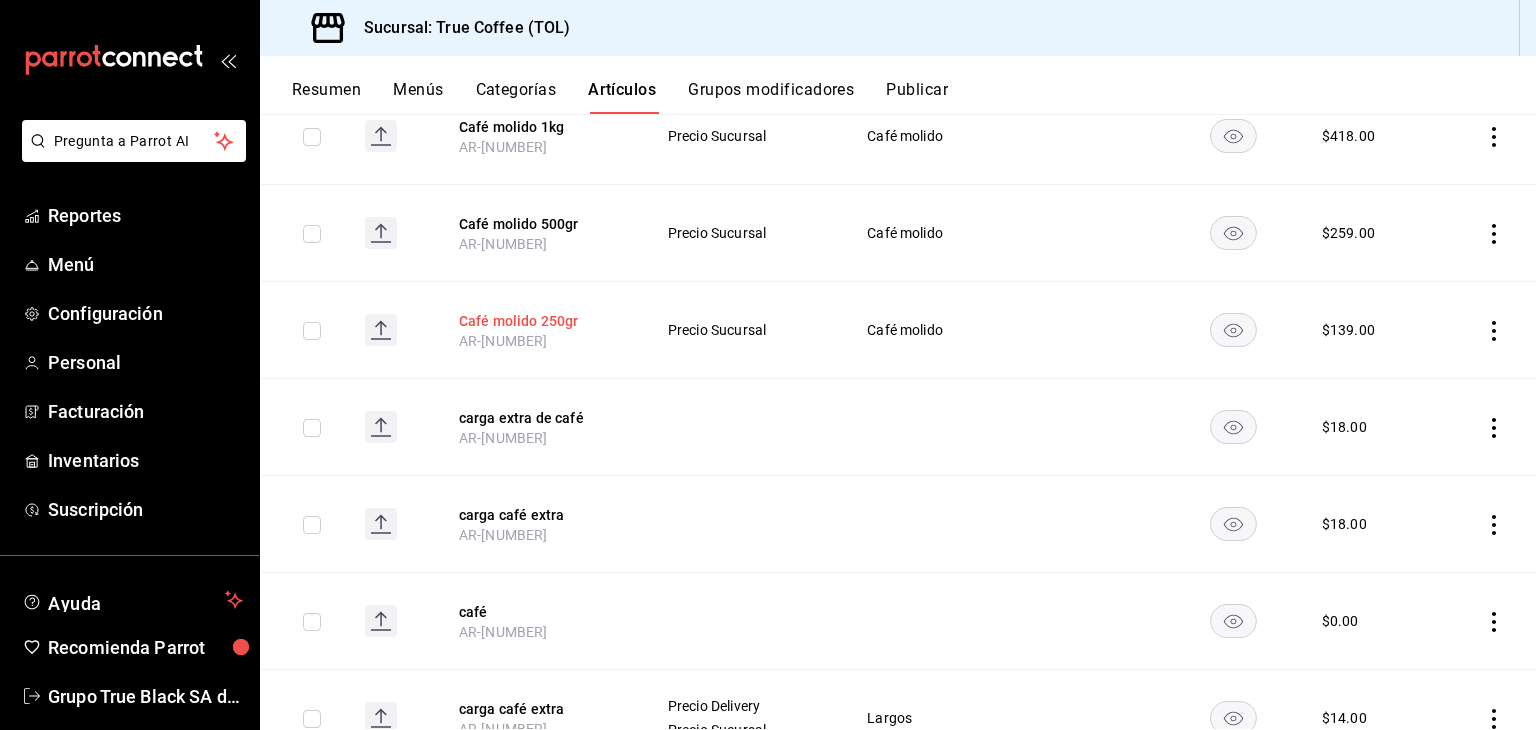 click on "Café molido 250gr" at bounding box center [539, 321] 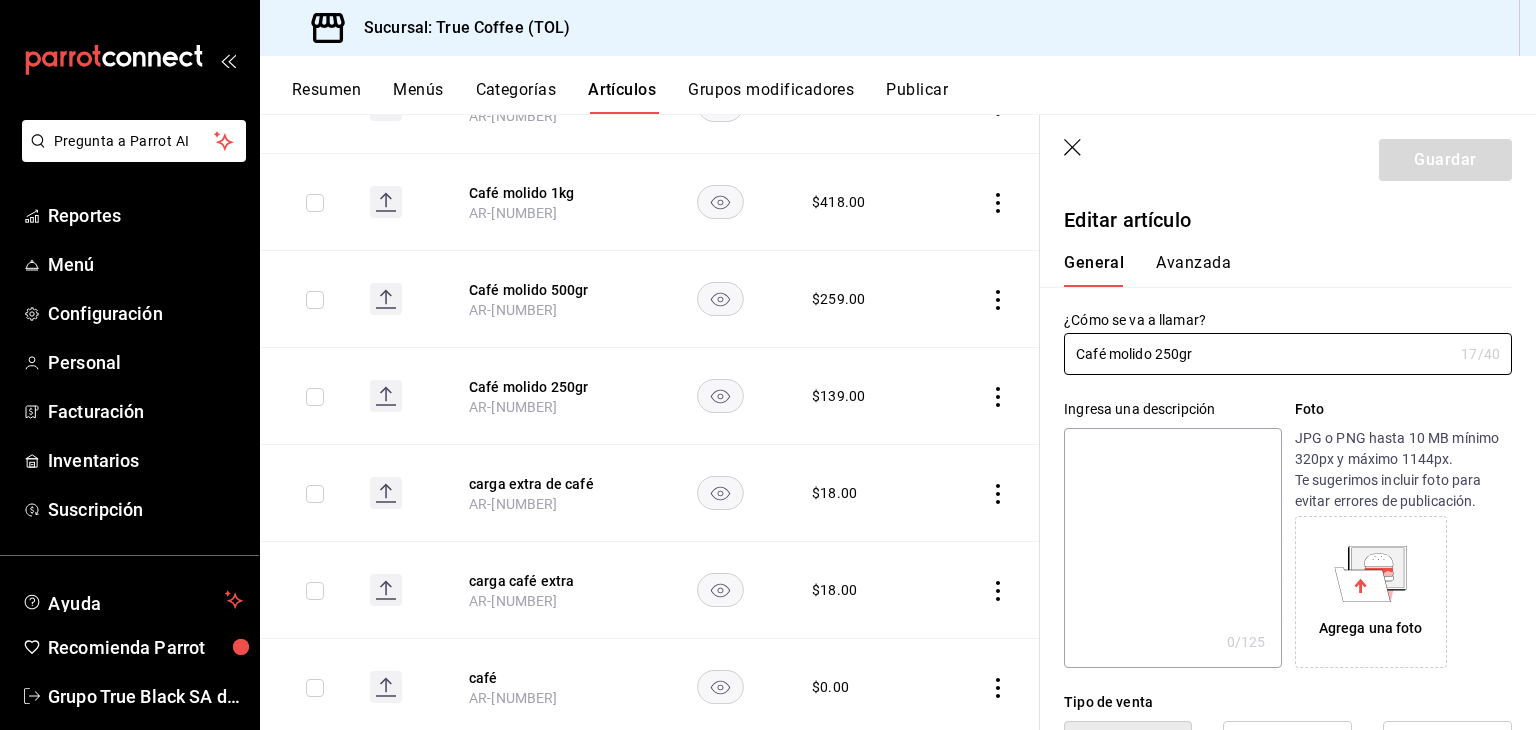 drag, startPoint x: 1166, startPoint y: 257, endPoint x: 1239, endPoint y: 270, distance: 74.1485 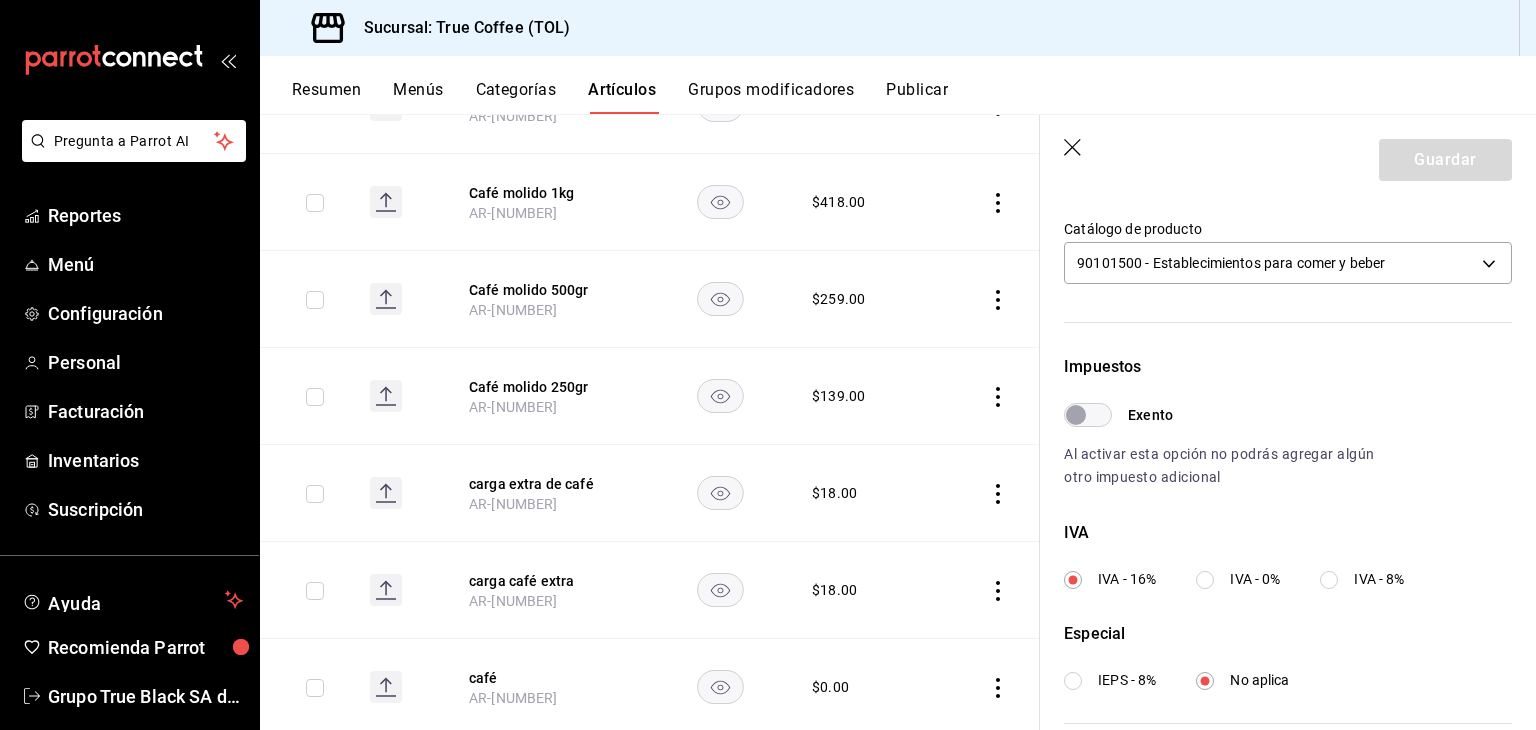 scroll, scrollTop: 682, scrollLeft: 0, axis: vertical 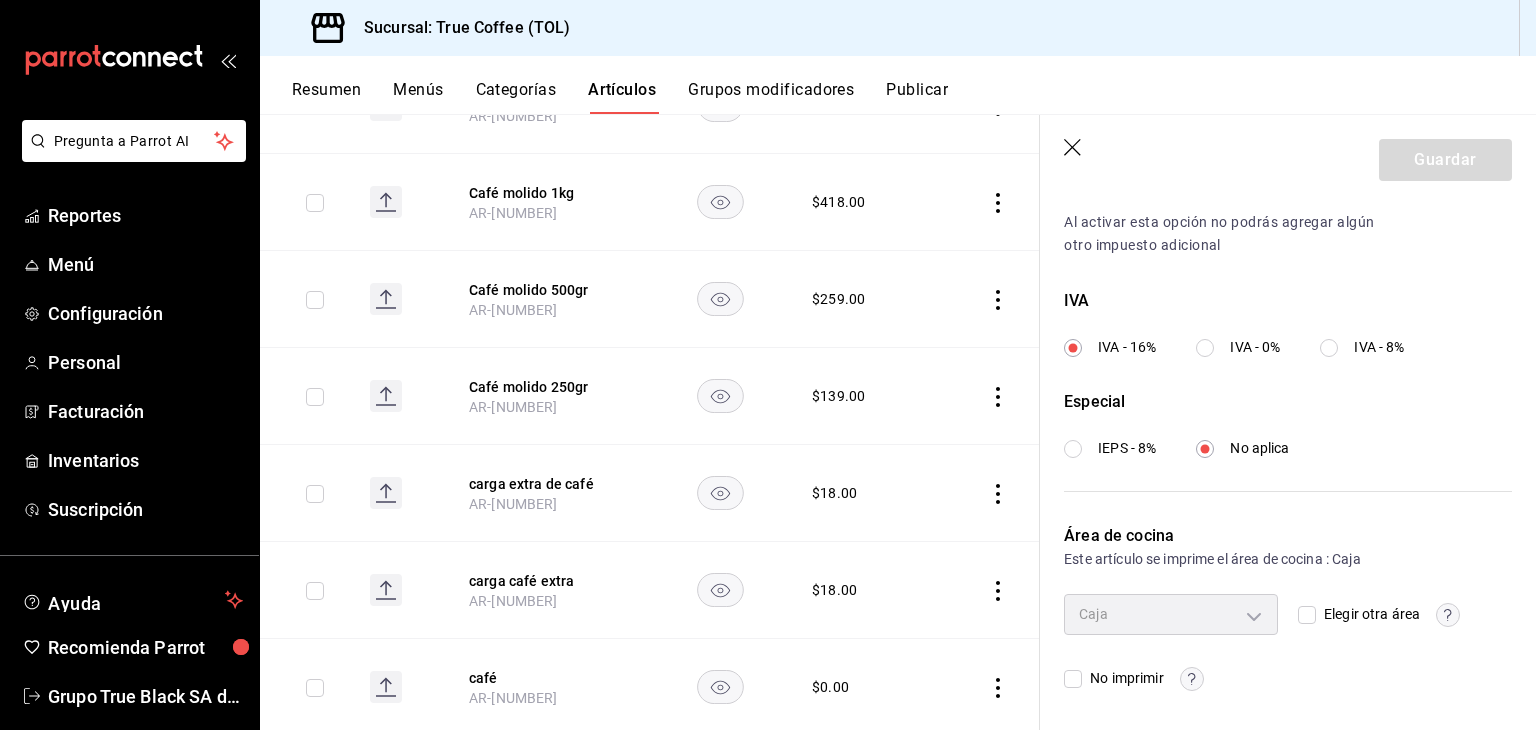 click on "IVA - 0%" at bounding box center [1255, 347] 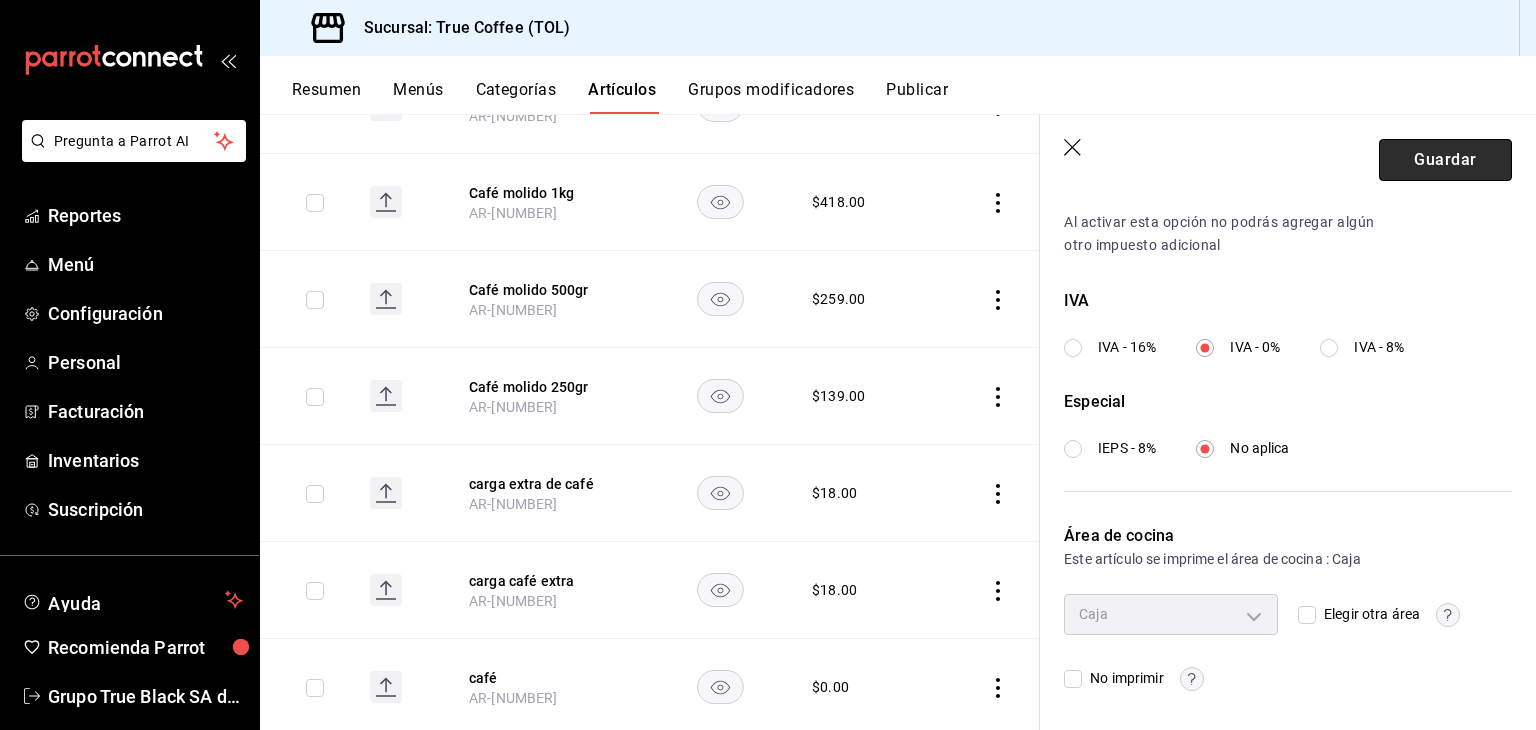 click on "Guardar" at bounding box center [1445, 160] 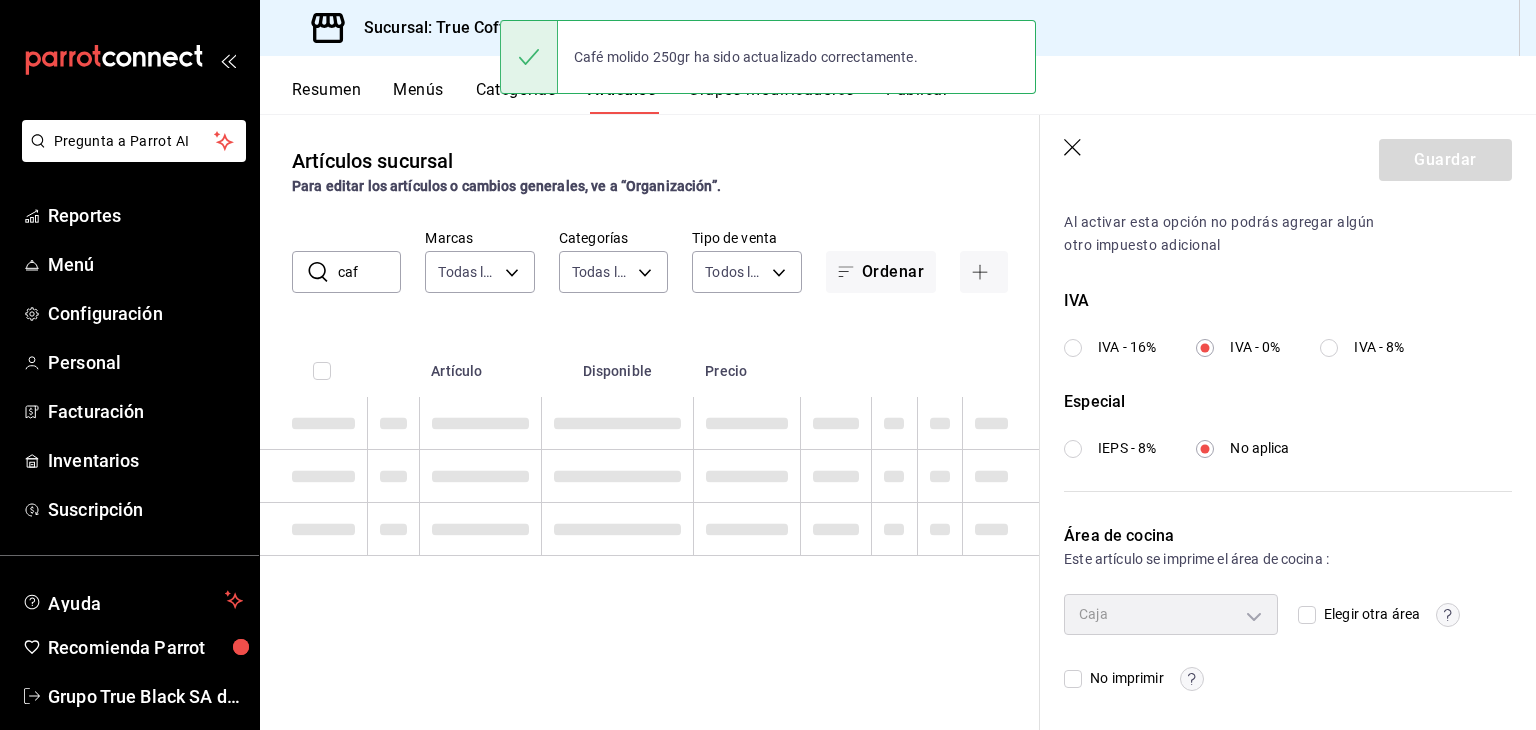 scroll, scrollTop: 0, scrollLeft: 0, axis: both 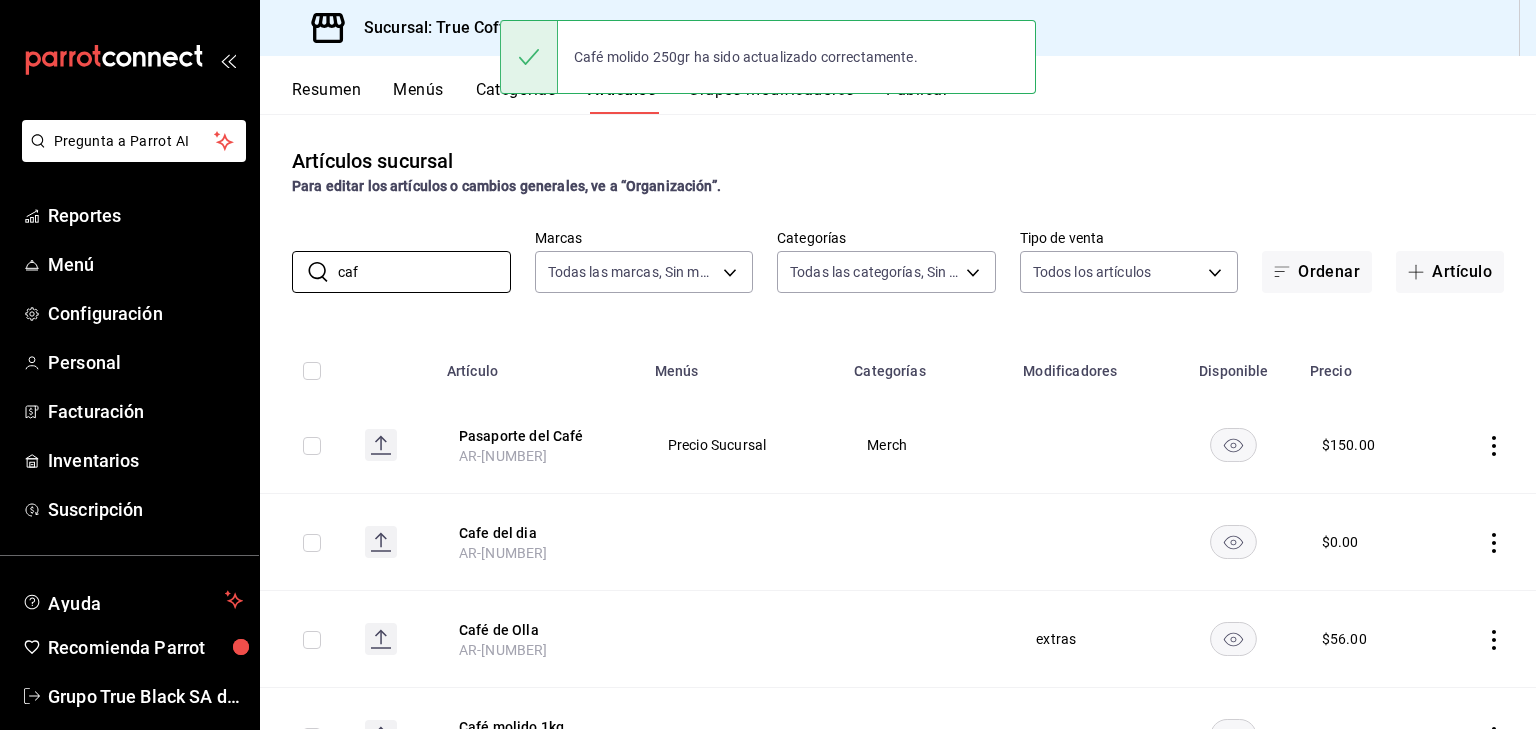 drag, startPoint x: 416, startPoint y: 261, endPoint x: 101, endPoint y: 337, distance: 324.03857 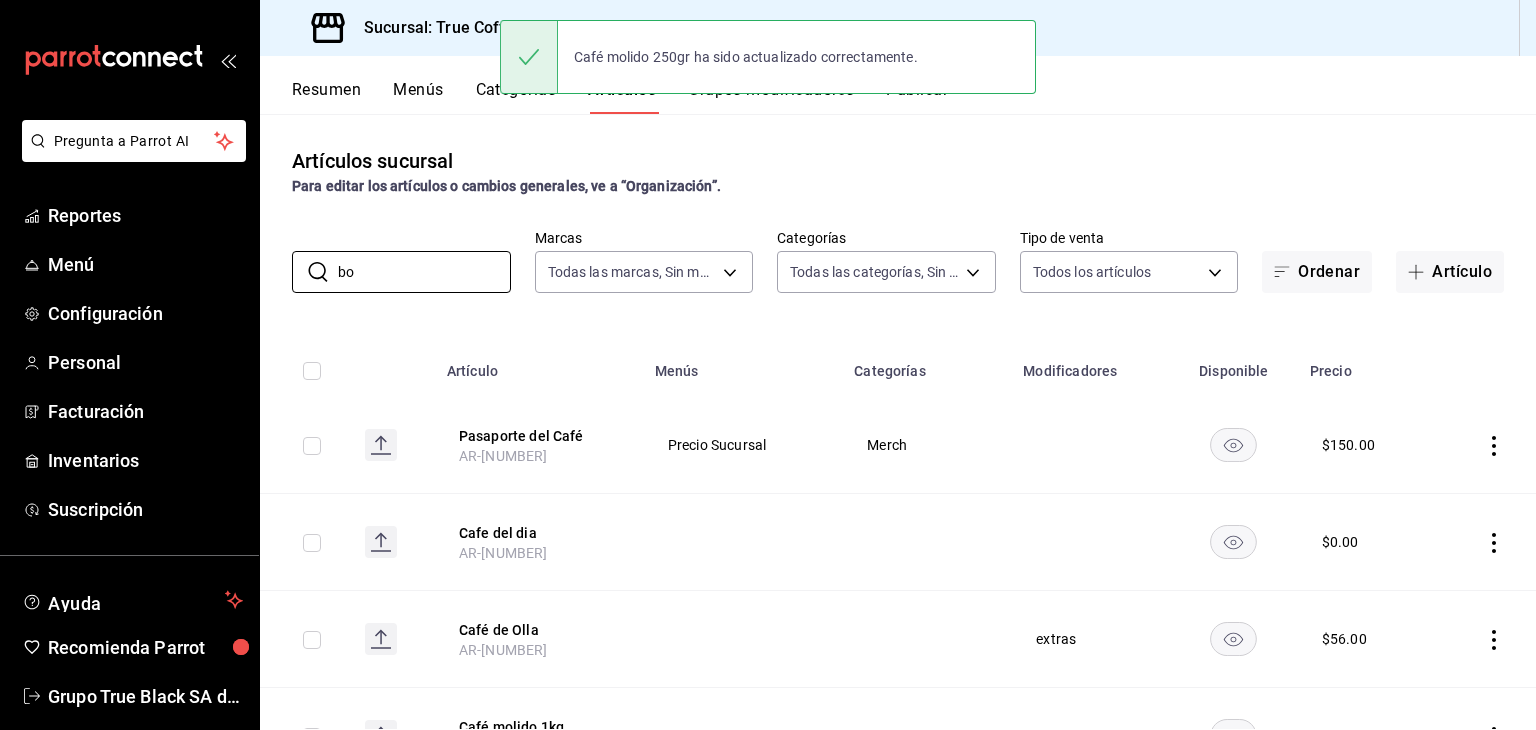 type on "b" 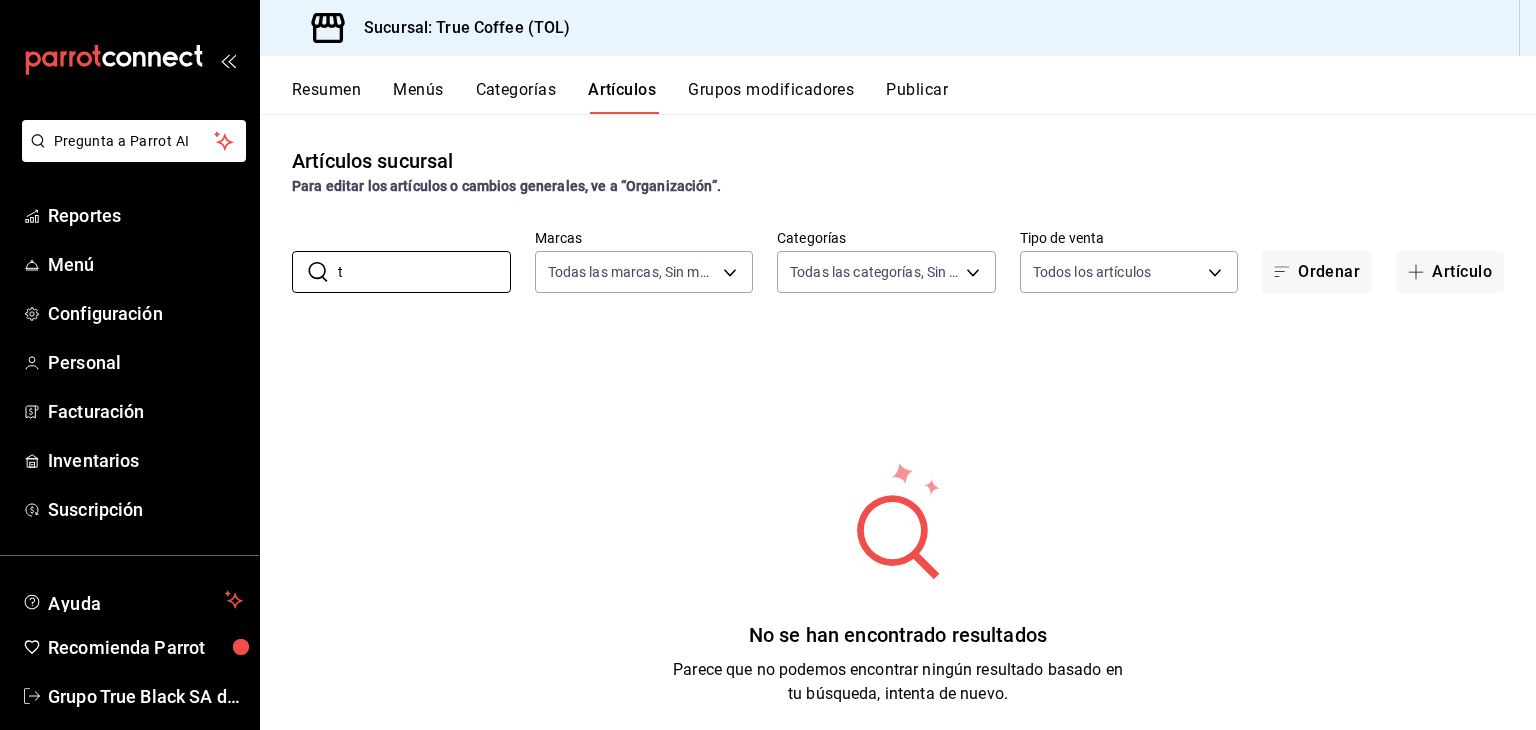 type on "t" 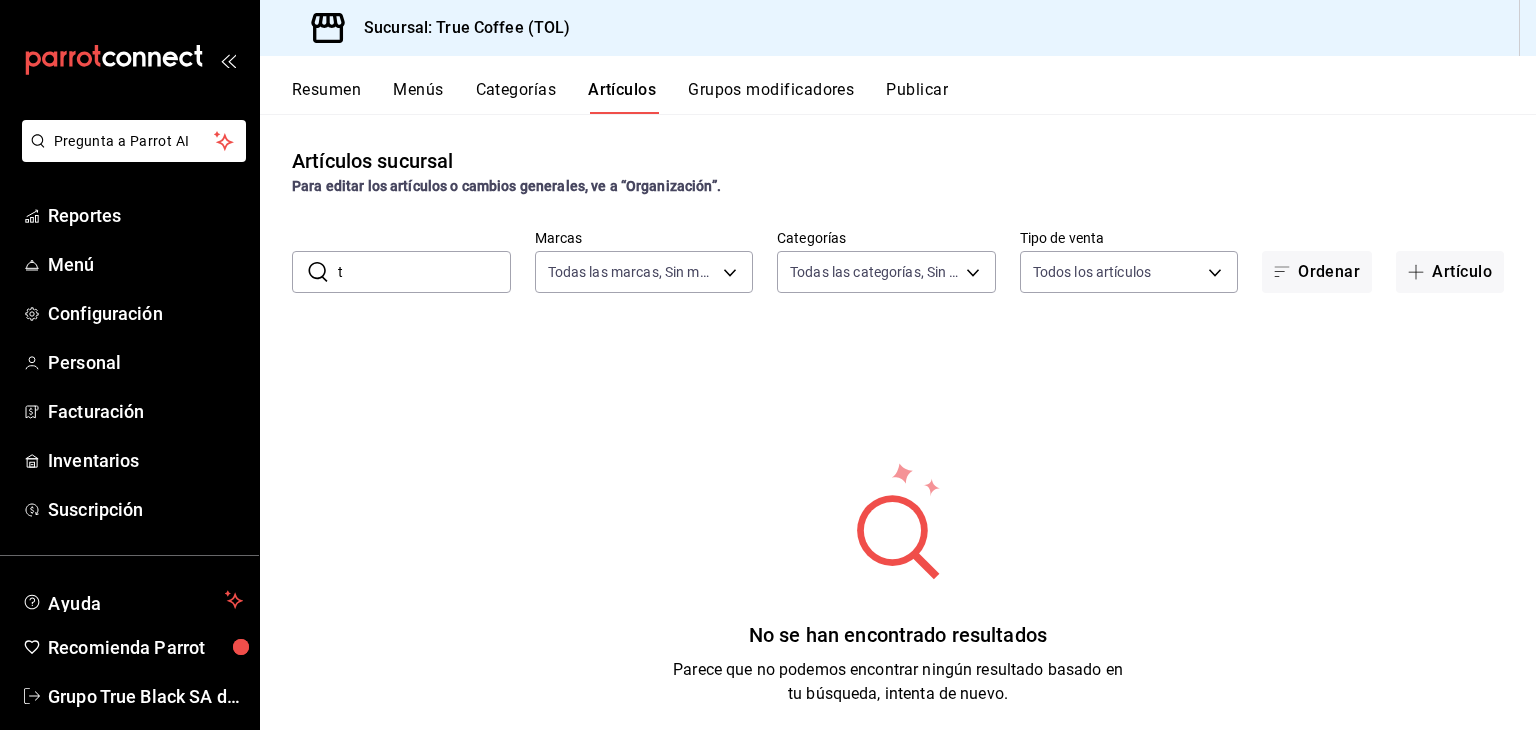 click on "t" at bounding box center (424, 272) 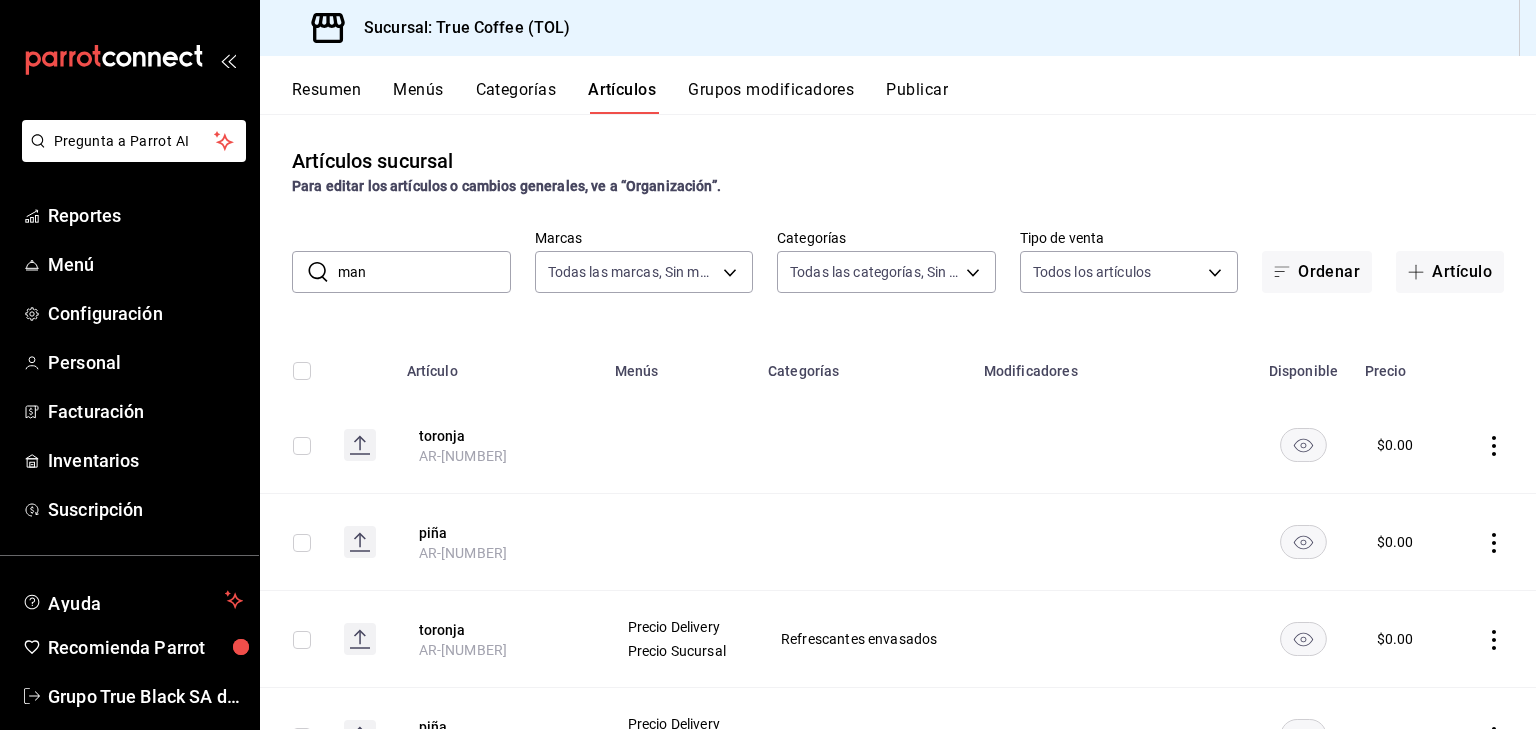 type on "manz" 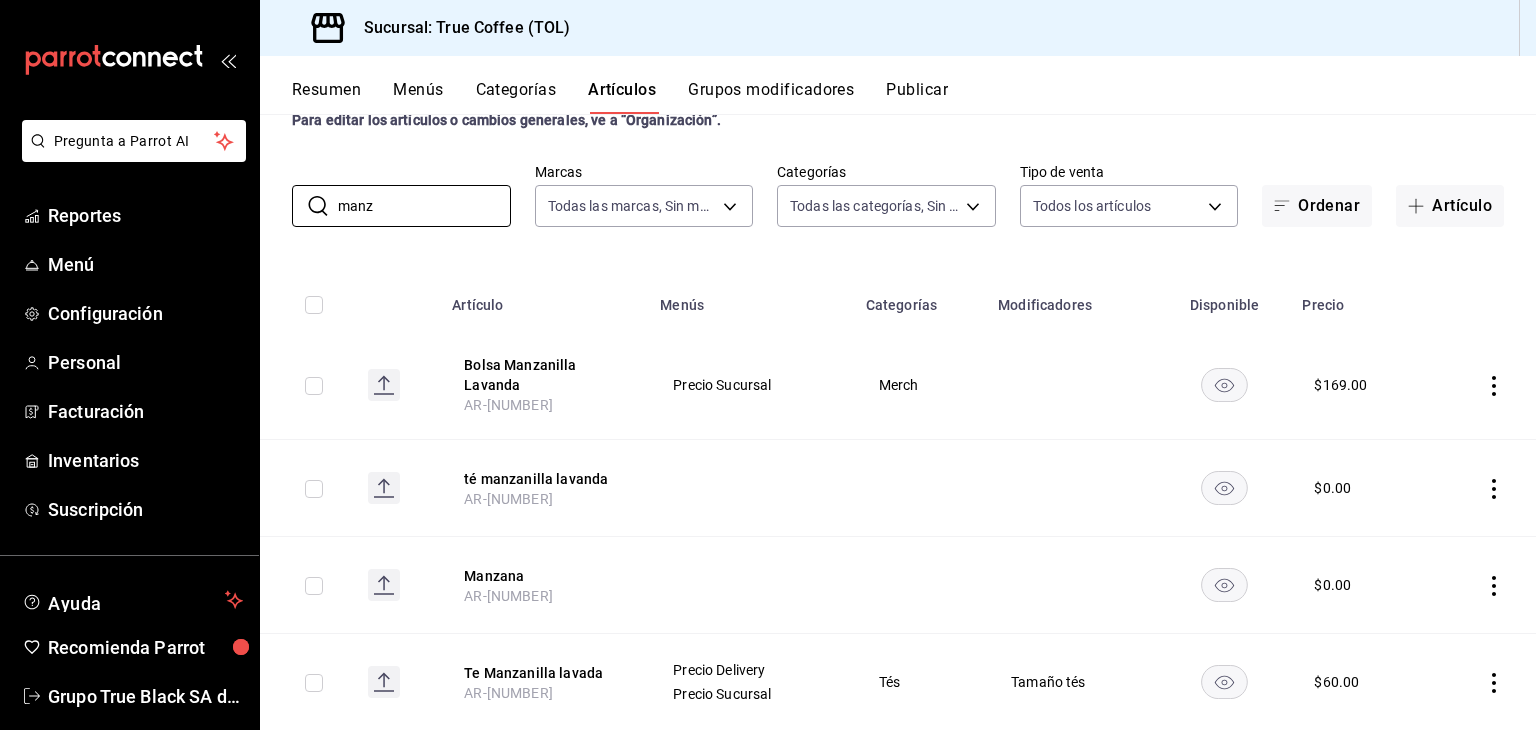 scroll, scrollTop: 114, scrollLeft: 0, axis: vertical 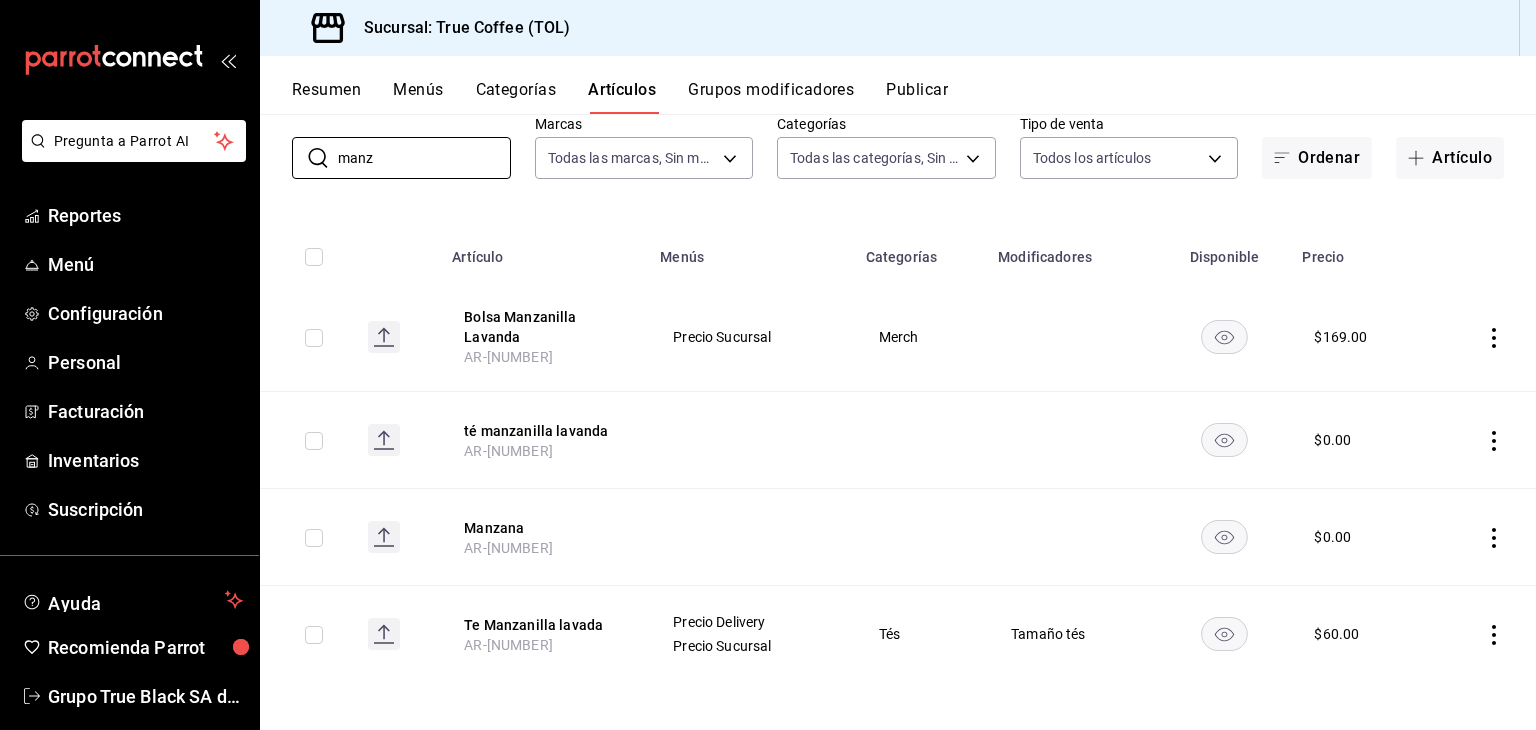 drag, startPoint x: 386, startPoint y: 167, endPoint x: 148, endPoint y: 193, distance: 239.41595 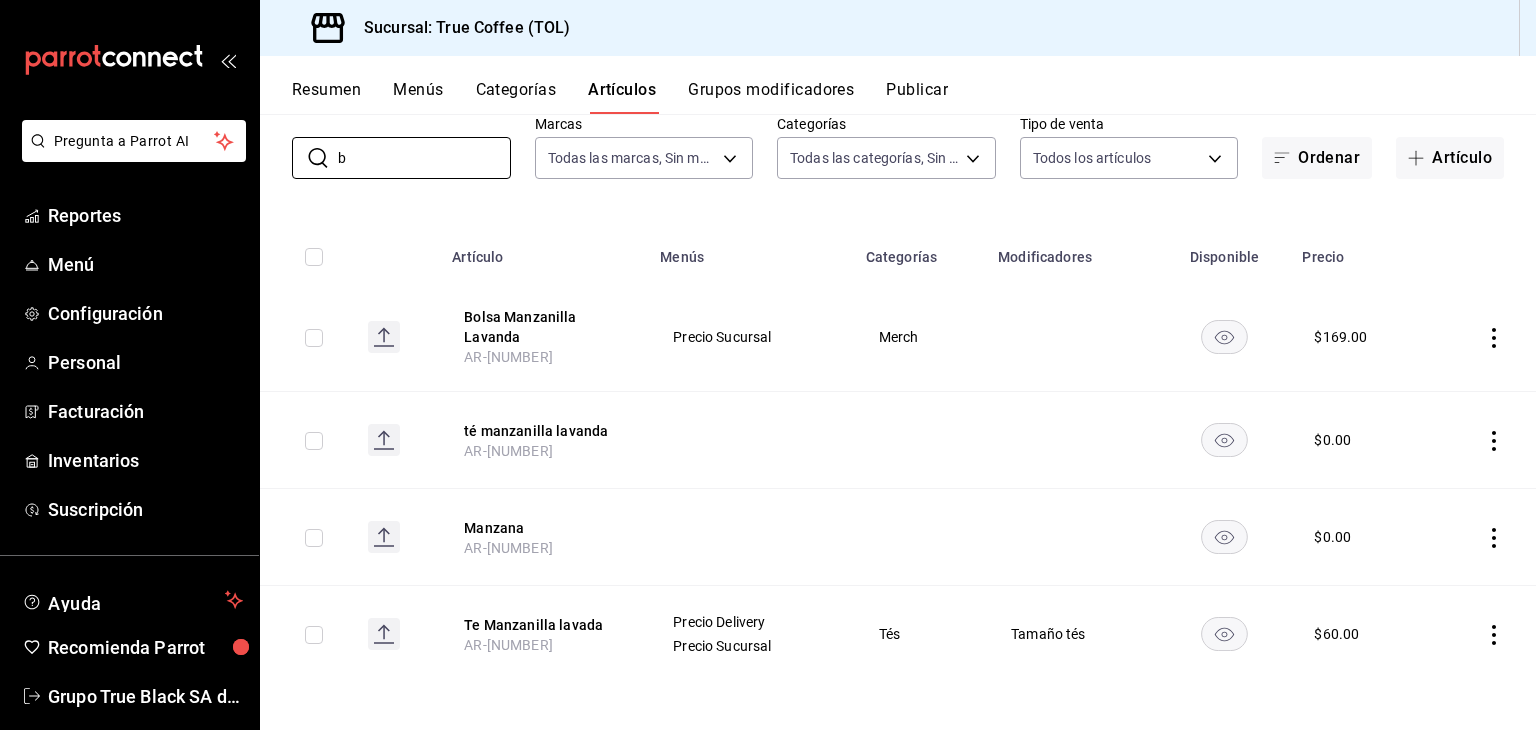 scroll, scrollTop: 0, scrollLeft: 0, axis: both 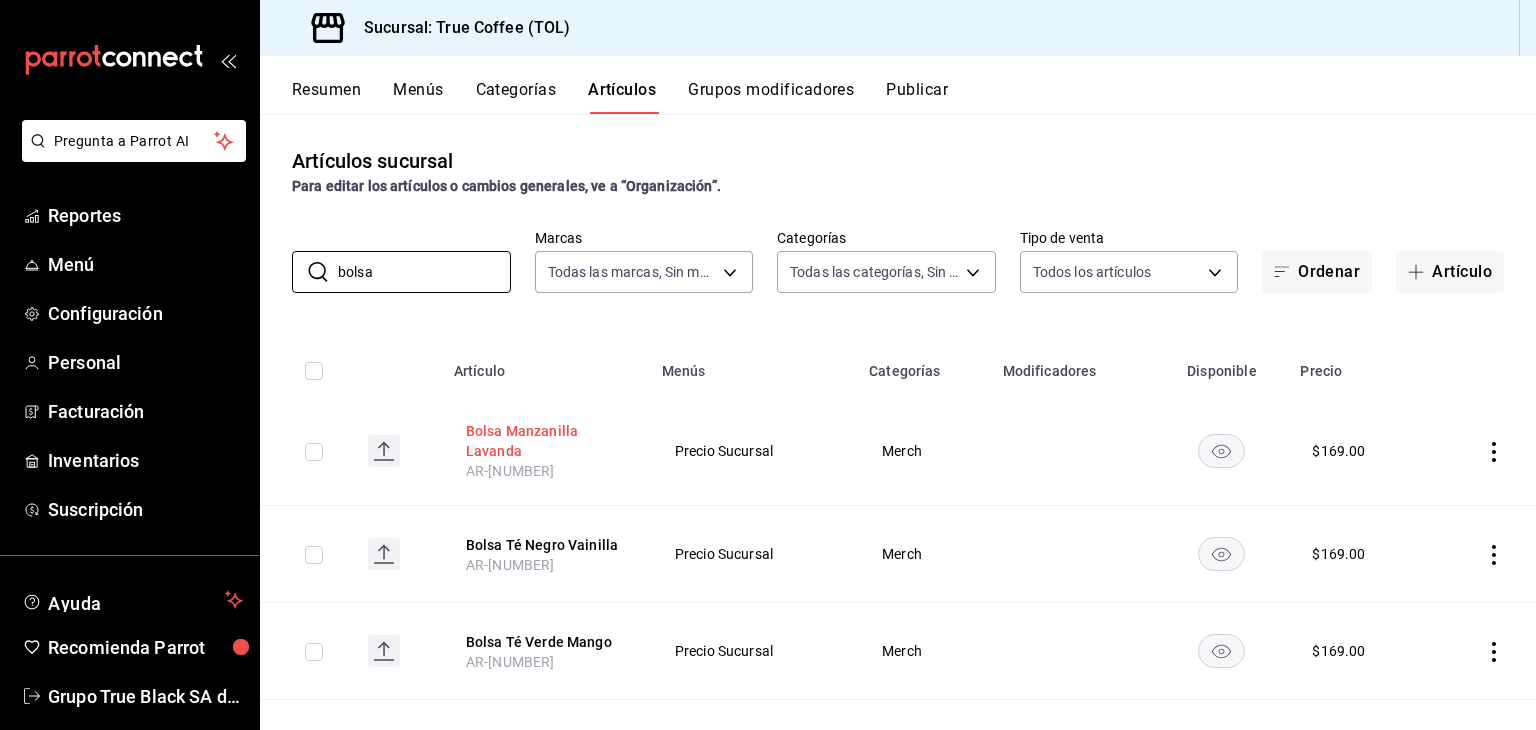 type on "bolsa" 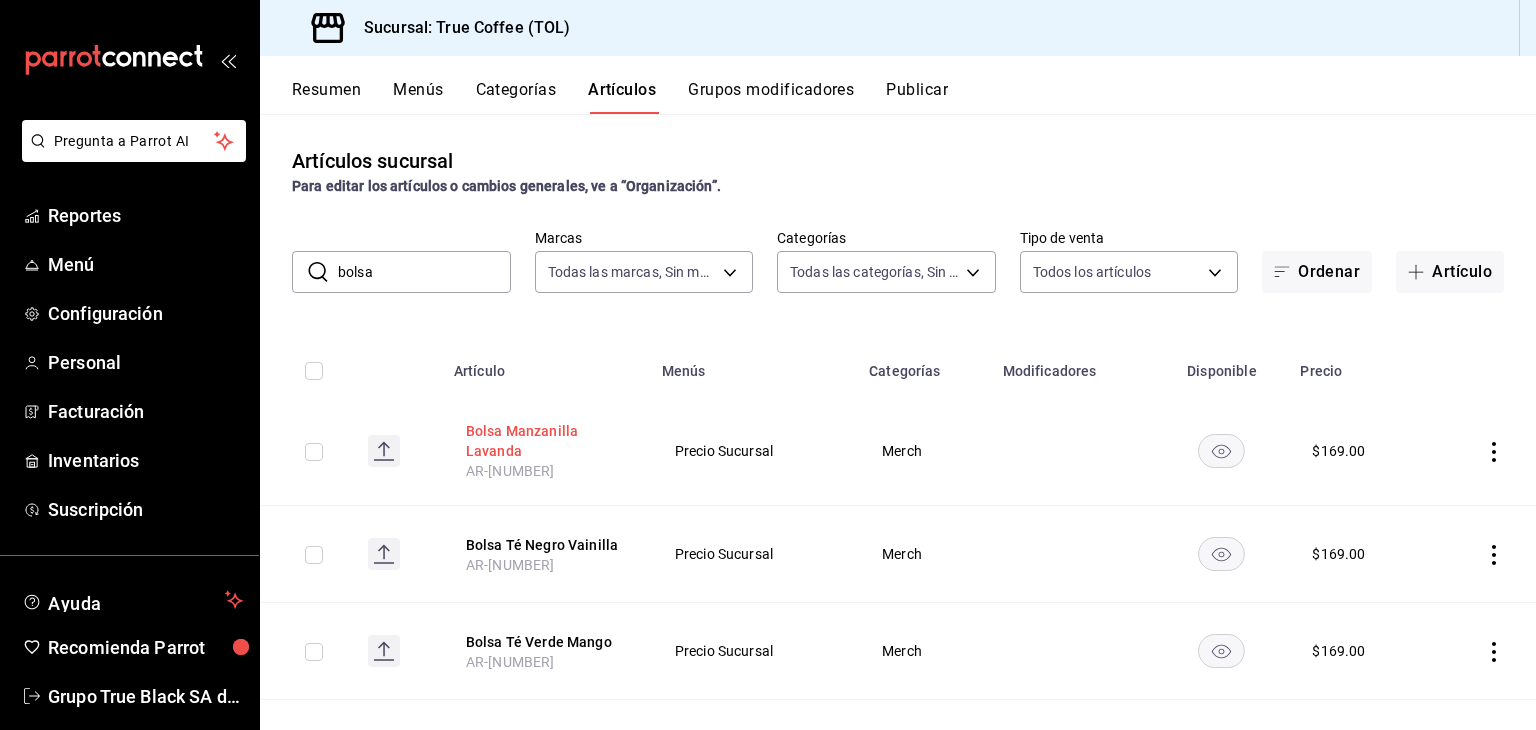 click on "Bolsa Manzanilla Lavanda" at bounding box center [546, 441] 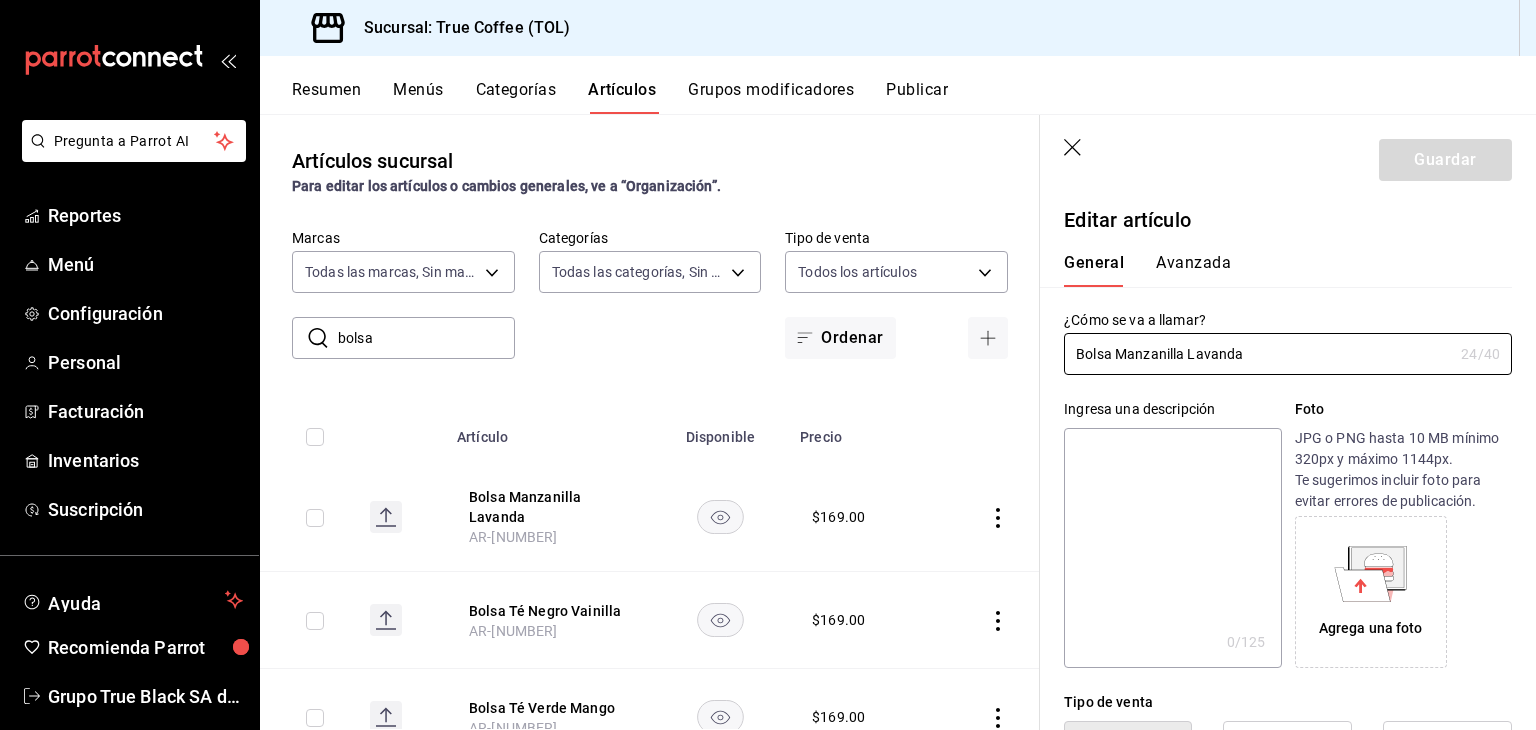 type on "$169.00" 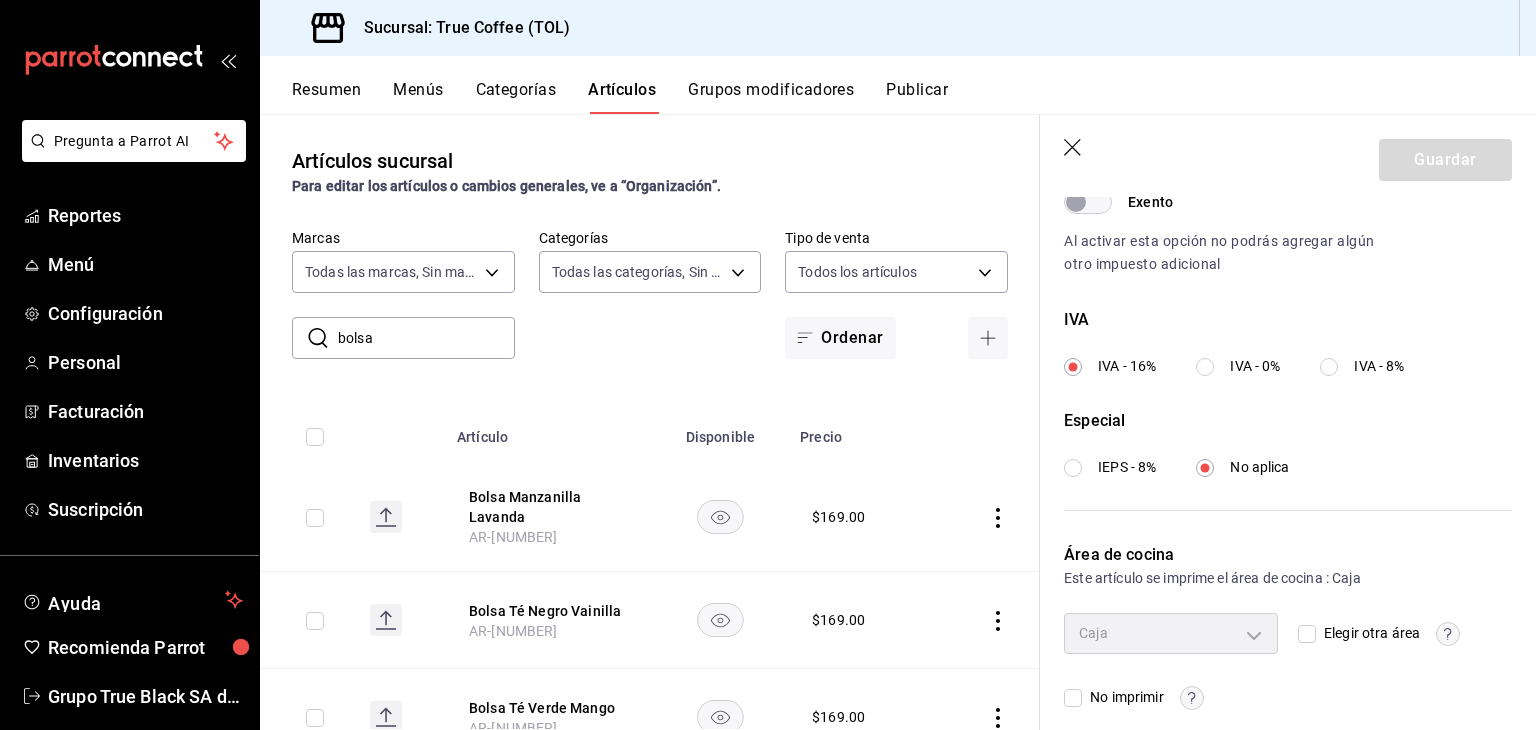 scroll, scrollTop: 682, scrollLeft: 0, axis: vertical 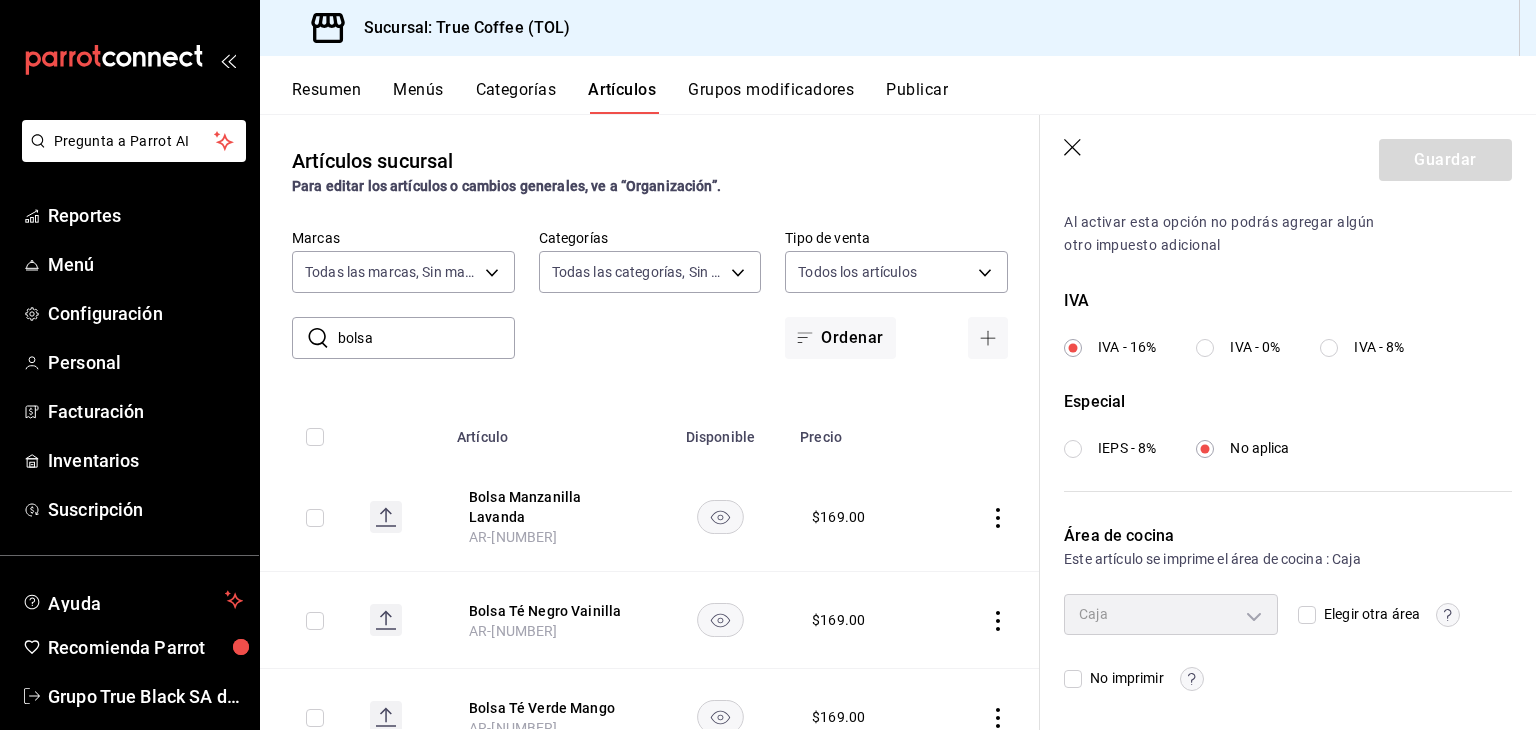 click on "Impuestos Exento Al activar esta opción no podrás agregar algún otro impuesto adicional IVA IVA - 16% IVA - 0% IVA - 8% Especial IEPS - 8% No aplica" at bounding box center [1288, 291] 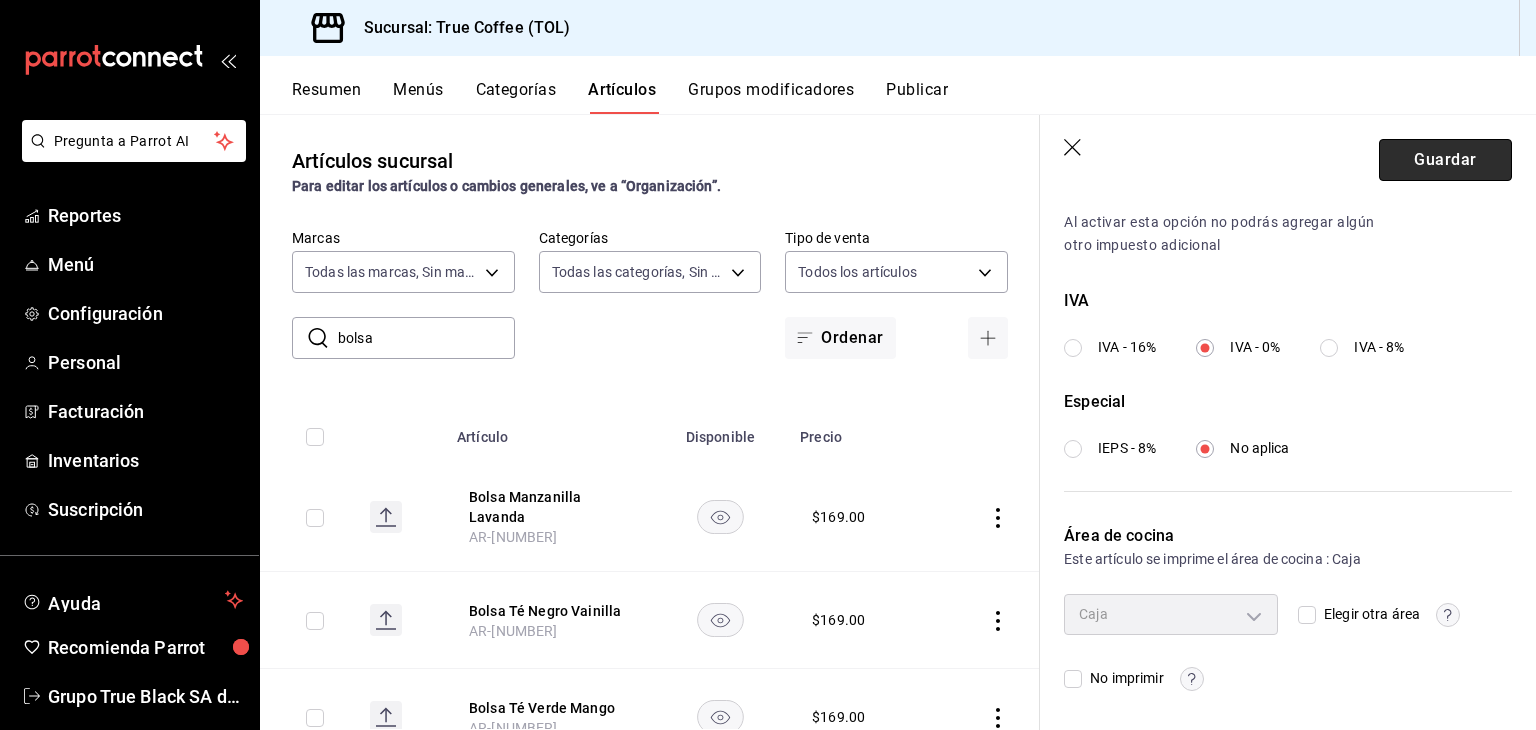 click on "Guardar" at bounding box center [1445, 160] 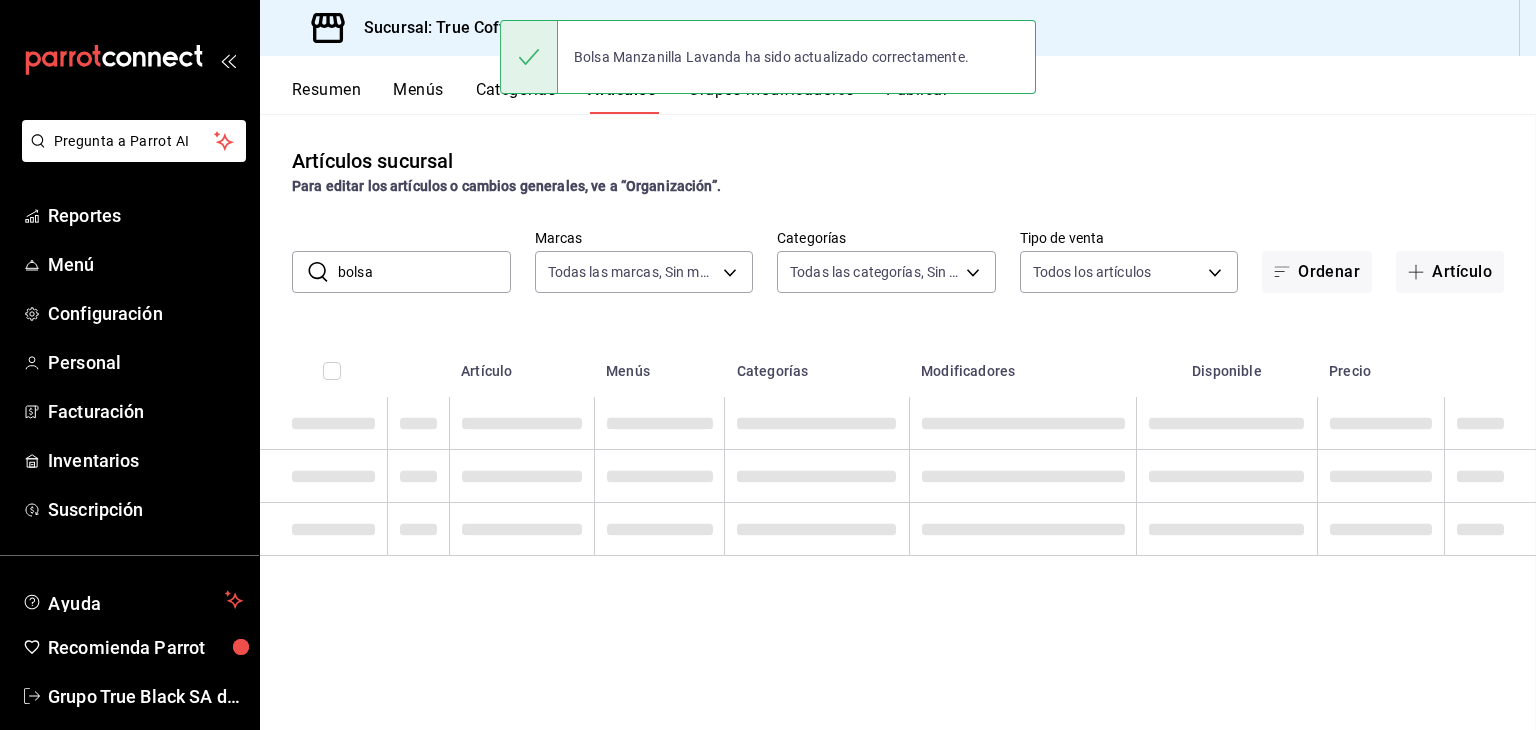 scroll, scrollTop: 0, scrollLeft: 0, axis: both 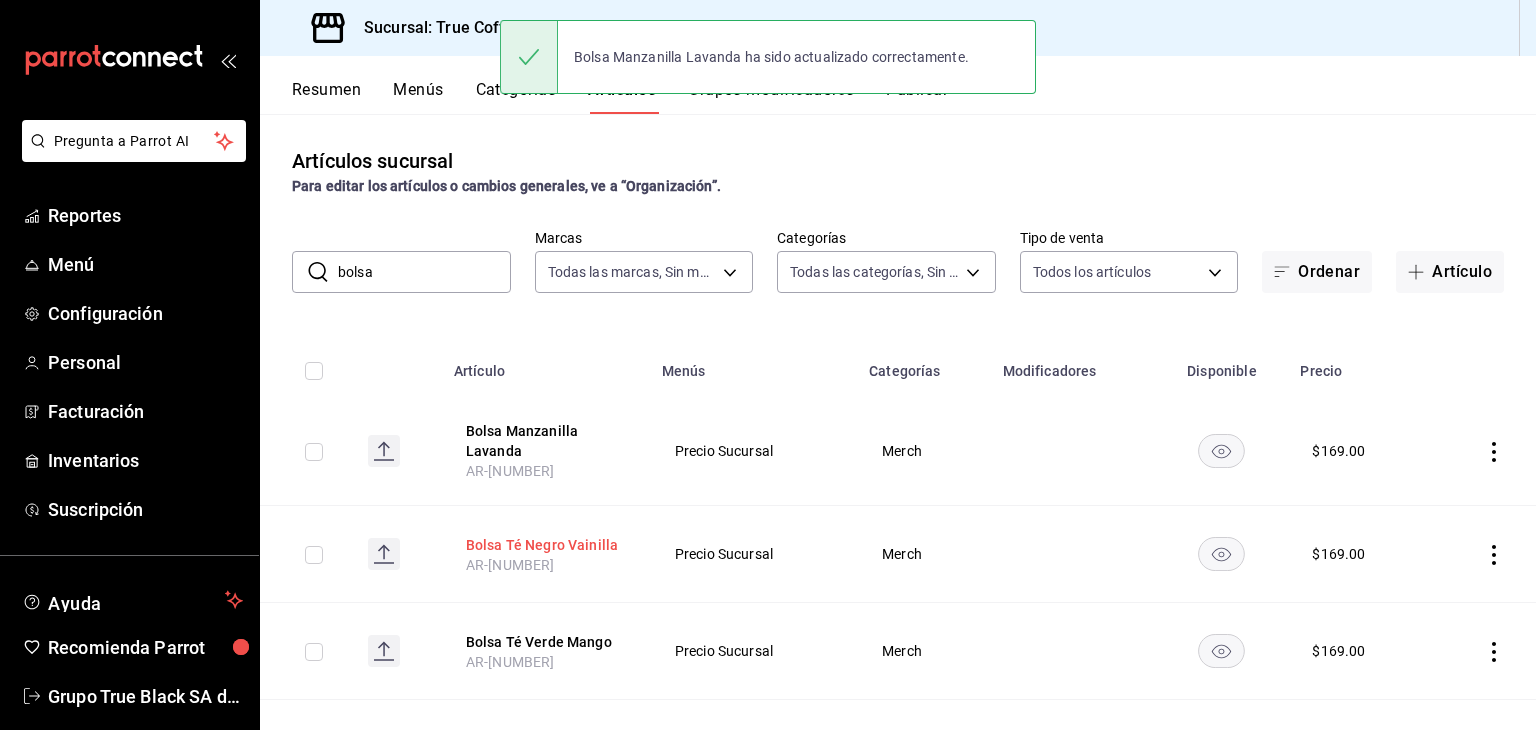click on "Bolsa Té Negro Vainilla" at bounding box center [546, 545] 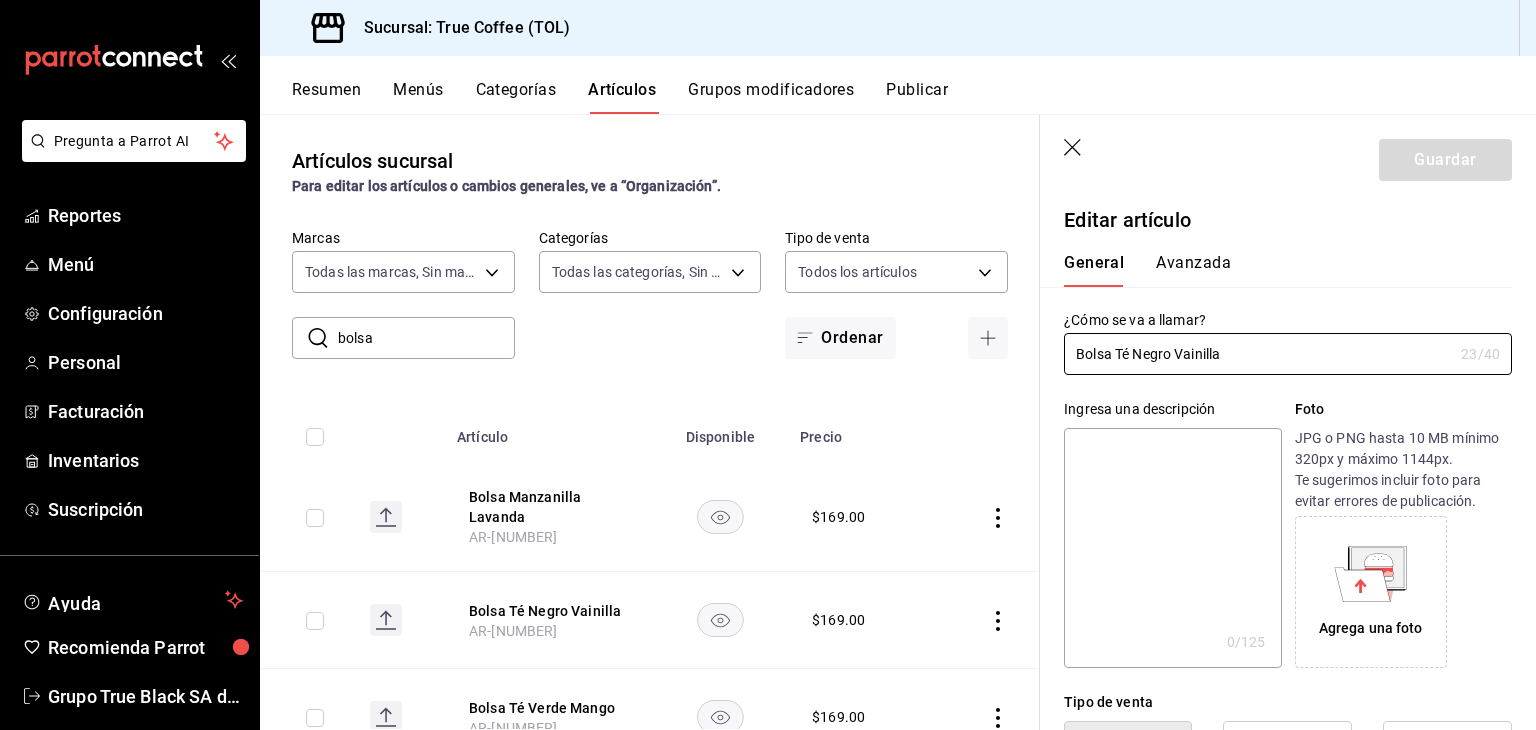 click on "Avanzada" at bounding box center [1193, 270] 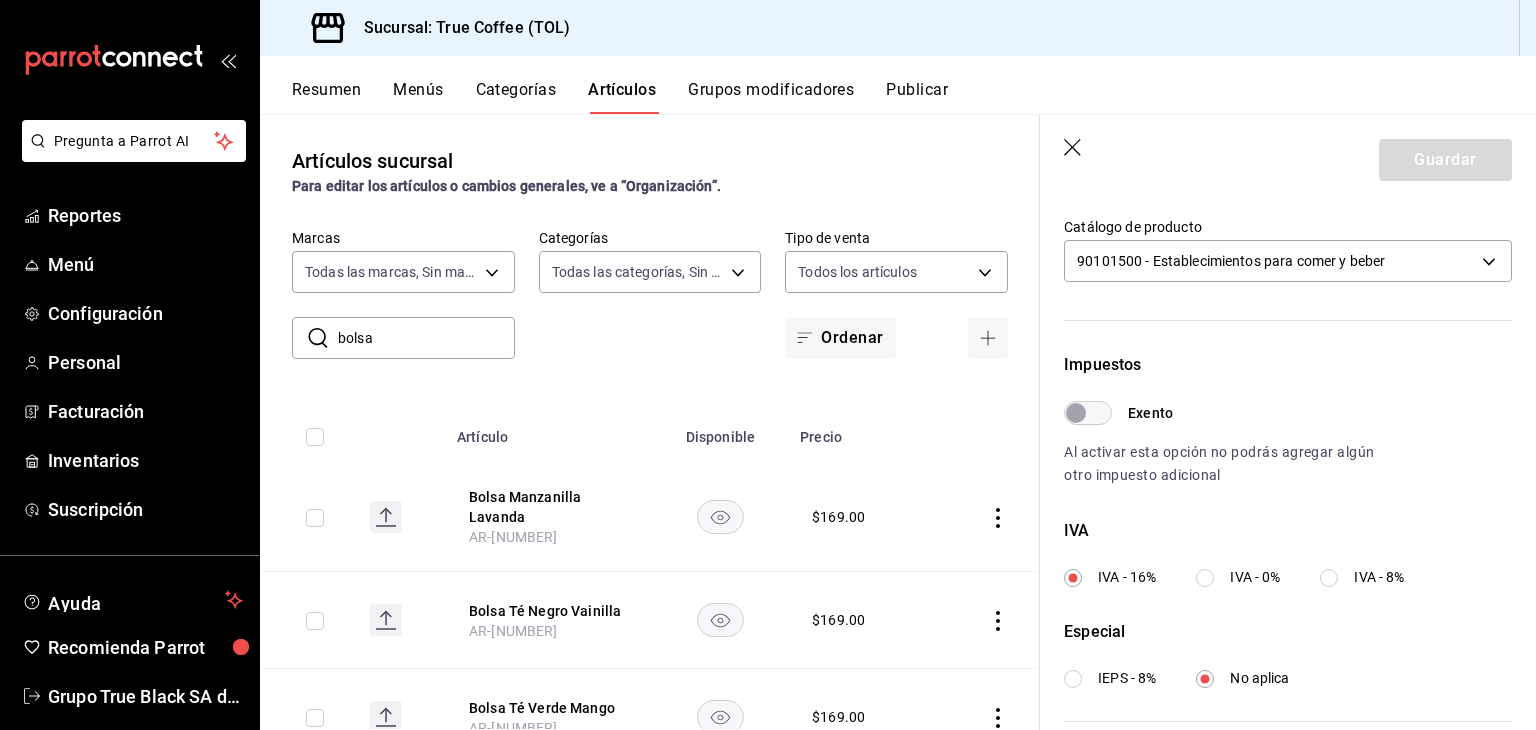 scroll, scrollTop: 440, scrollLeft: 0, axis: vertical 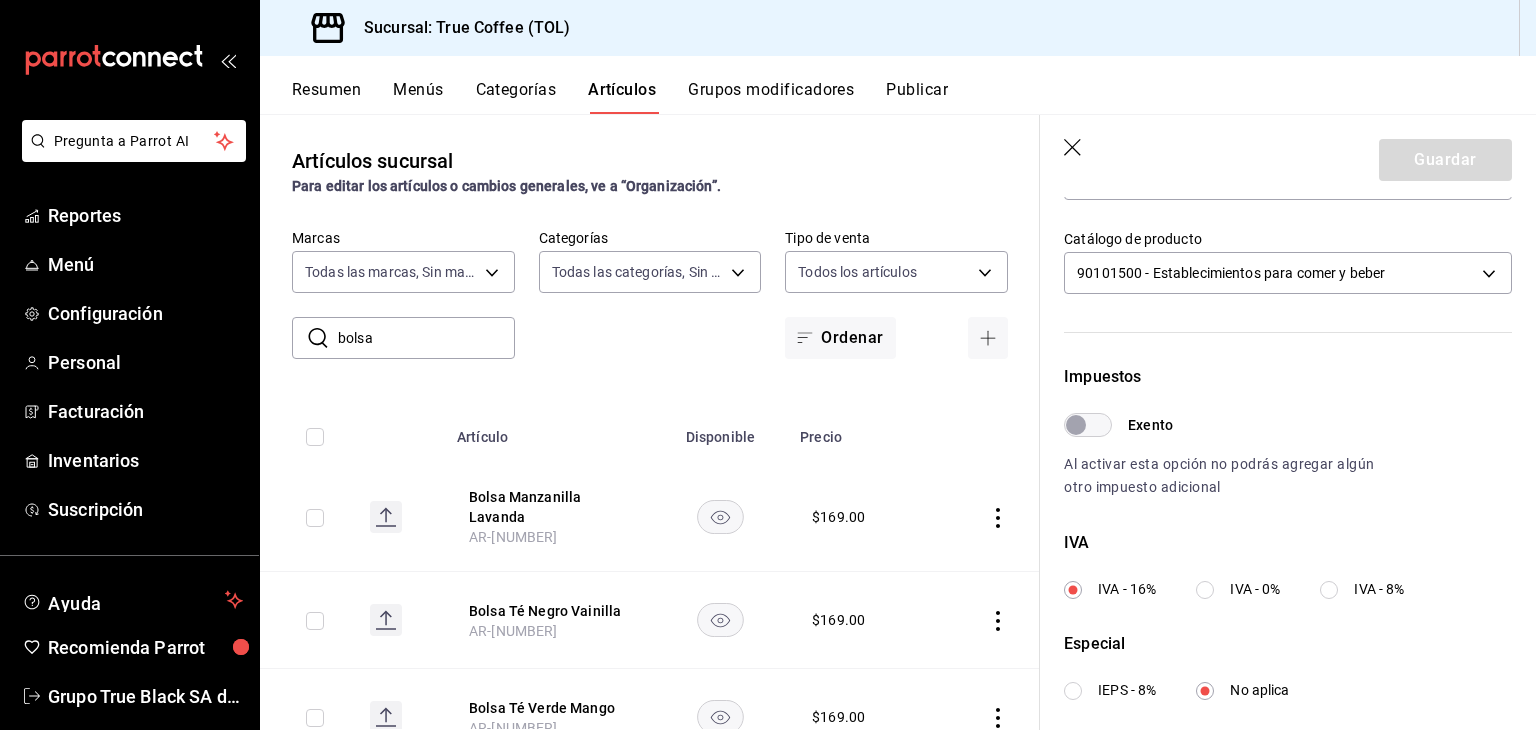 click on "IVA - 0%" at bounding box center [1255, 589] 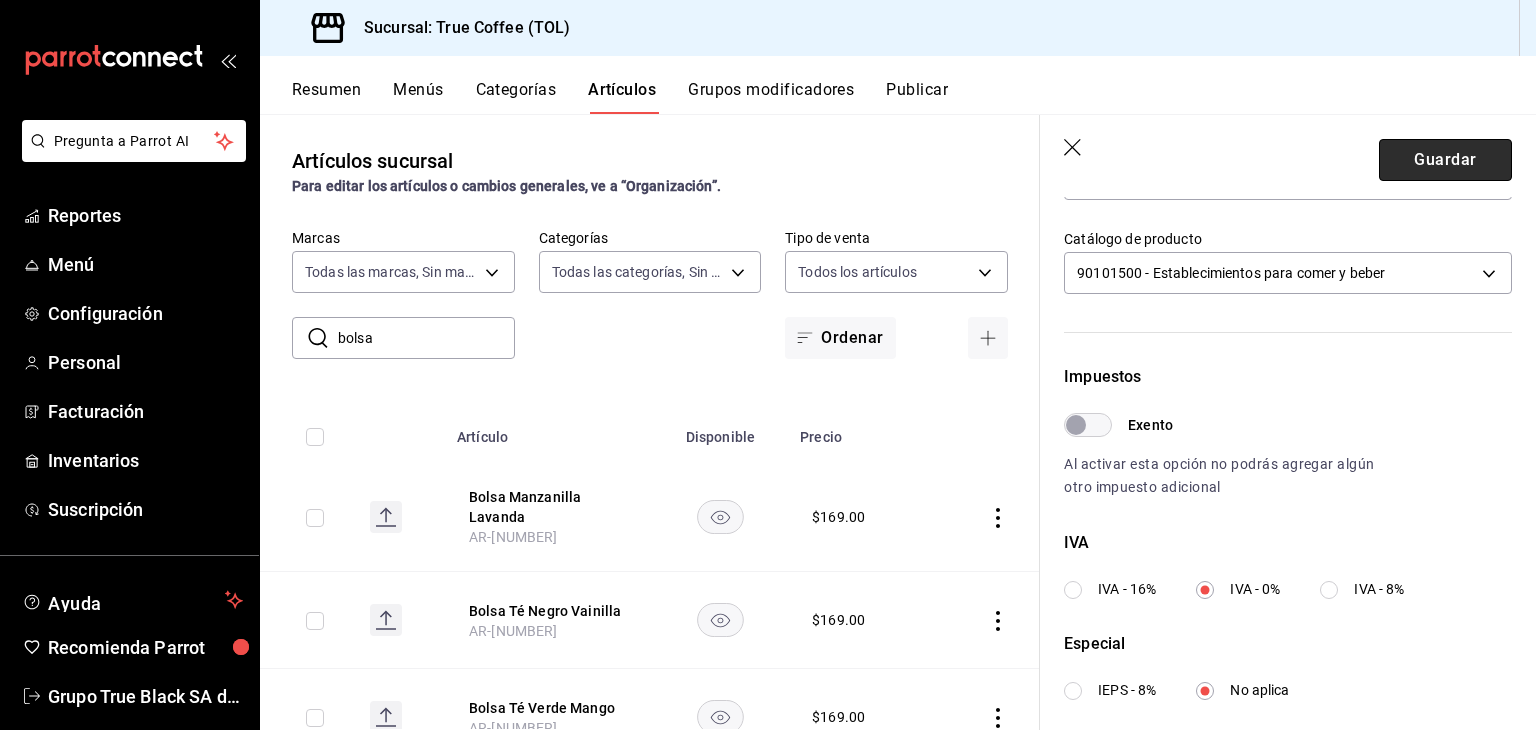 click on "Guardar" at bounding box center [1445, 160] 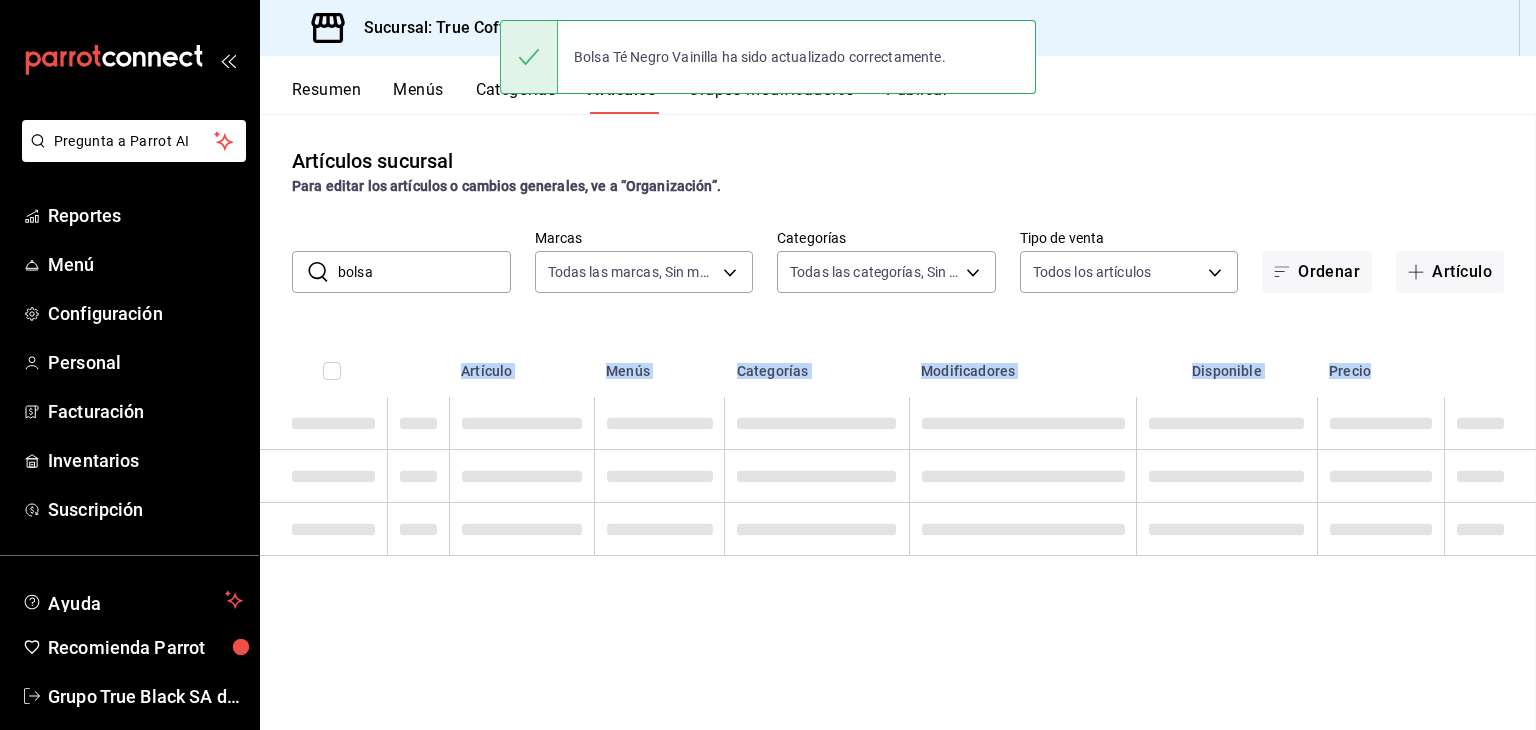 scroll, scrollTop: 0, scrollLeft: 0, axis: both 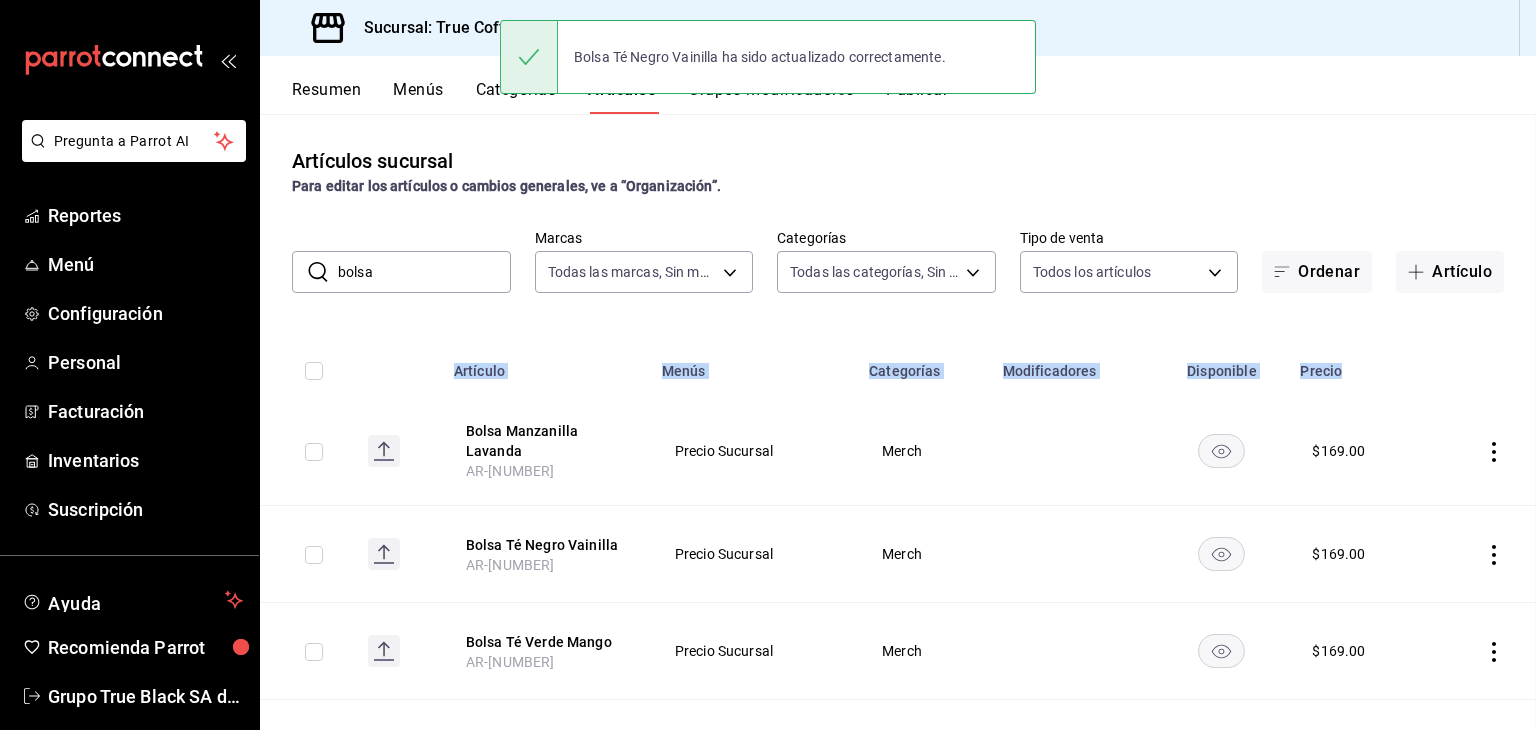 drag, startPoint x: 1026, startPoint y: 362, endPoint x: 1031, endPoint y: 375, distance: 13.928389 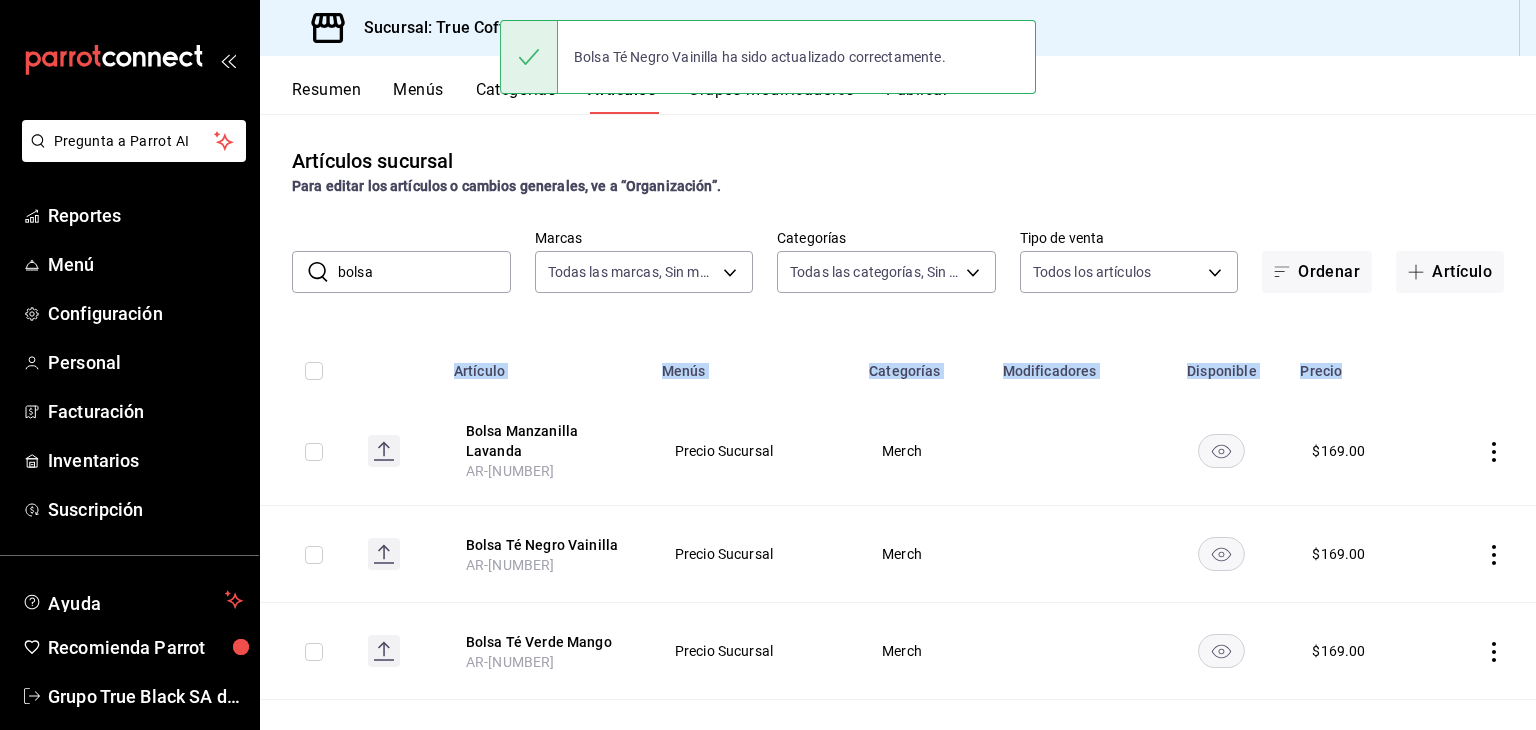 scroll, scrollTop: 100, scrollLeft: 0, axis: vertical 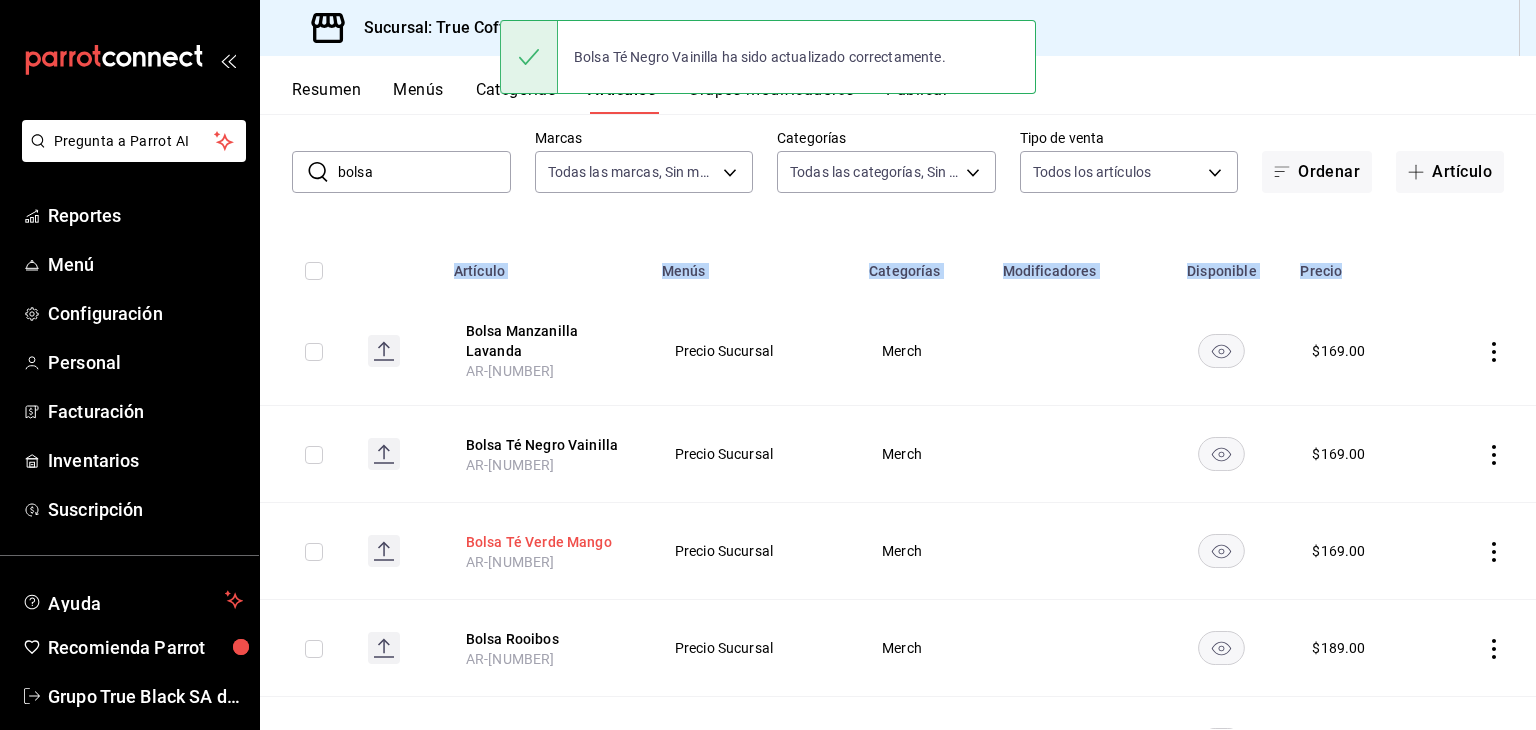 click on "Bolsa Té Verde Mango" at bounding box center [546, 542] 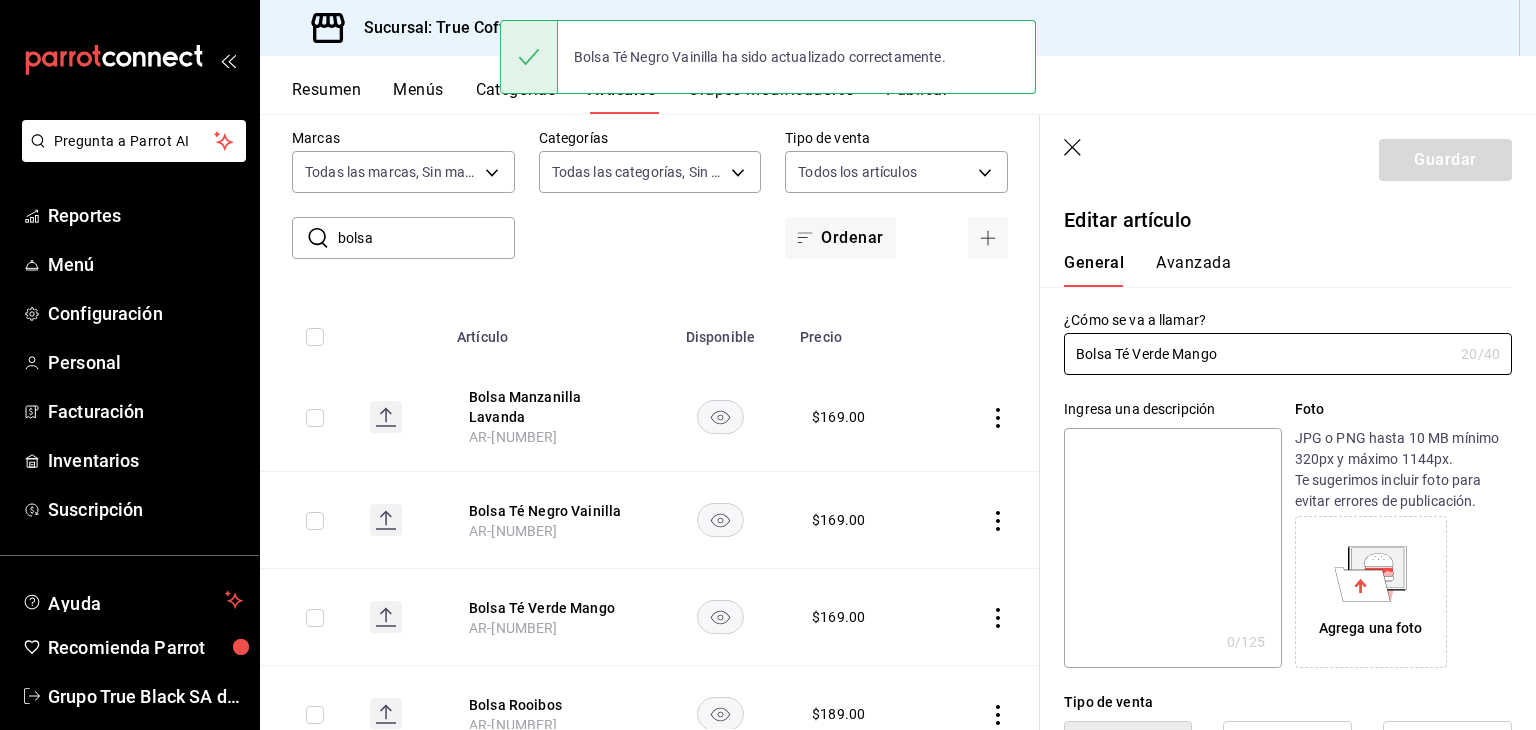 click on "Avanzada" at bounding box center (1193, 270) 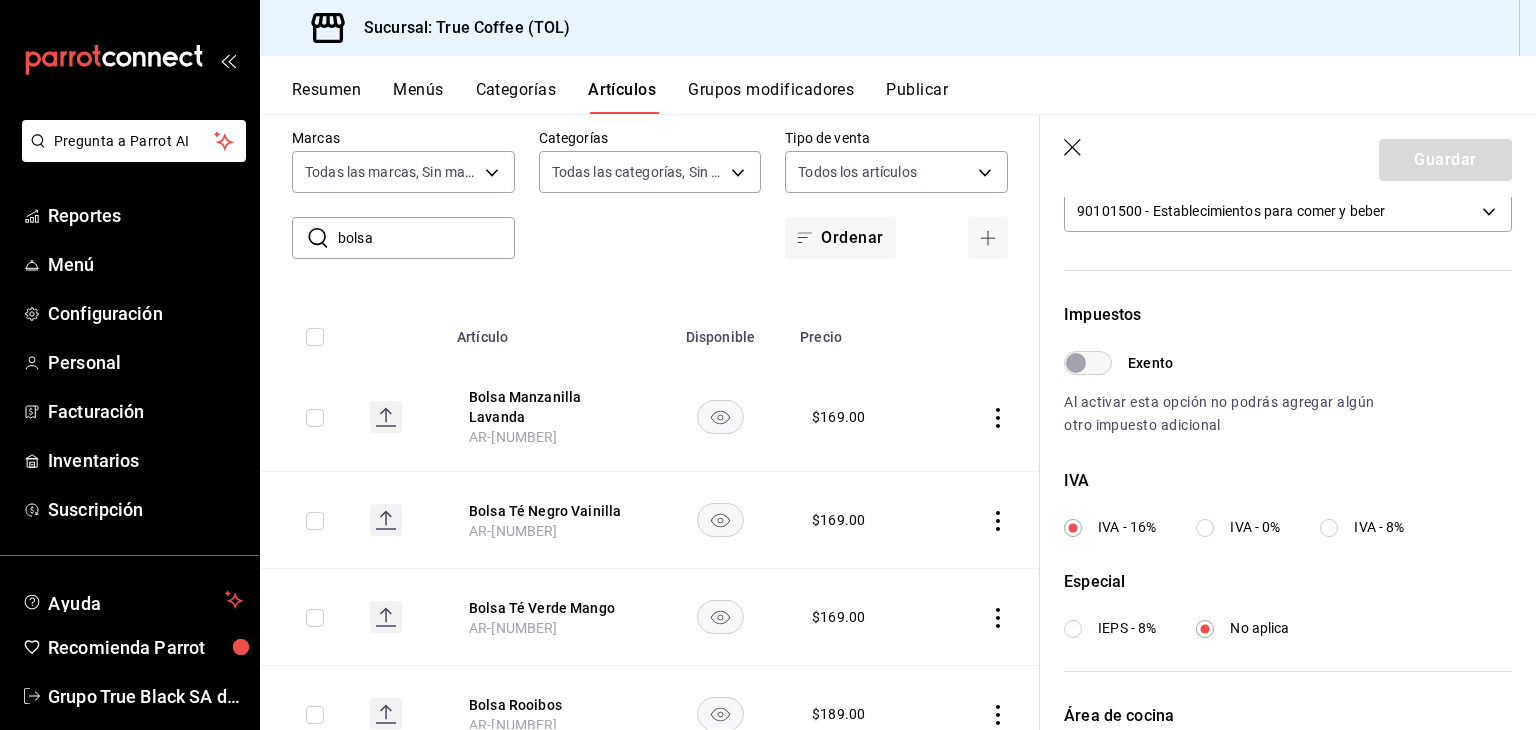 scroll, scrollTop: 505, scrollLeft: 0, axis: vertical 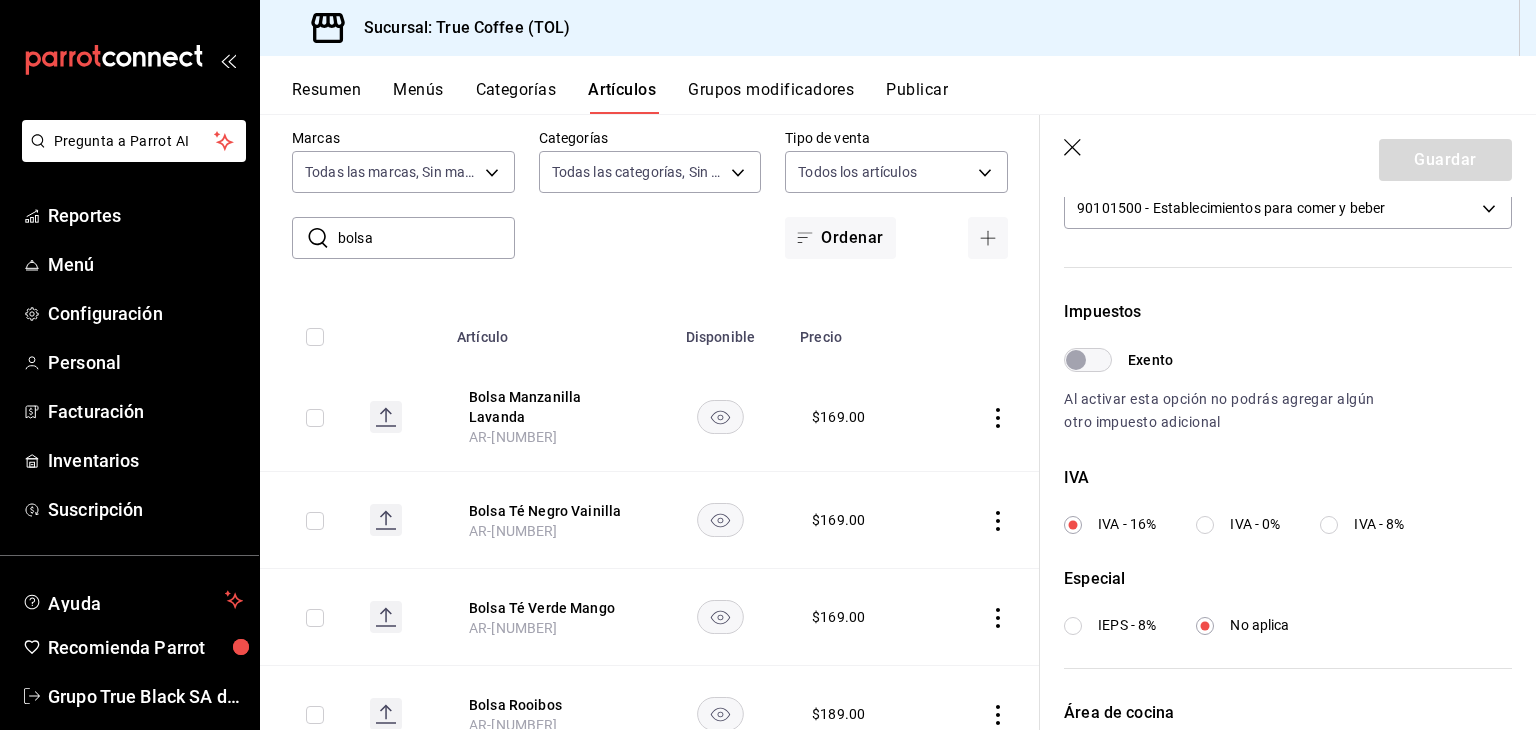 click on "IVA - 0%" at bounding box center [1255, 524] 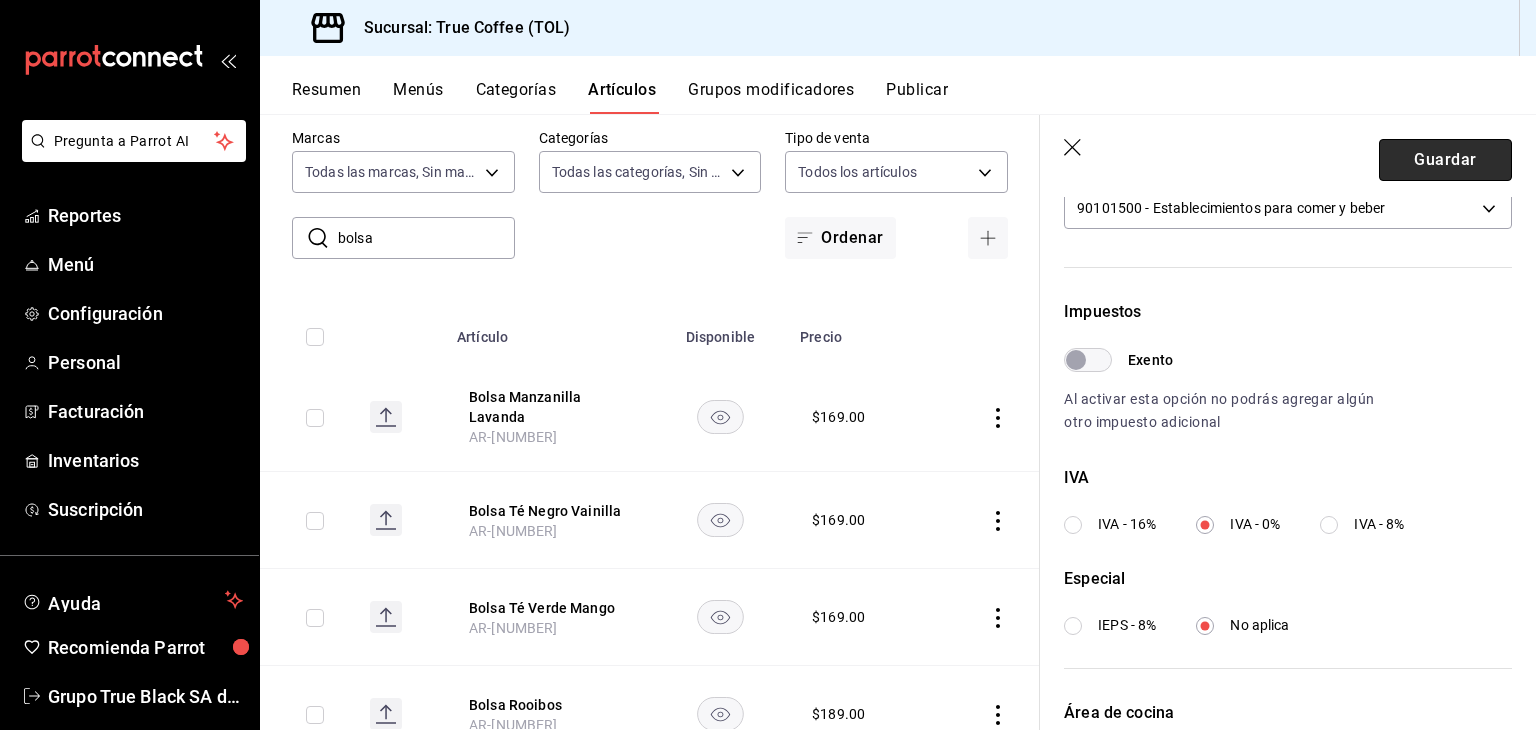 click on "Guardar" at bounding box center [1445, 160] 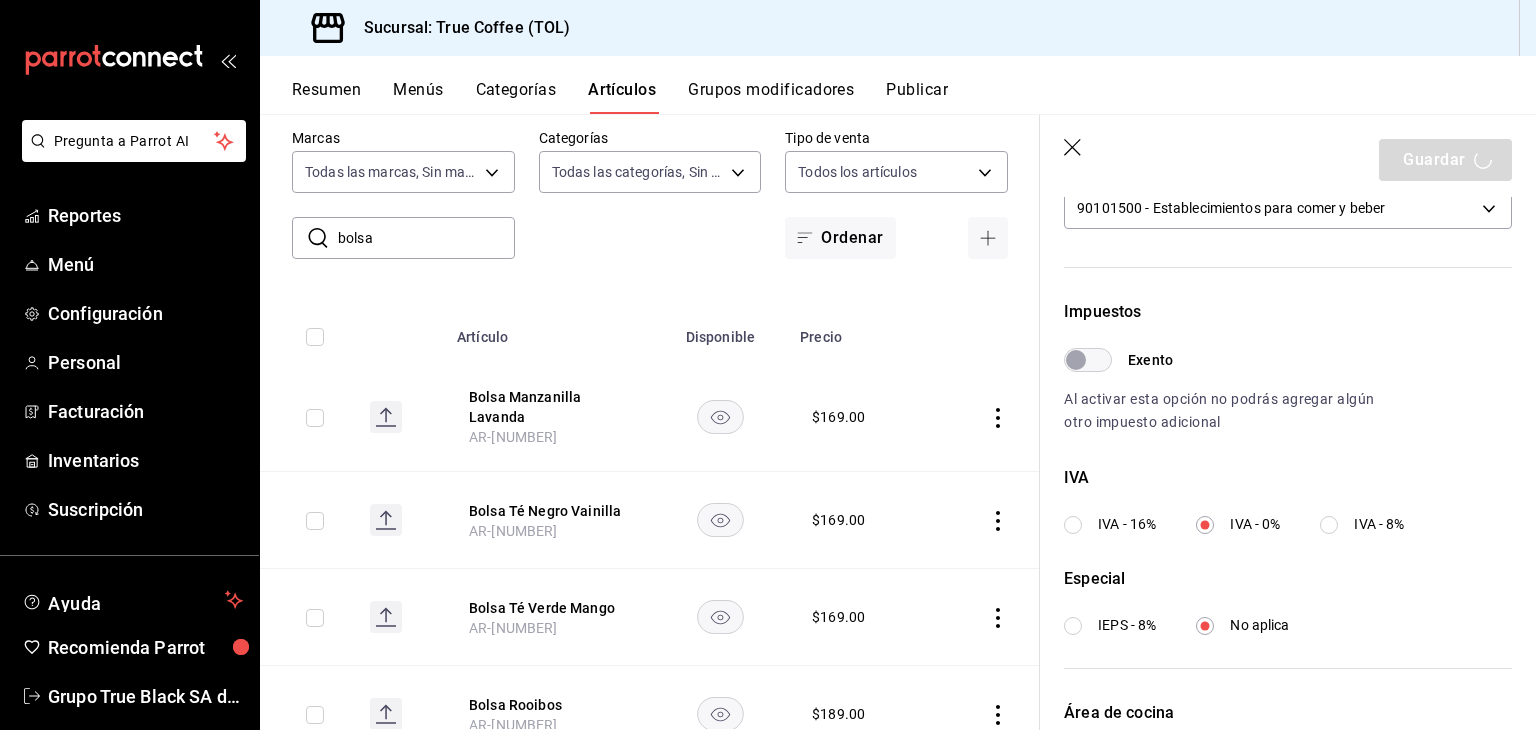 click on "Artículos sucursal Para editar los artículos o cambios generales, ve a “Organización”. ​ bolsa ​ Marcas Todas las marcas, Sin marca 26f61452-cae3-4785-a690-7b393e87ceb5 Categorías Todas las categorías, Sin categoría Tipo de venta Todos los artículos ALL Ordenar Artículo Disponible Precio Bolsa Manzanilla Lavanda AR-[NUMBER] $ 169.00 Bolsa Té Negro Vainilla AR-[NUMBER] $ 169.00 Bolsa Té Verde Mango AR-[NUMBER] $ 169.00 Bolsa Rooibos AR-[NUMBER] $ 189.00 Bolsa fresa kiwi AR-[NUMBER] $ 199.00 Bolsa Piña Coco AR-[NUMBER] $ 189.00 Bolsa Frutos Rojos AR-[NUMBER] $ 199.00" at bounding box center (650, 421) 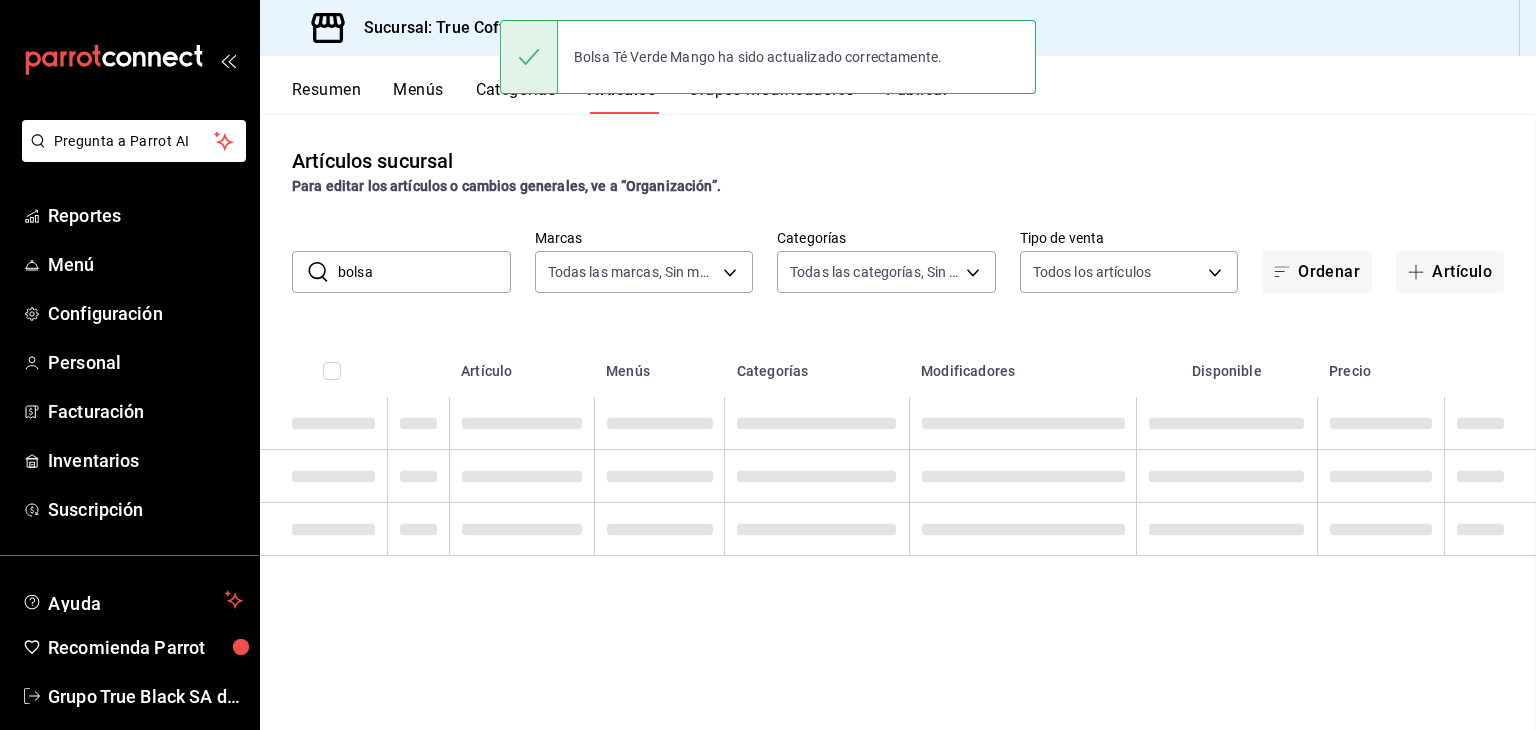 scroll, scrollTop: 0, scrollLeft: 0, axis: both 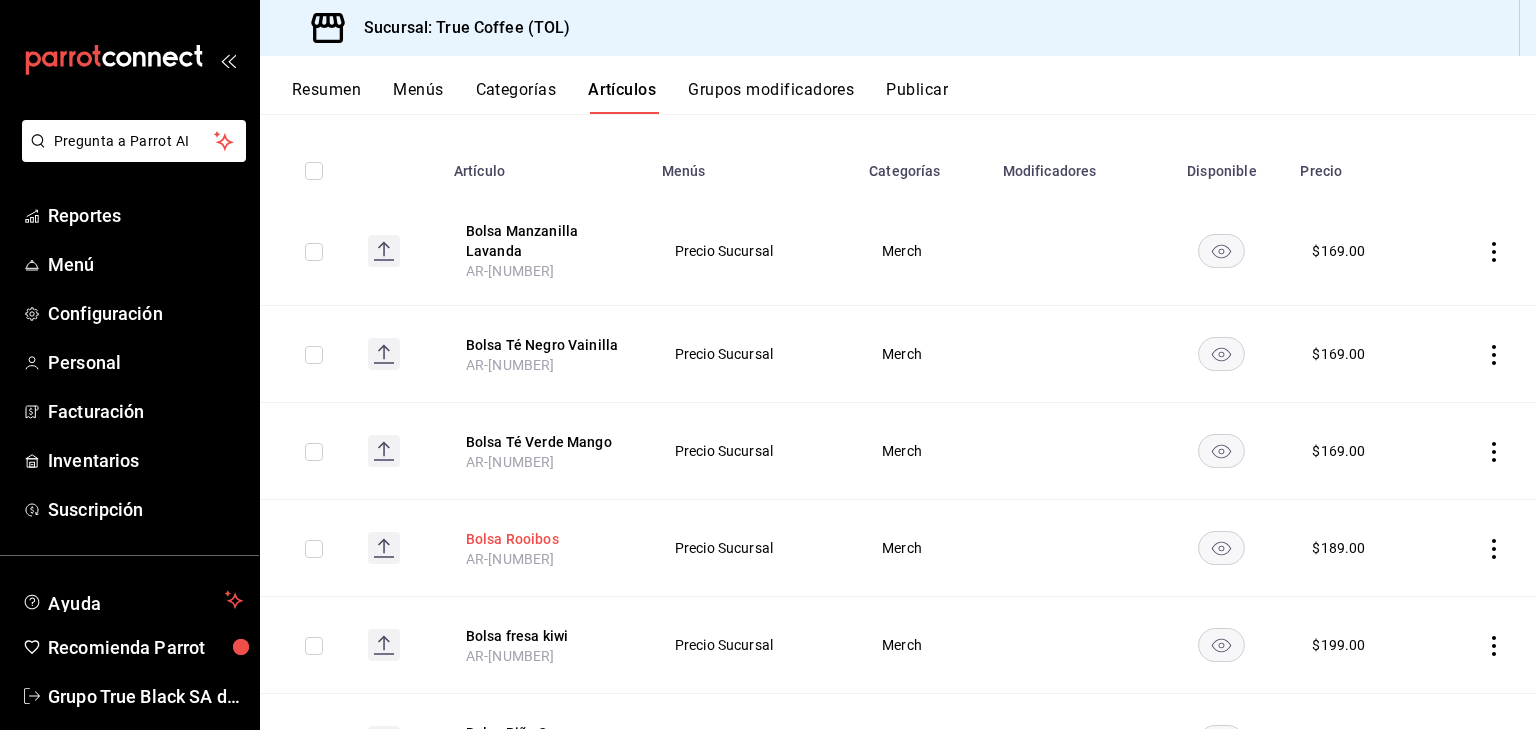 click on "Bolsa Rooibos" at bounding box center (546, 539) 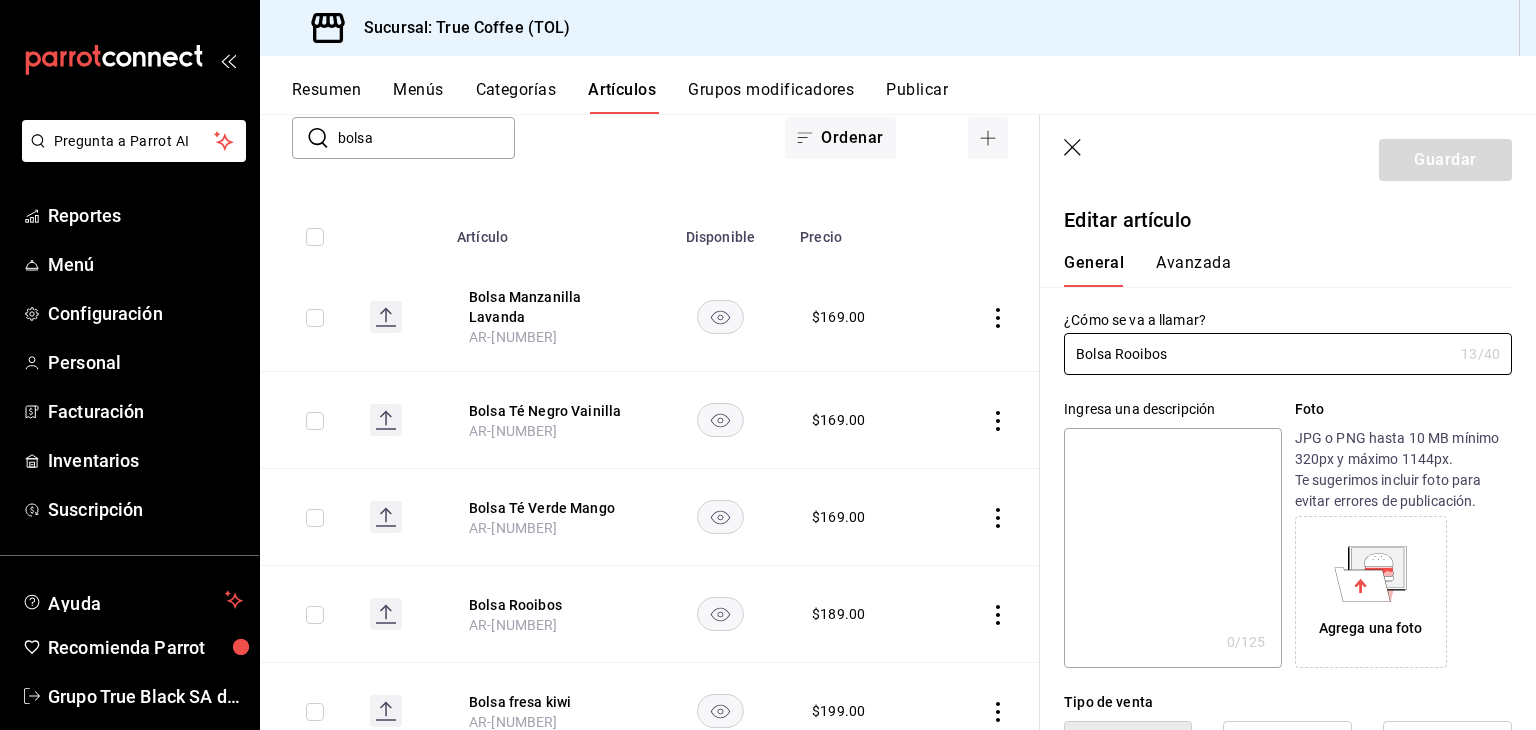 type on "$189.00" 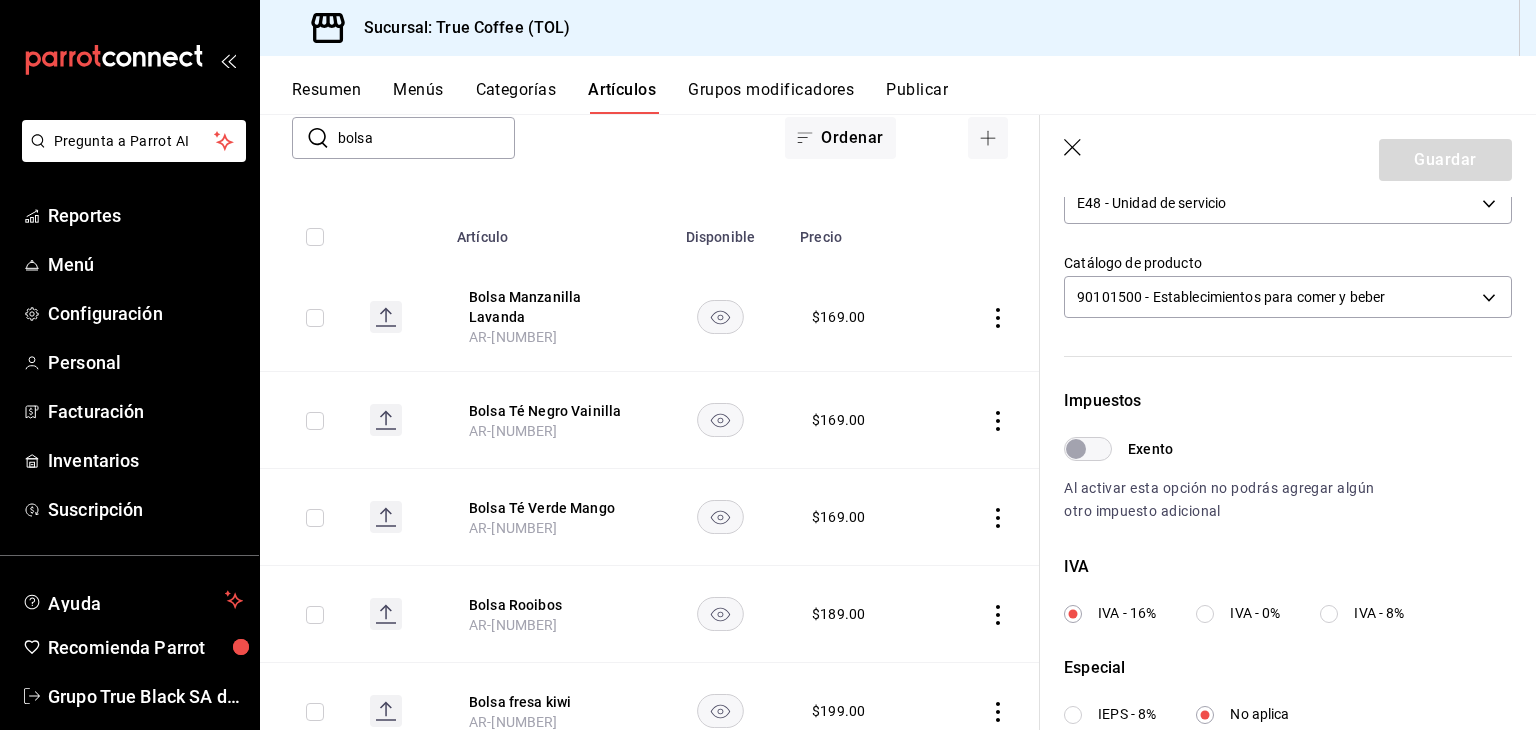 scroll, scrollTop: 434, scrollLeft: 0, axis: vertical 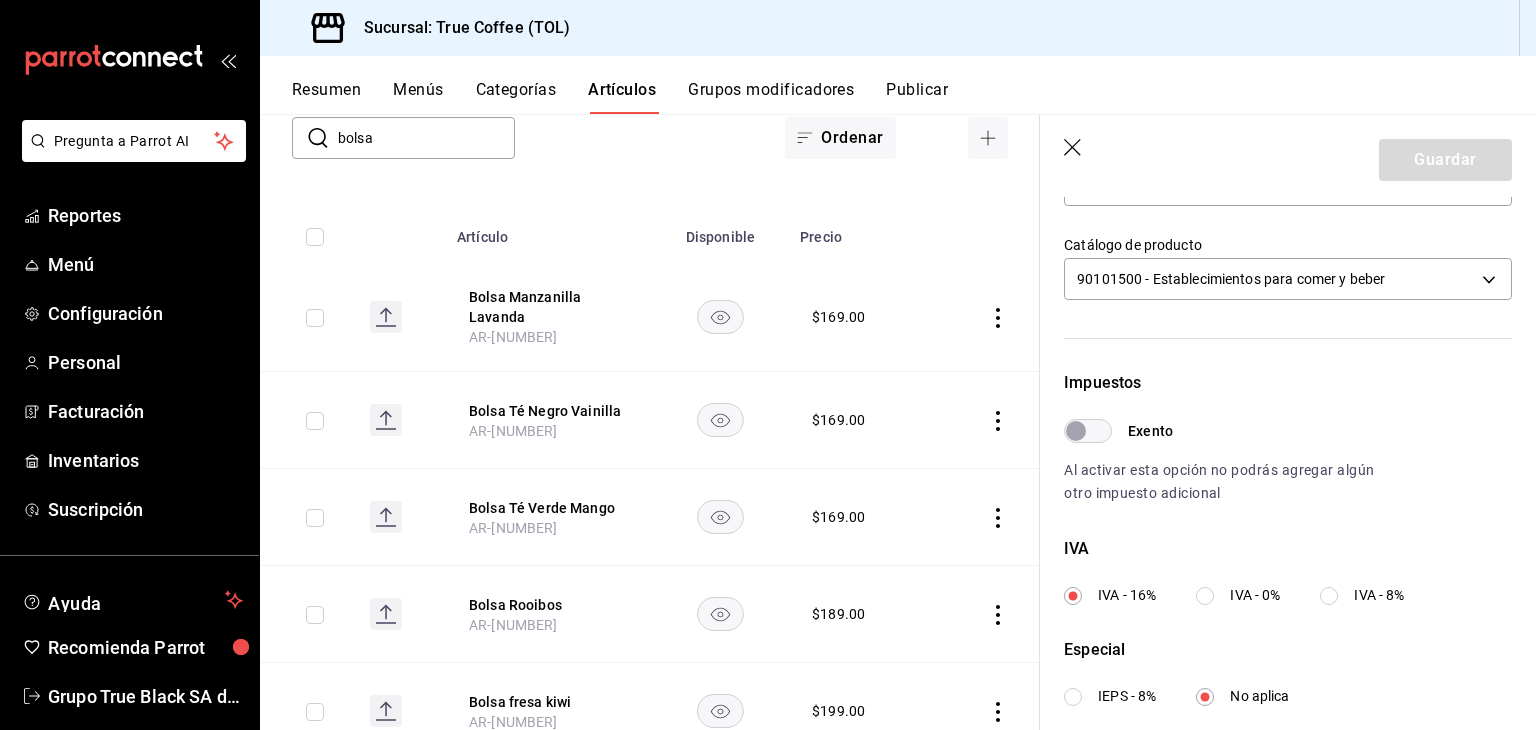 click on "IVA IVA - 16% IVA - 0% IVA - 8%" at bounding box center [1288, 571] 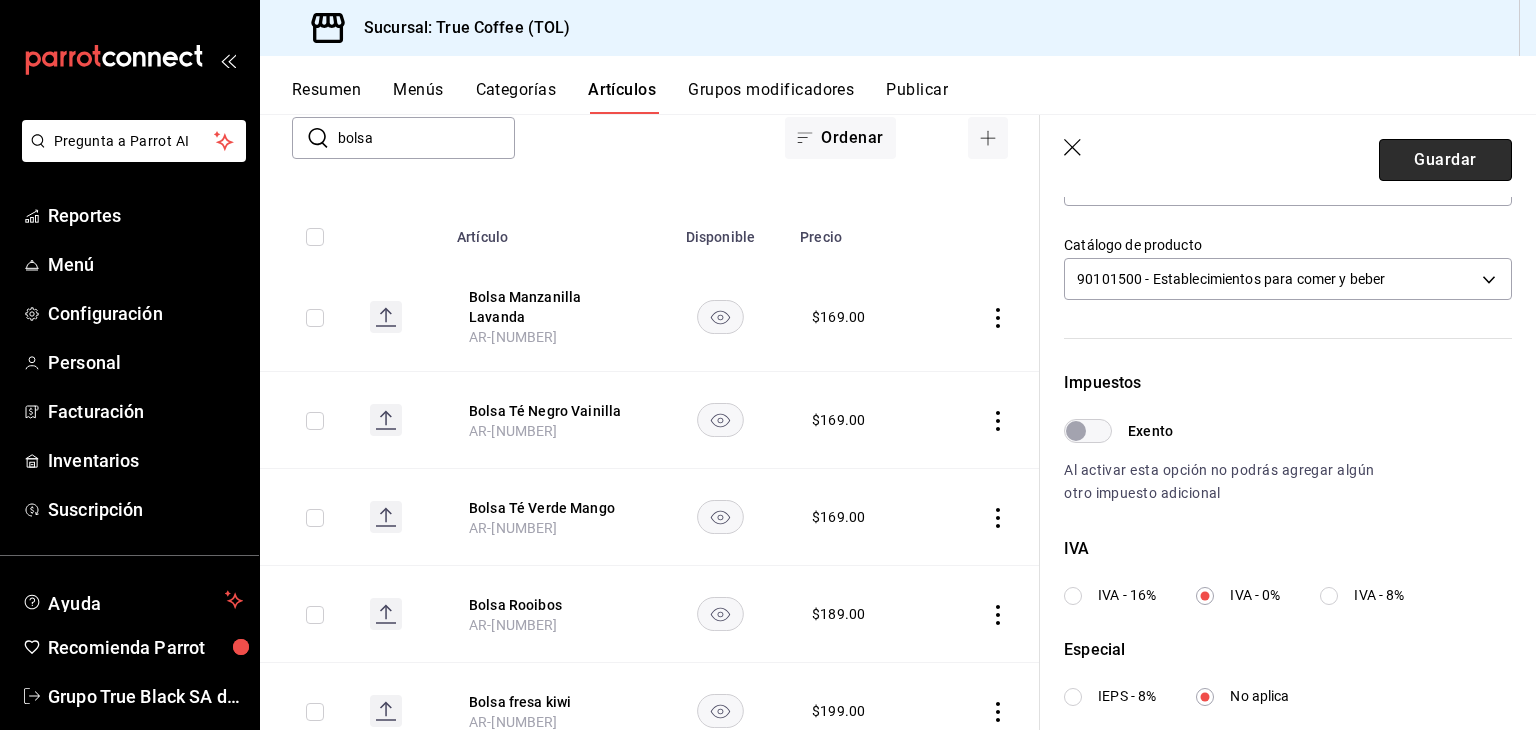 click on "Guardar" at bounding box center [1445, 160] 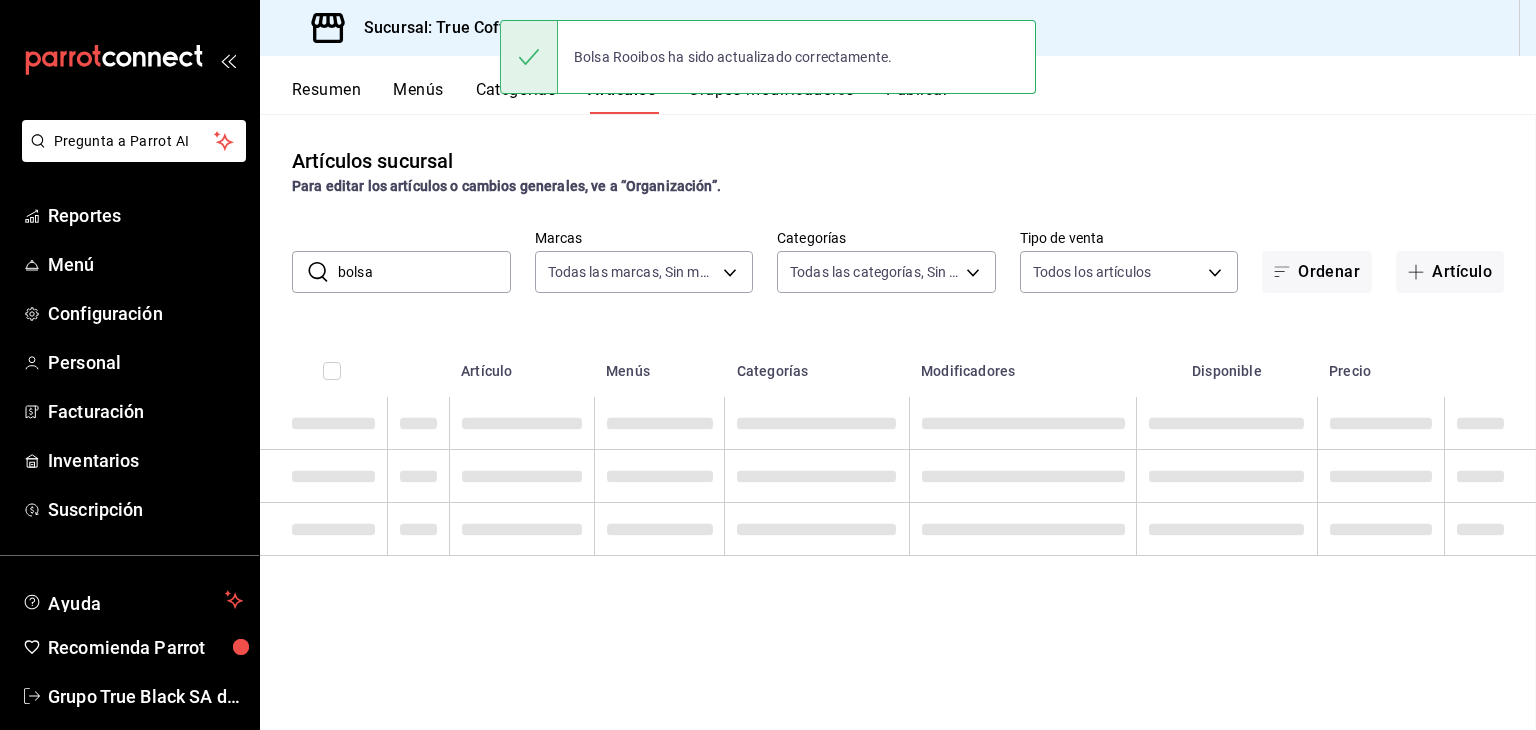 scroll, scrollTop: 0, scrollLeft: 0, axis: both 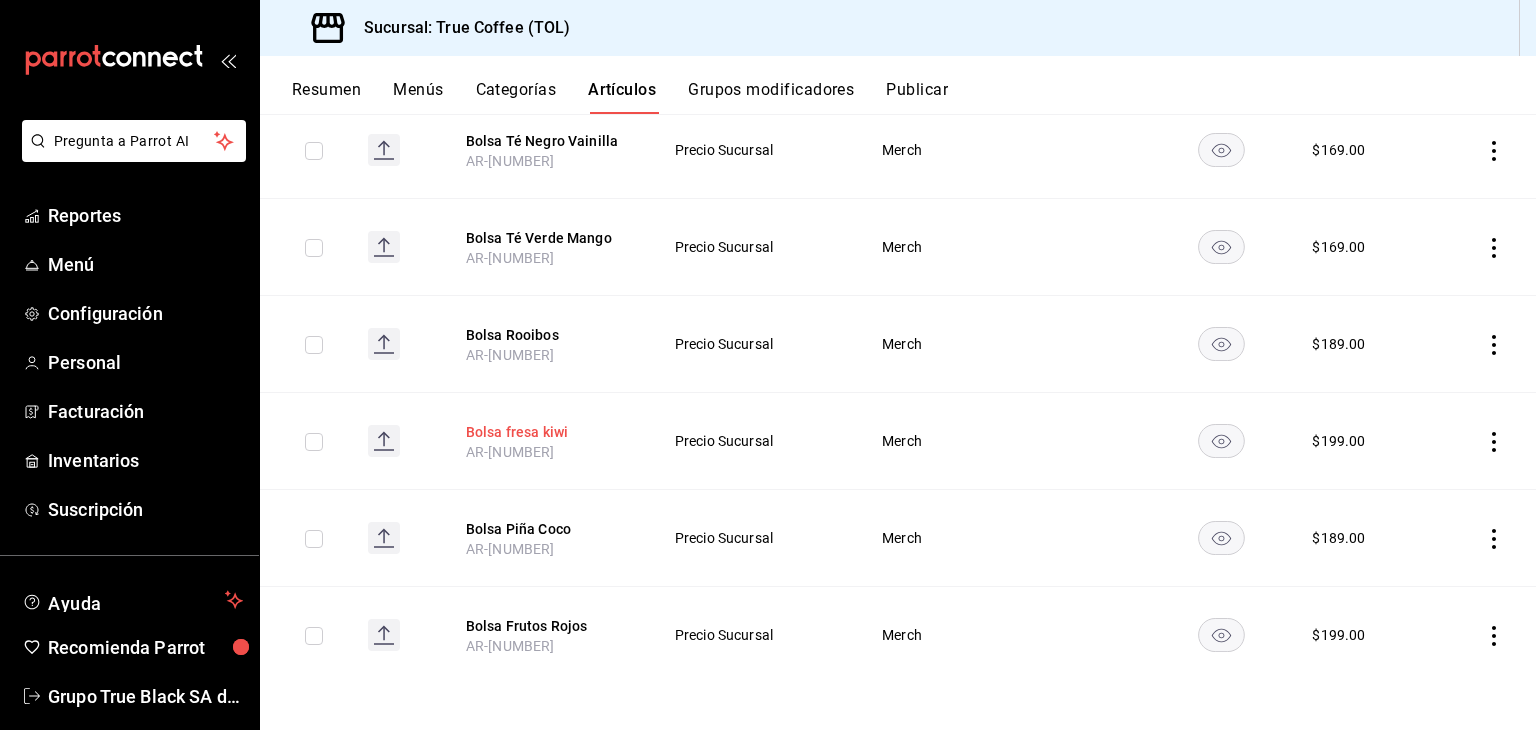click on "Bolsa fresa kiwi" at bounding box center (546, 432) 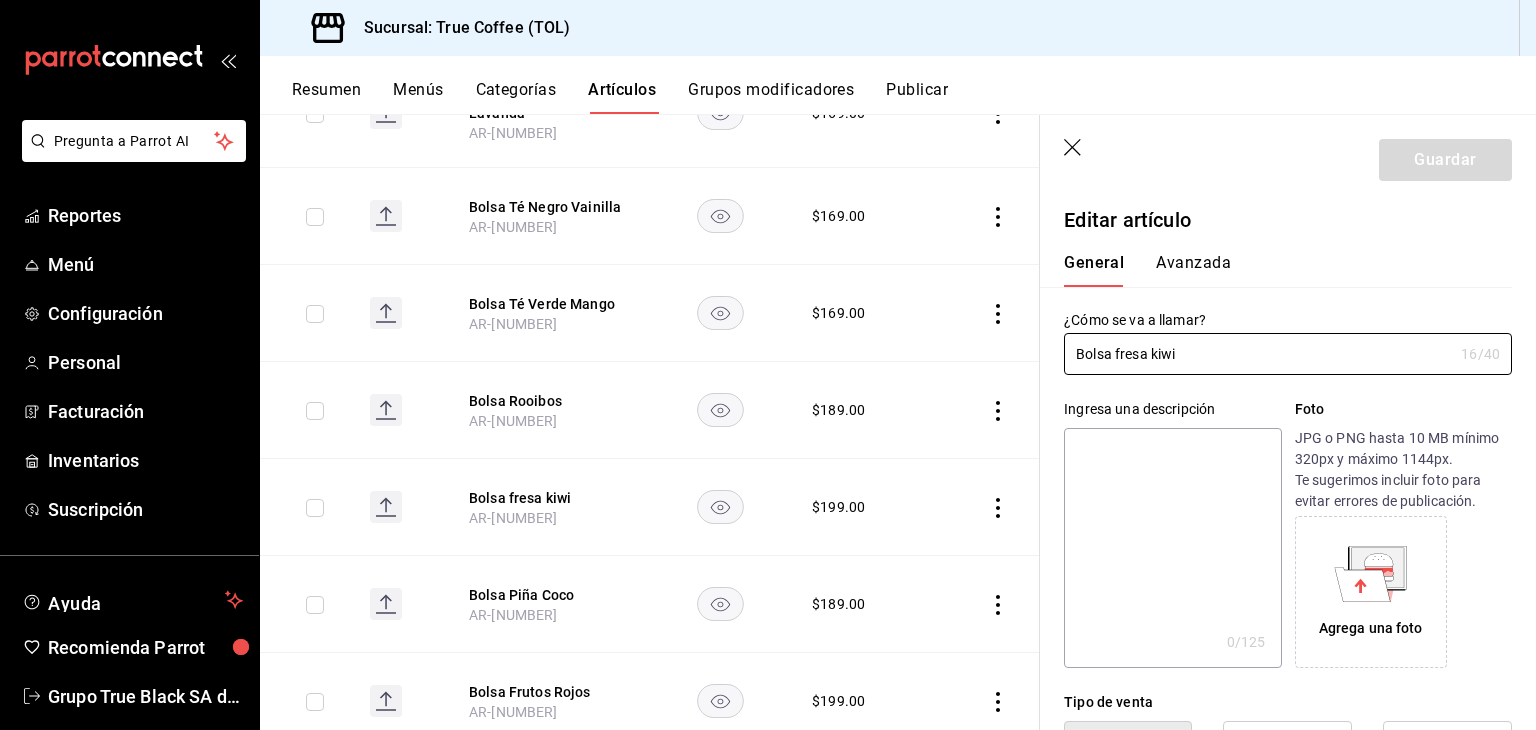click on "Avanzada" at bounding box center (1193, 270) 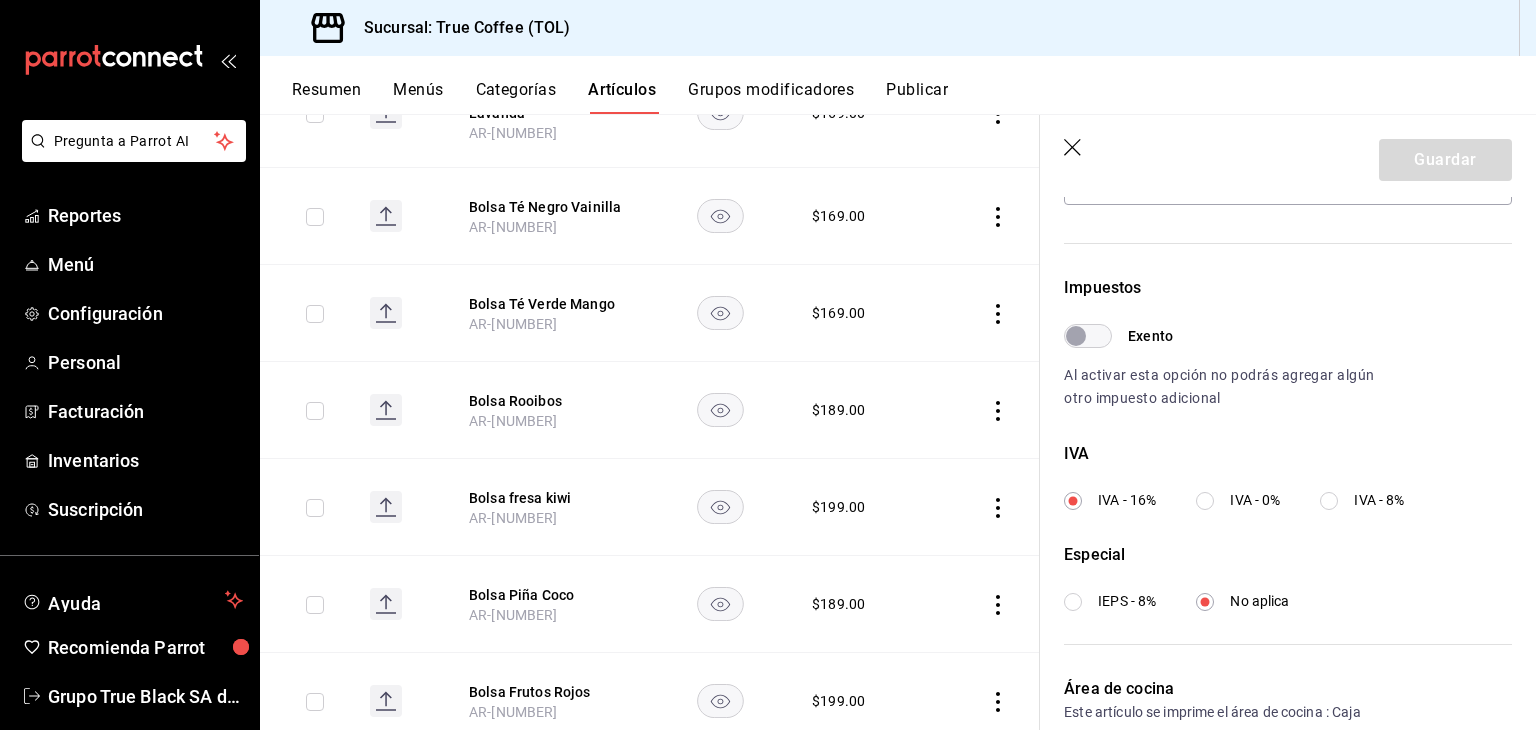 scroll, scrollTop: 531, scrollLeft: 0, axis: vertical 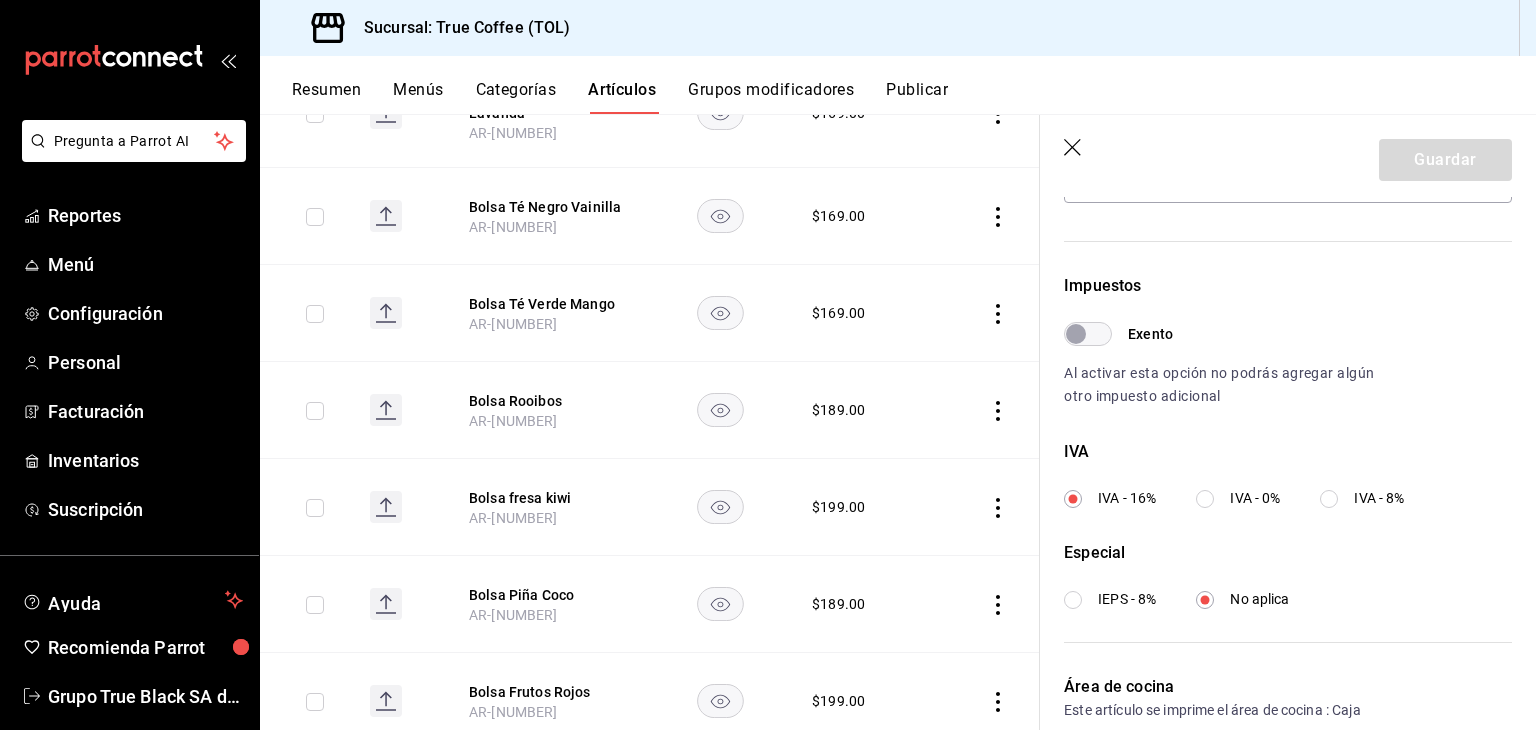 click on "IVA - 0%" at bounding box center [1255, 498] 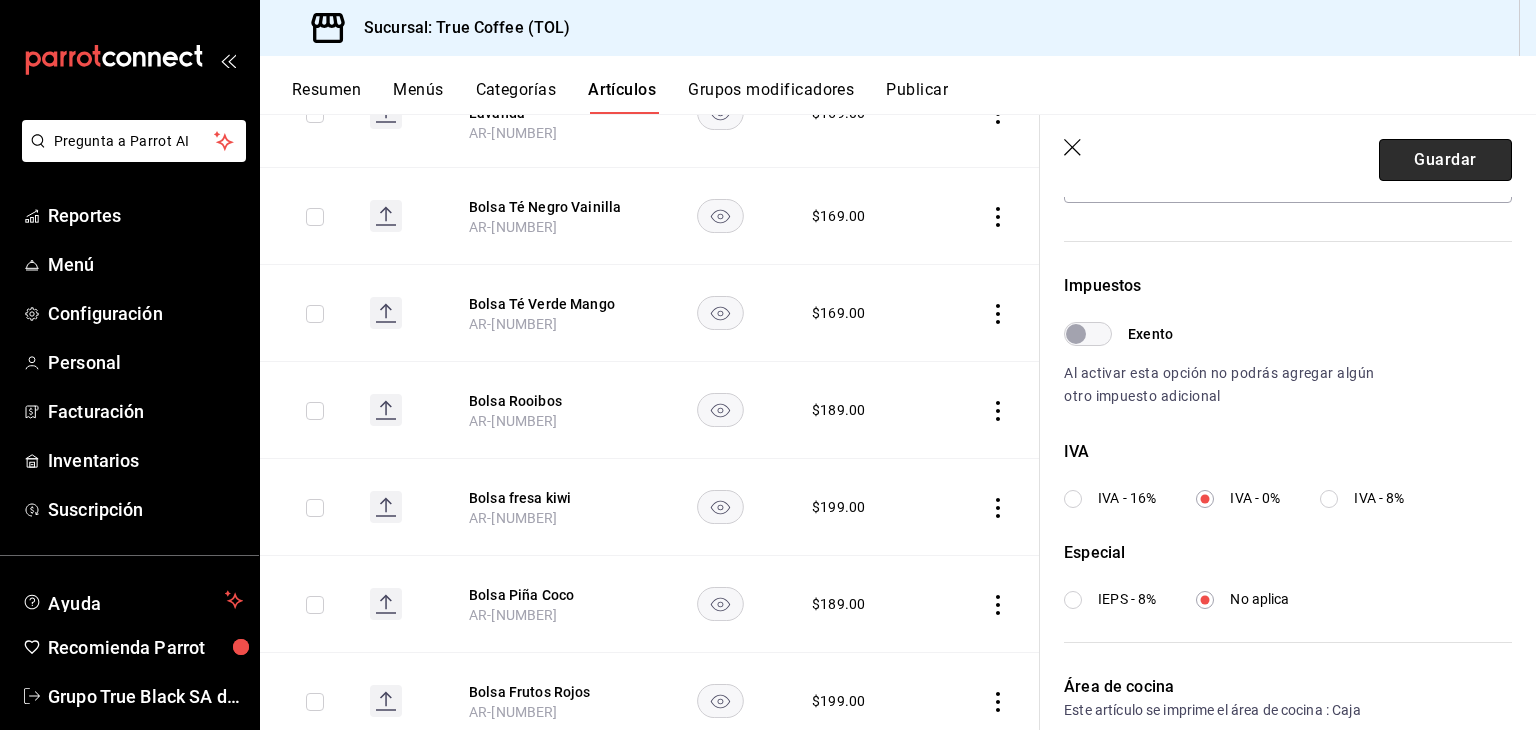 click on "Guardar" at bounding box center (1445, 160) 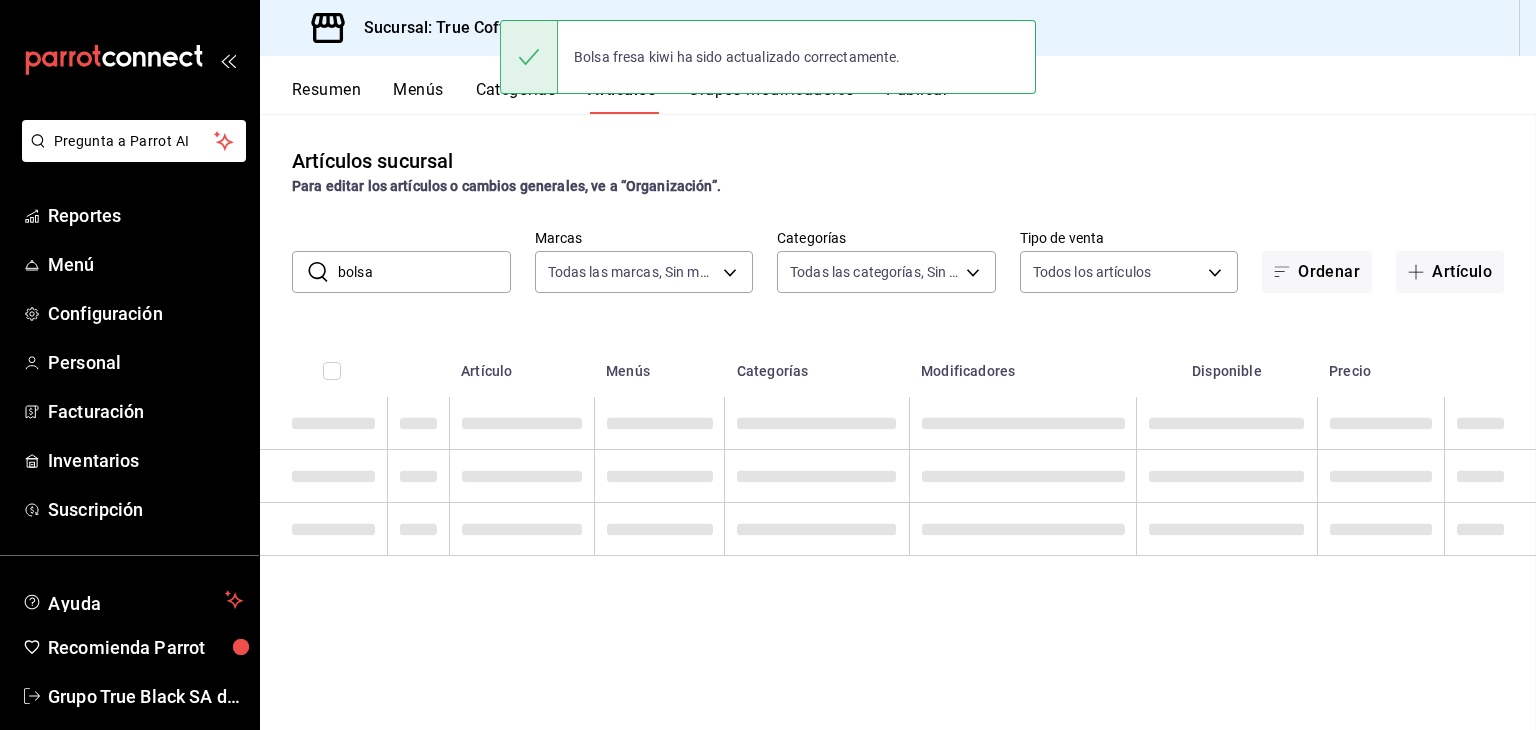 scroll, scrollTop: 0, scrollLeft: 0, axis: both 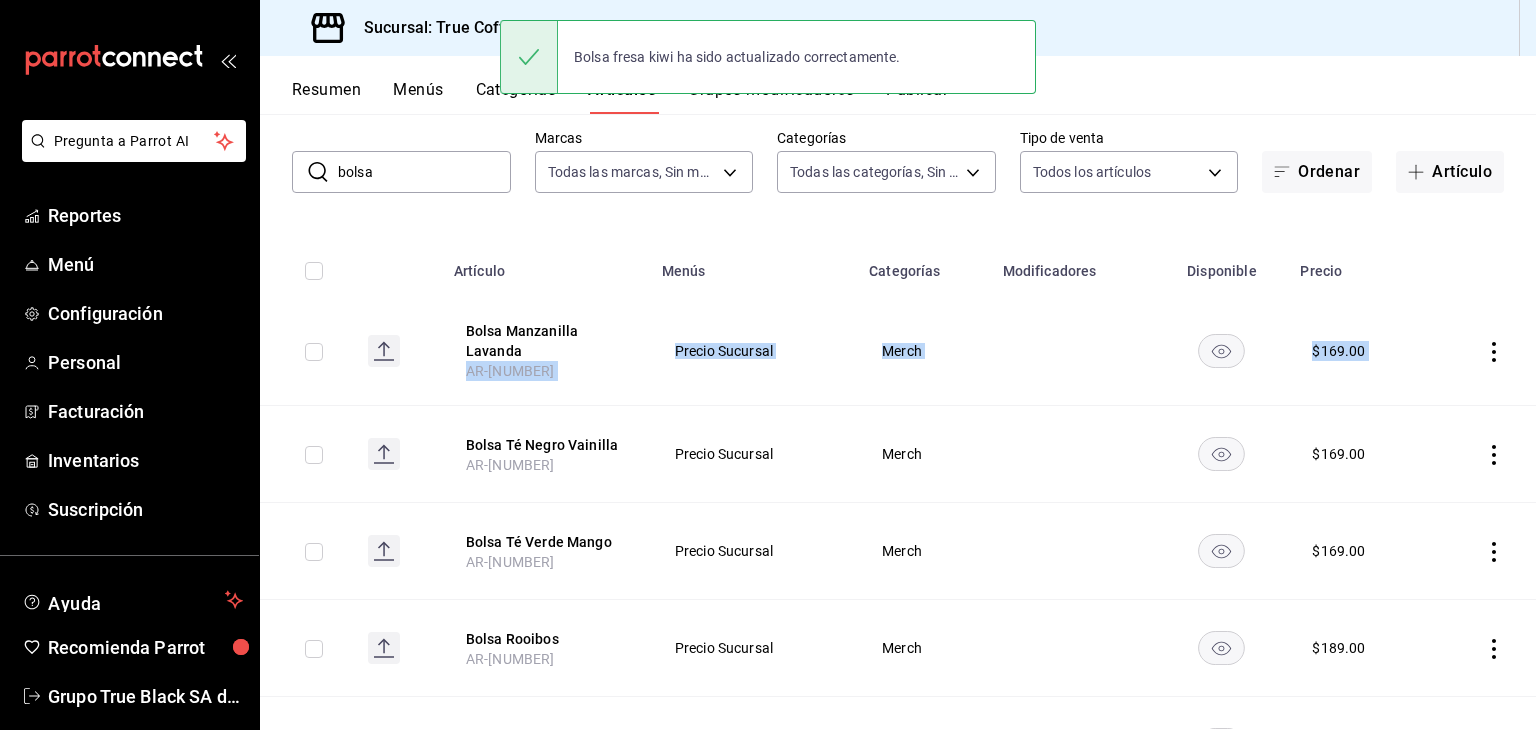drag, startPoint x: 1514, startPoint y: 285, endPoint x: 1515, endPoint y: 317, distance: 32.01562 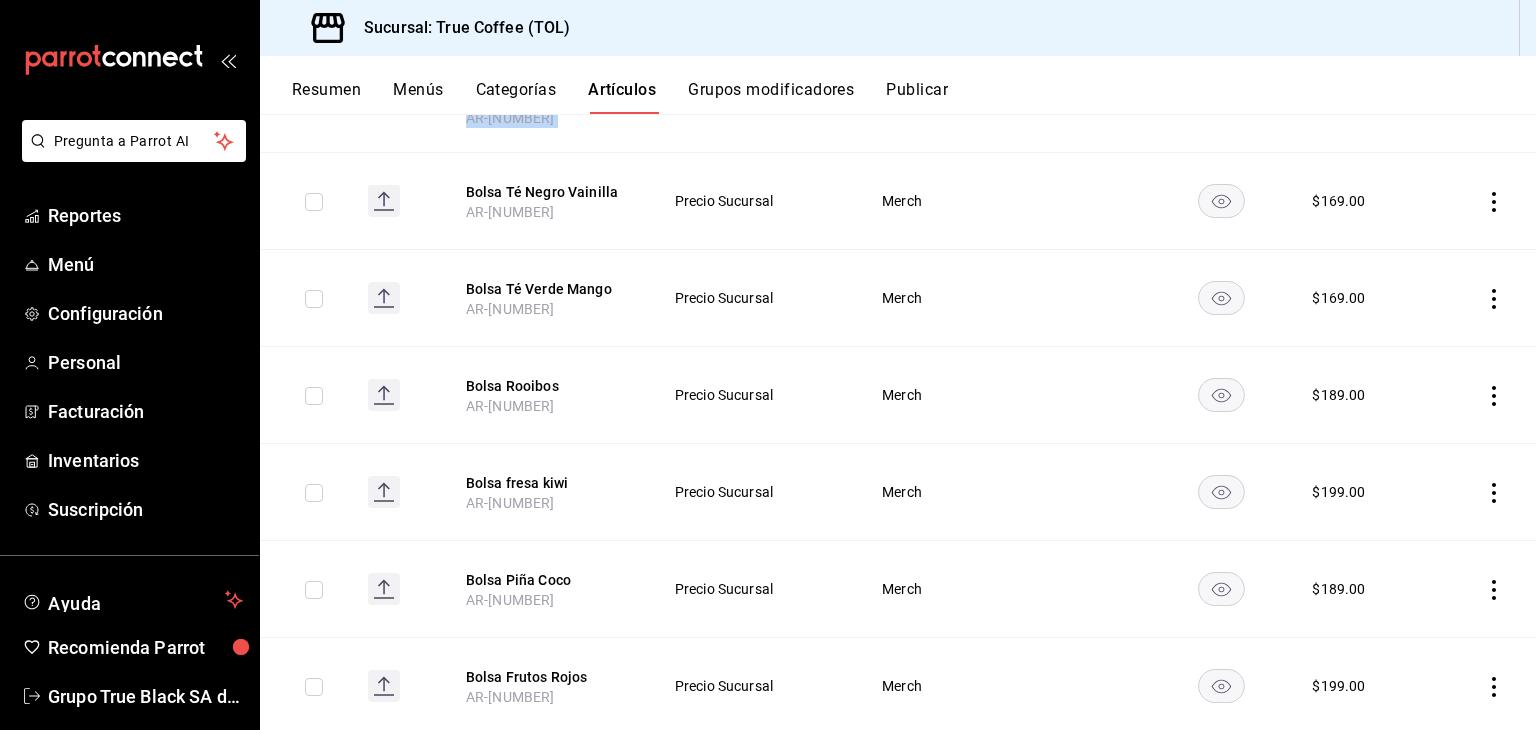 scroll, scrollTop: 404, scrollLeft: 0, axis: vertical 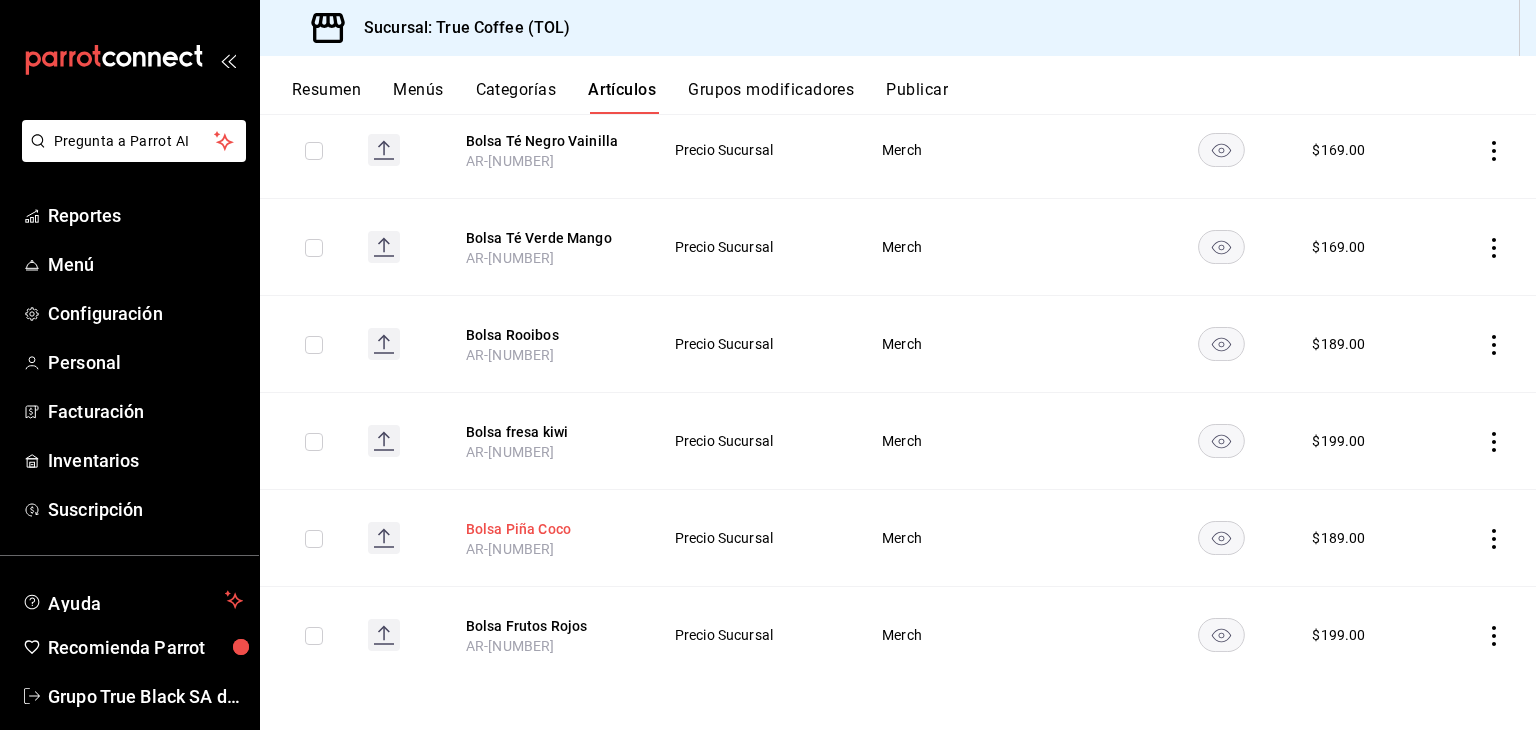 click on "Bolsa Piña Coco" at bounding box center [546, 529] 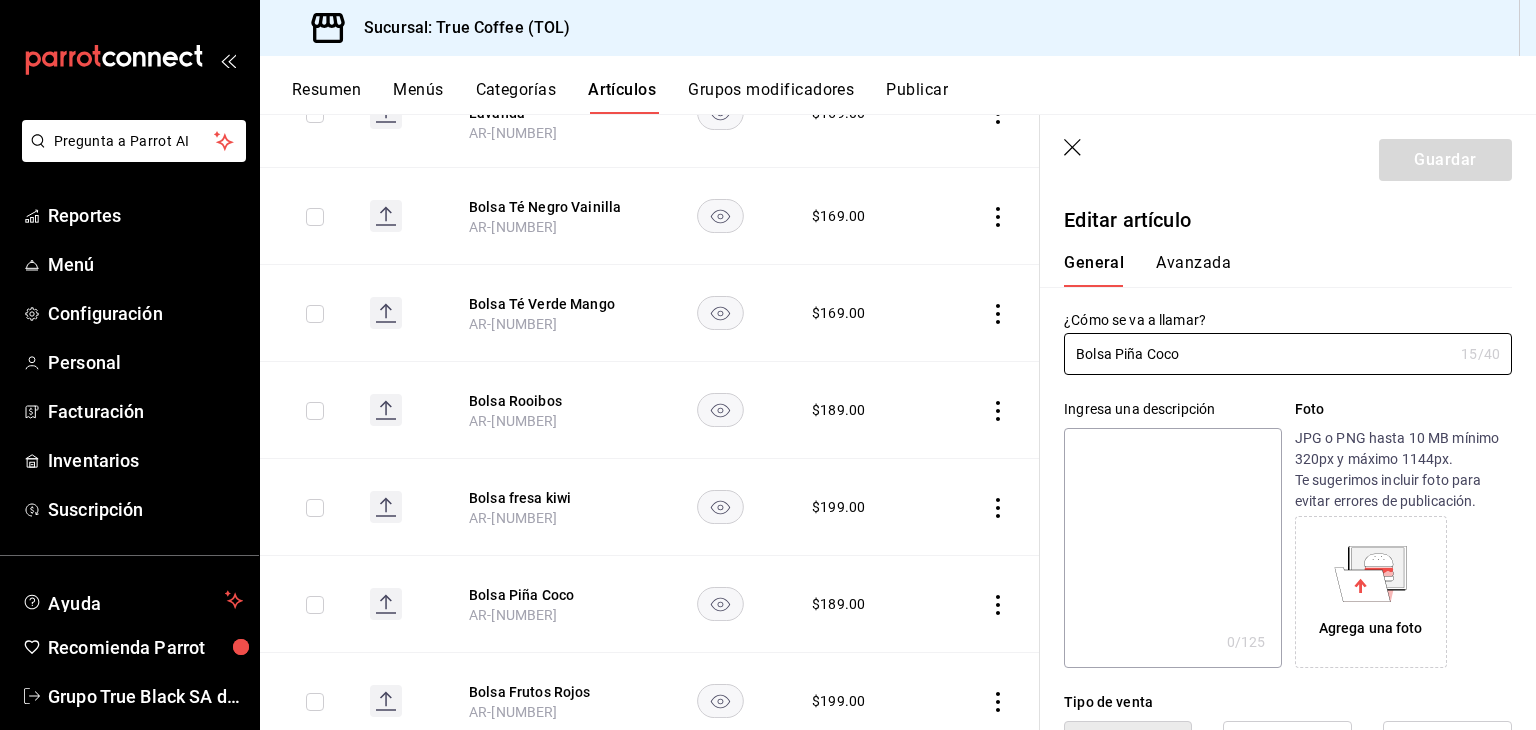 click on "General Avanzada" at bounding box center (1276, 261) 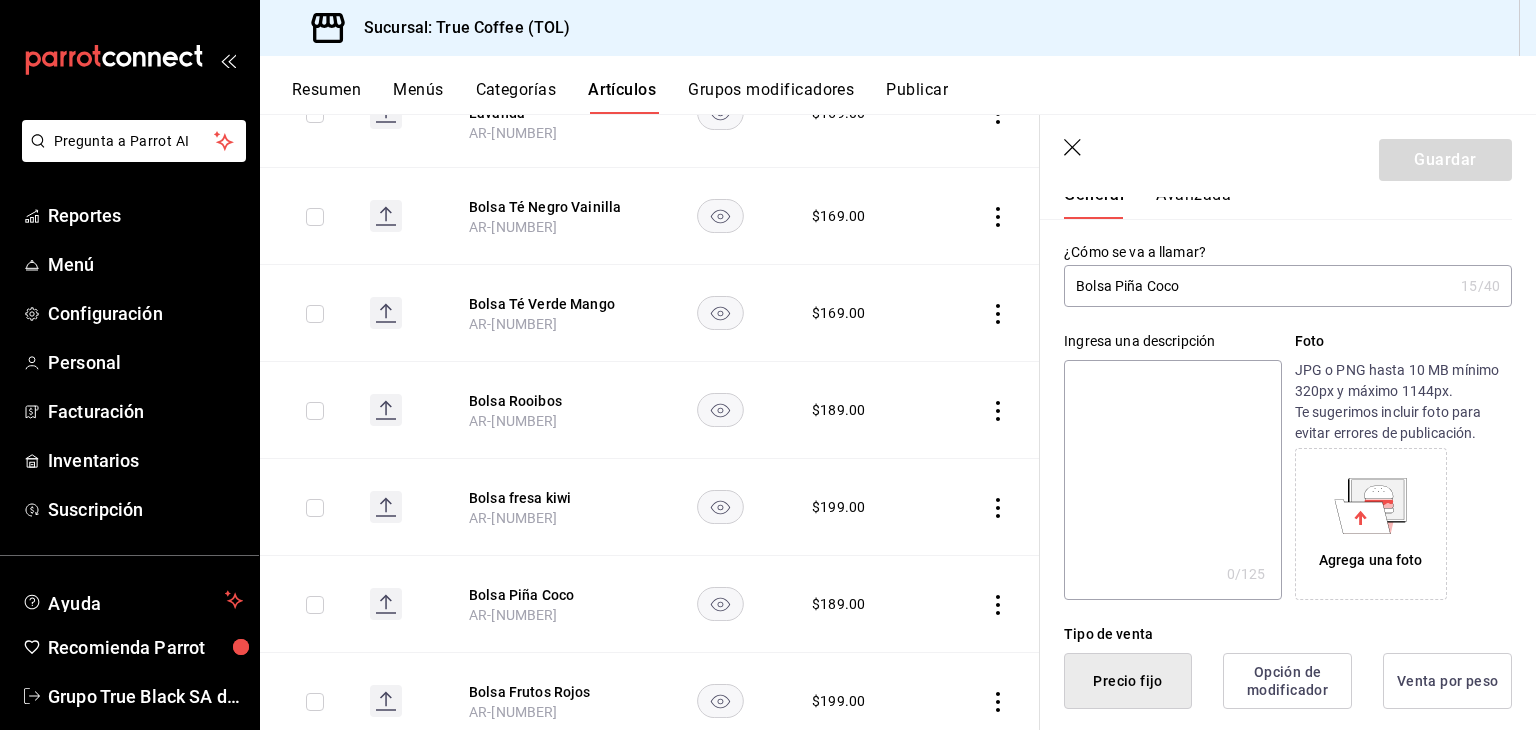 click on "¿Cómo se va a llamar? Bolsa Piña Coco 15 /40 ¿Cómo se va a llamar?" at bounding box center [1276, 263] 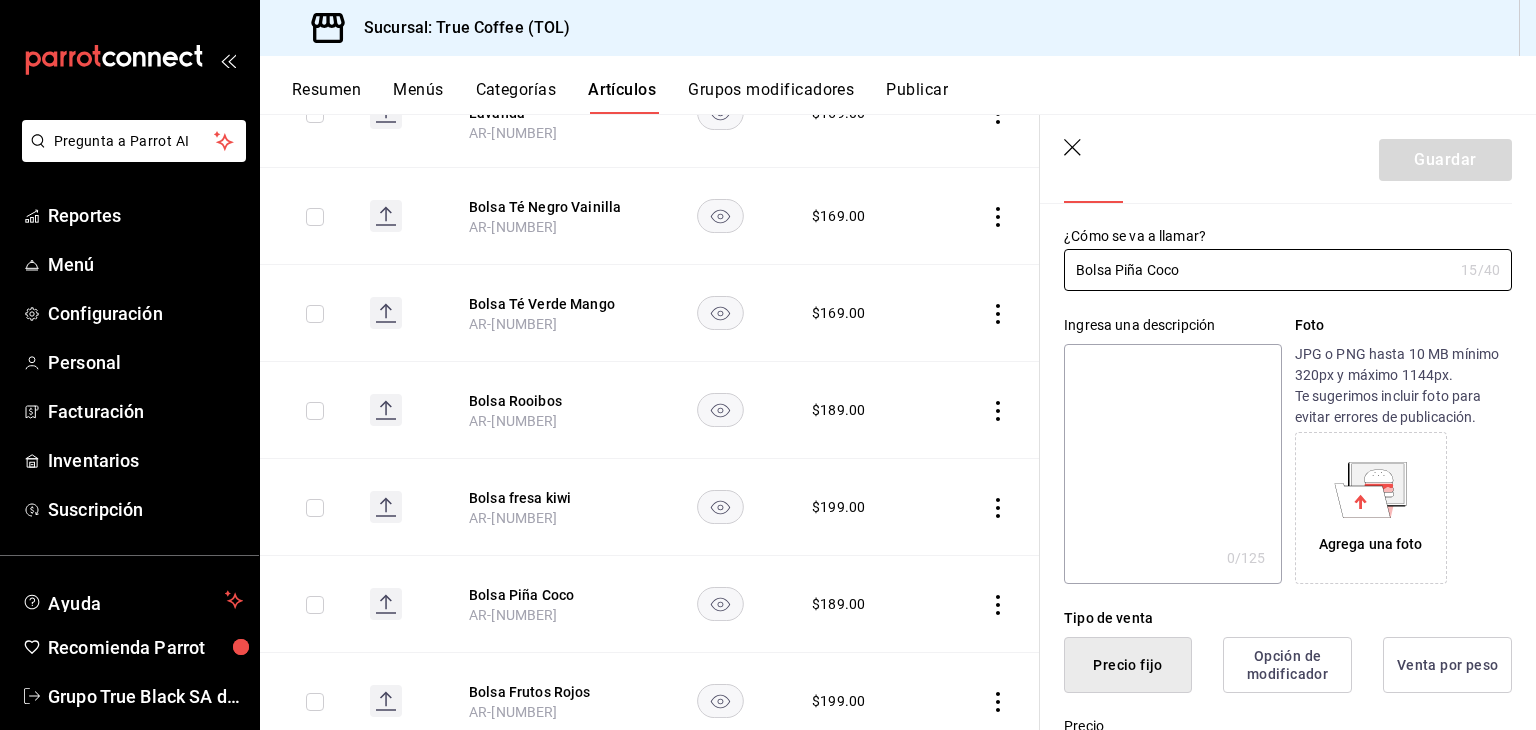scroll, scrollTop: 0, scrollLeft: 0, axis: both 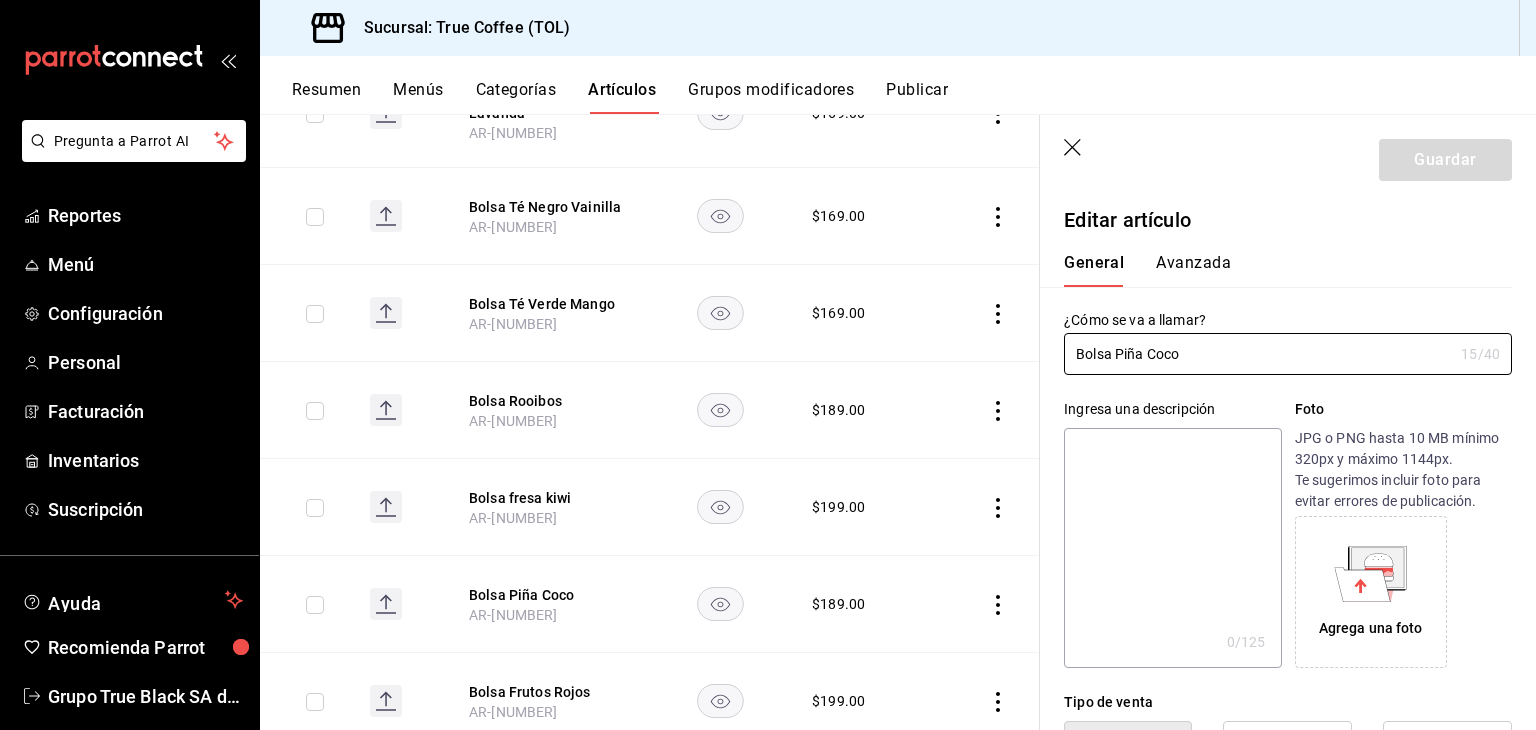 click on "Avanzada" at bounding box center [1193, 270] 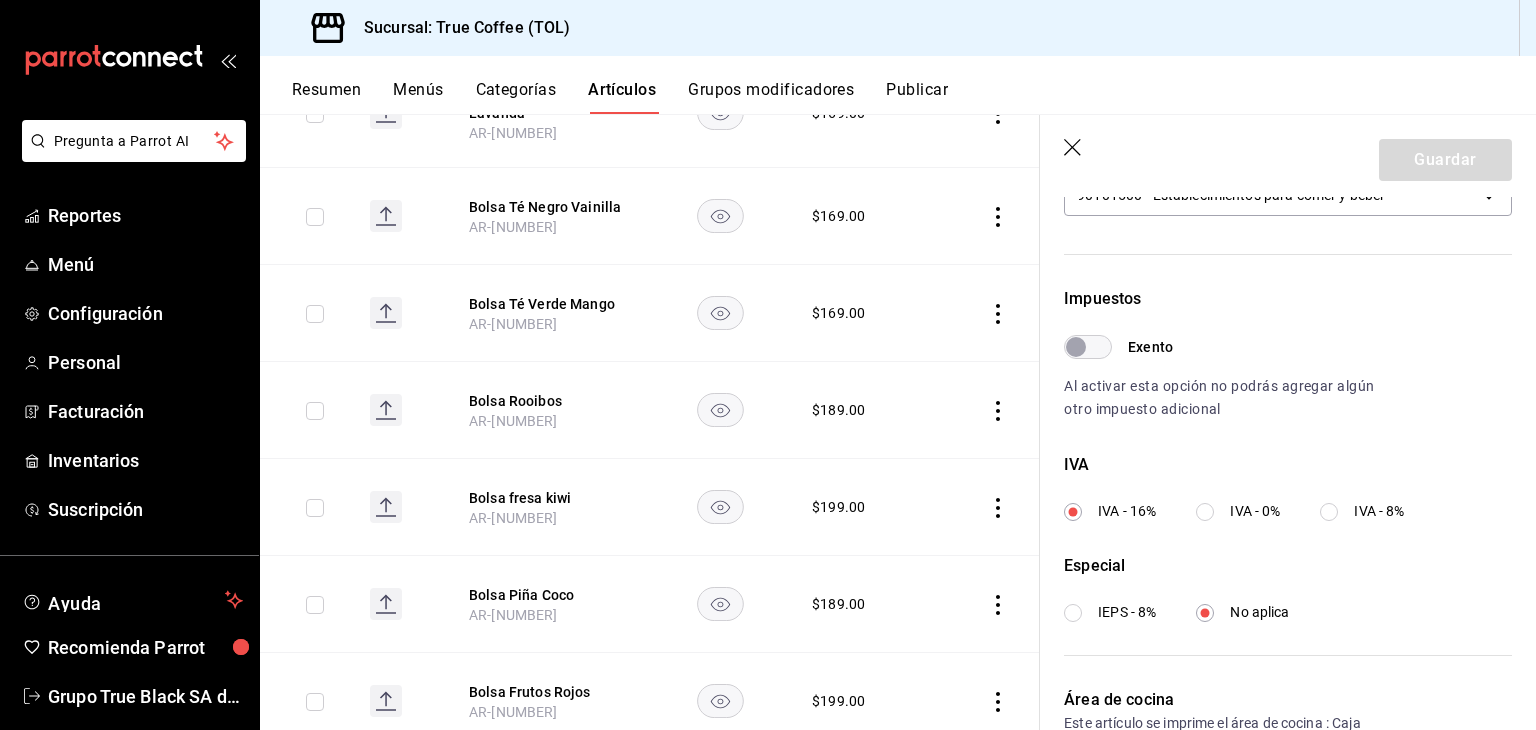 scroll, scrollTop: 615, scrollLeft: 0, axis: vertical 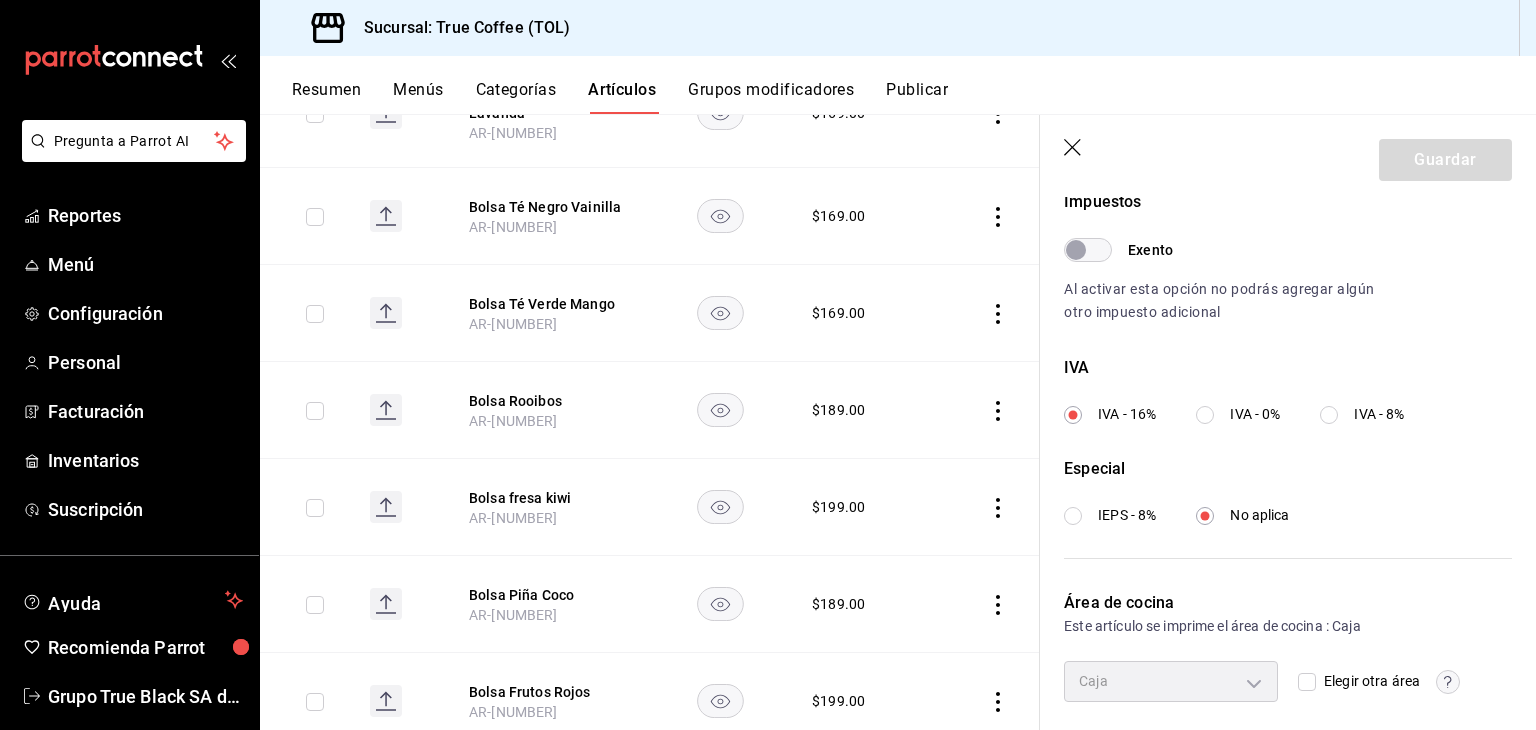 click on "IVA IVA - 16% IVA - 0% IVA - 8%" at bounding box center [1288, 390] 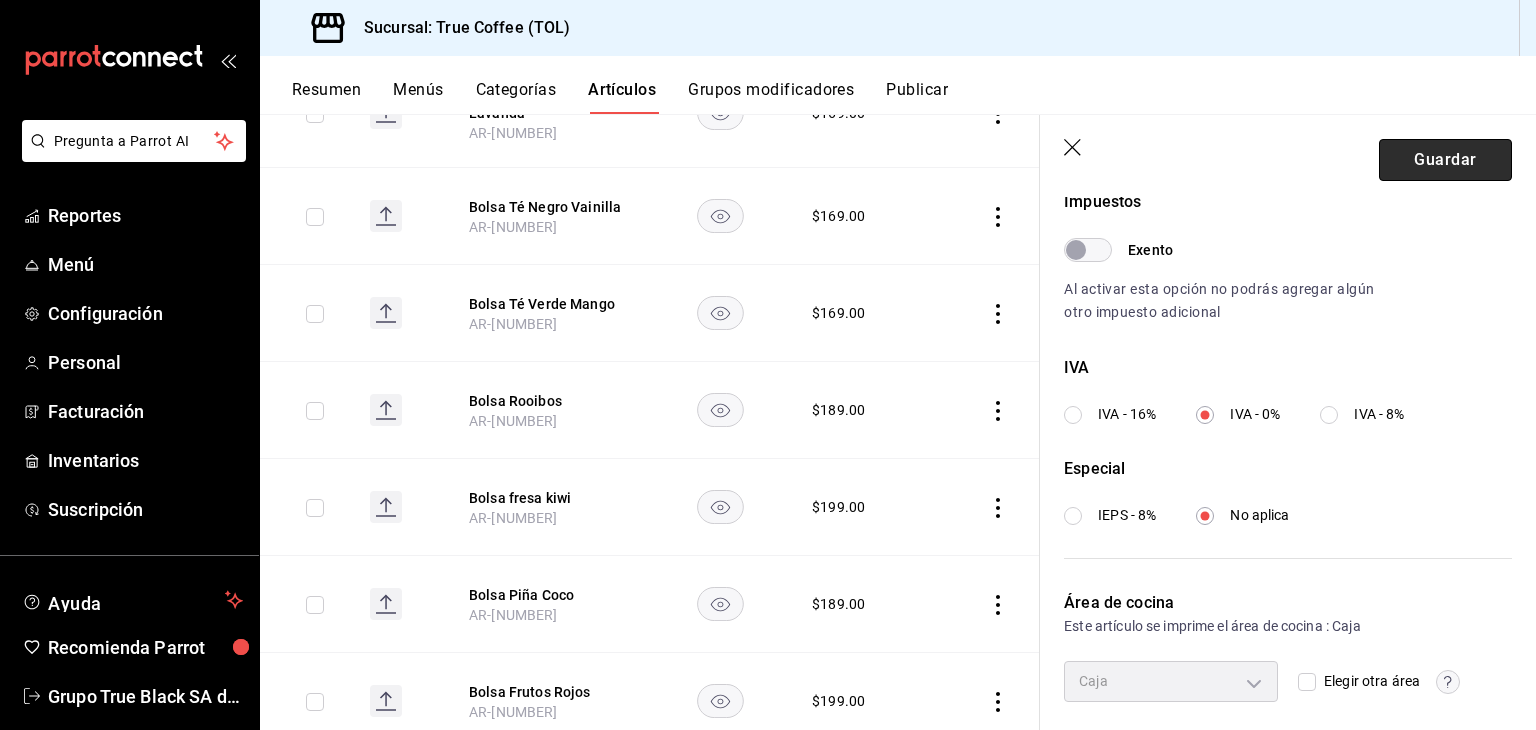 click on "Guardar" at bounding box center [1445, 160] 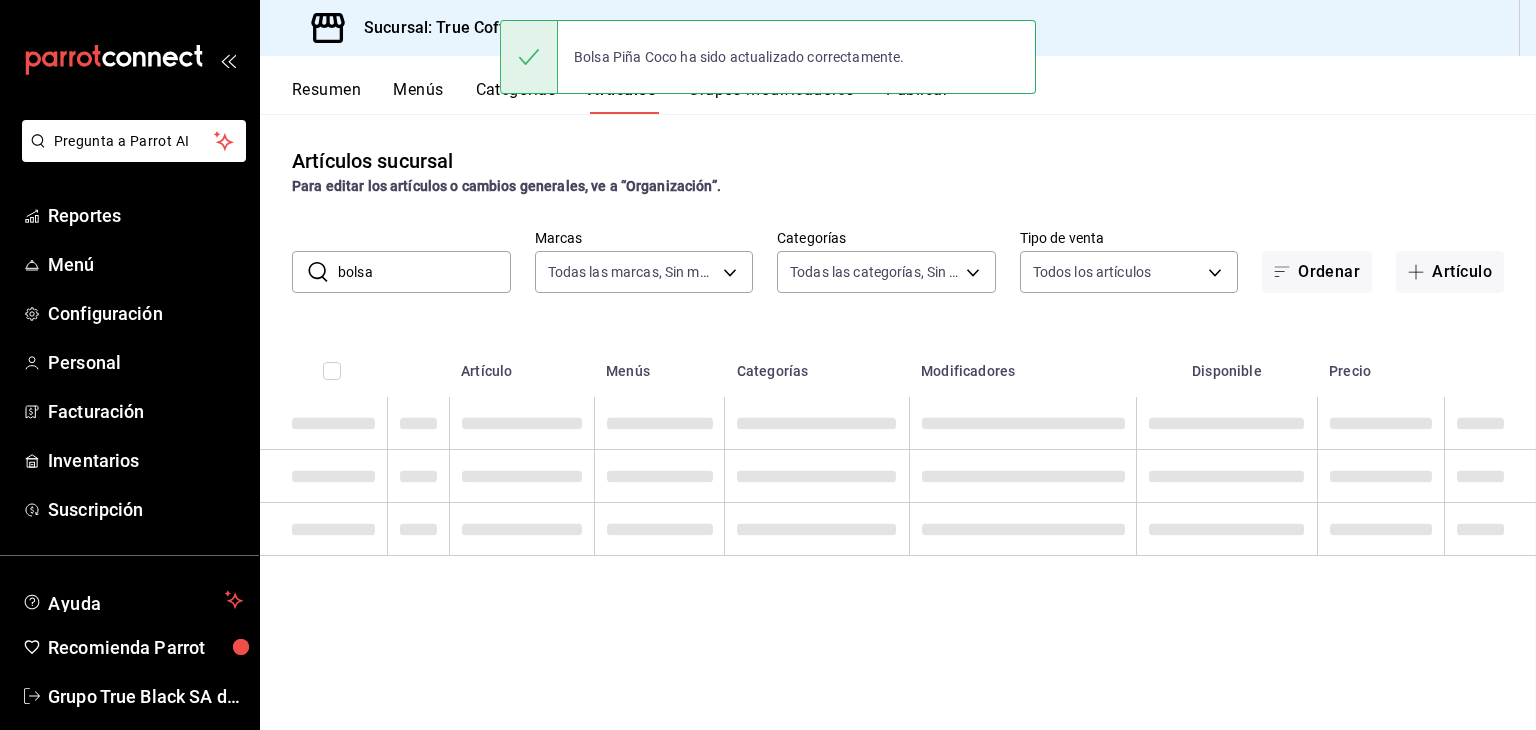scroll, scrollTop: 0, scrollLeft: 0, axis: both 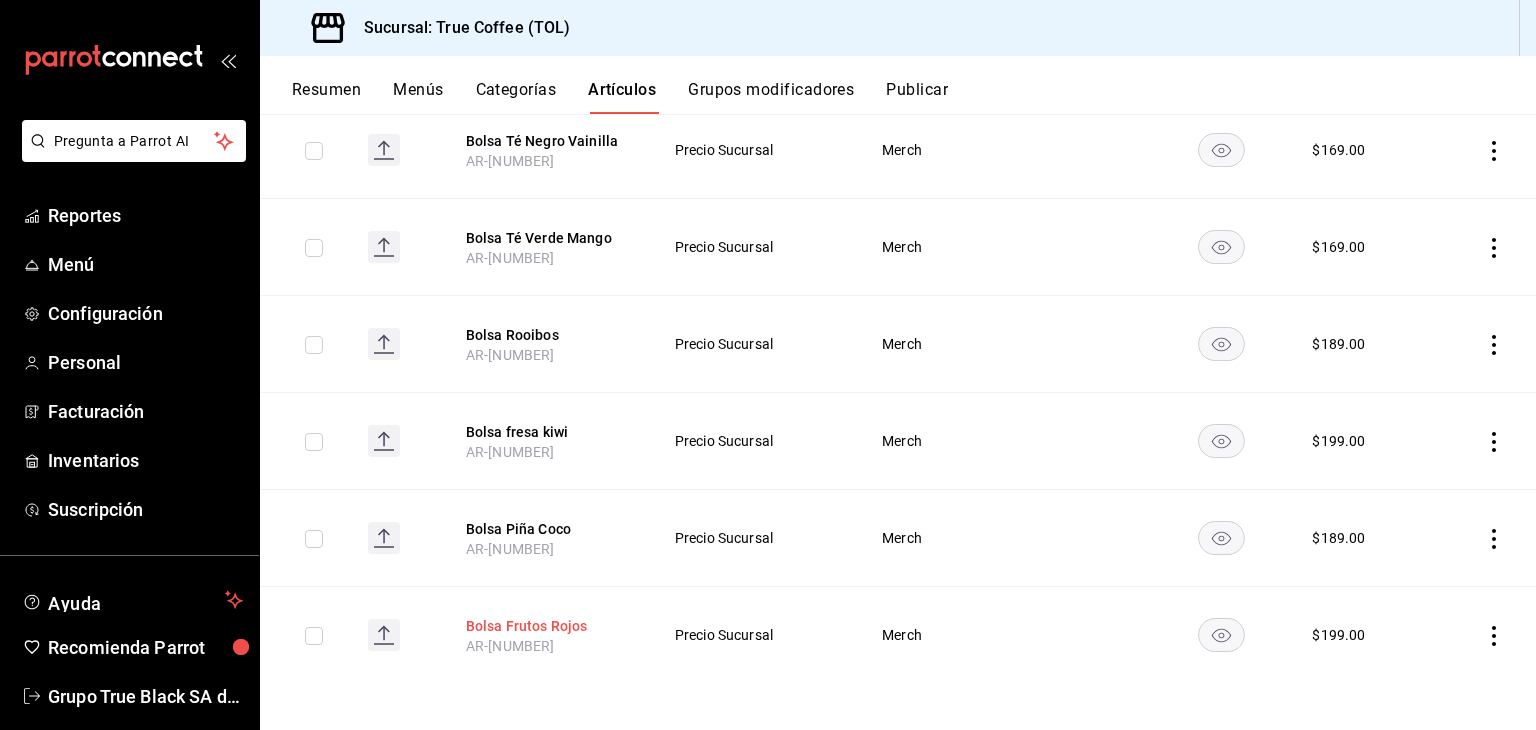 click on "Bolsa Frutos Rojos" at bounding box center (546, 626) 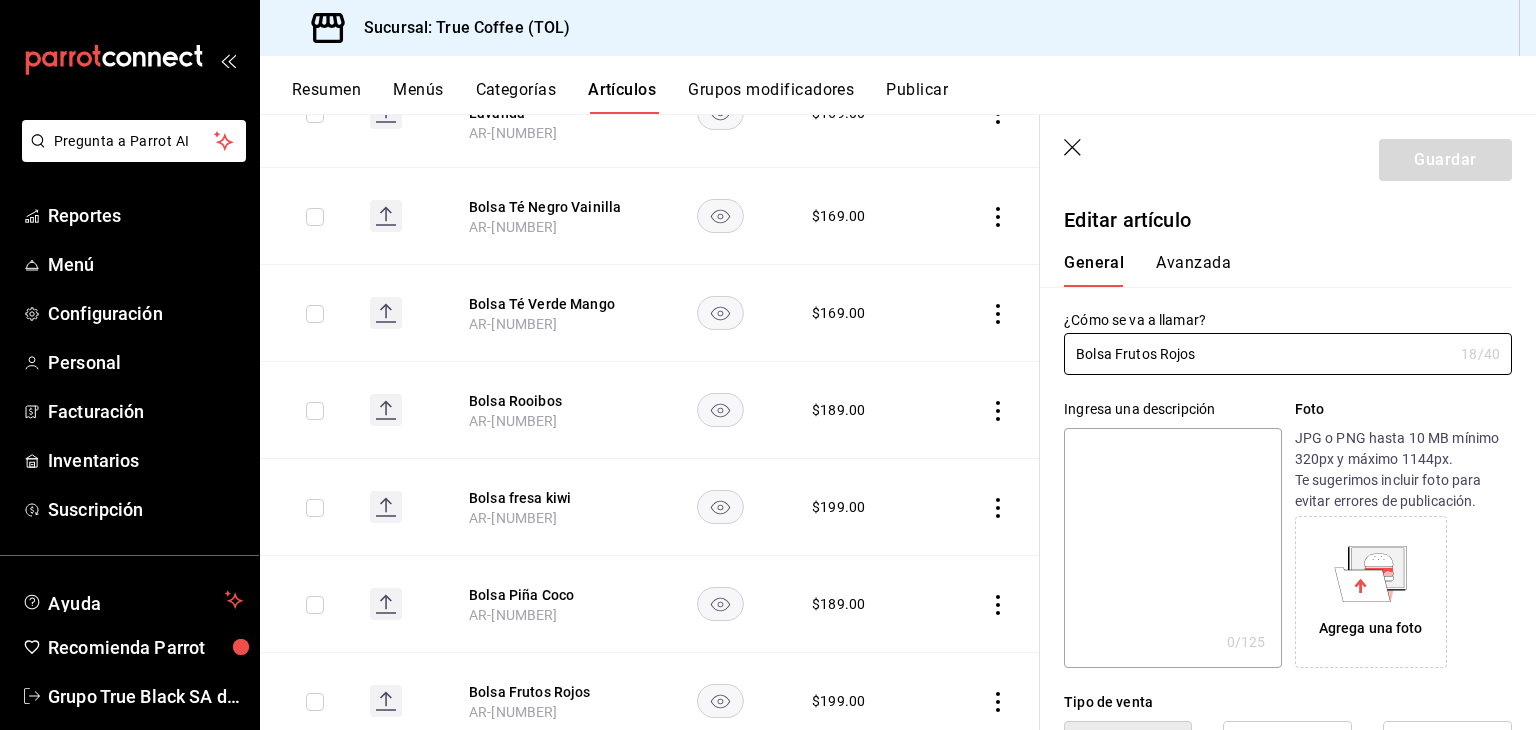 type on "$199.00" 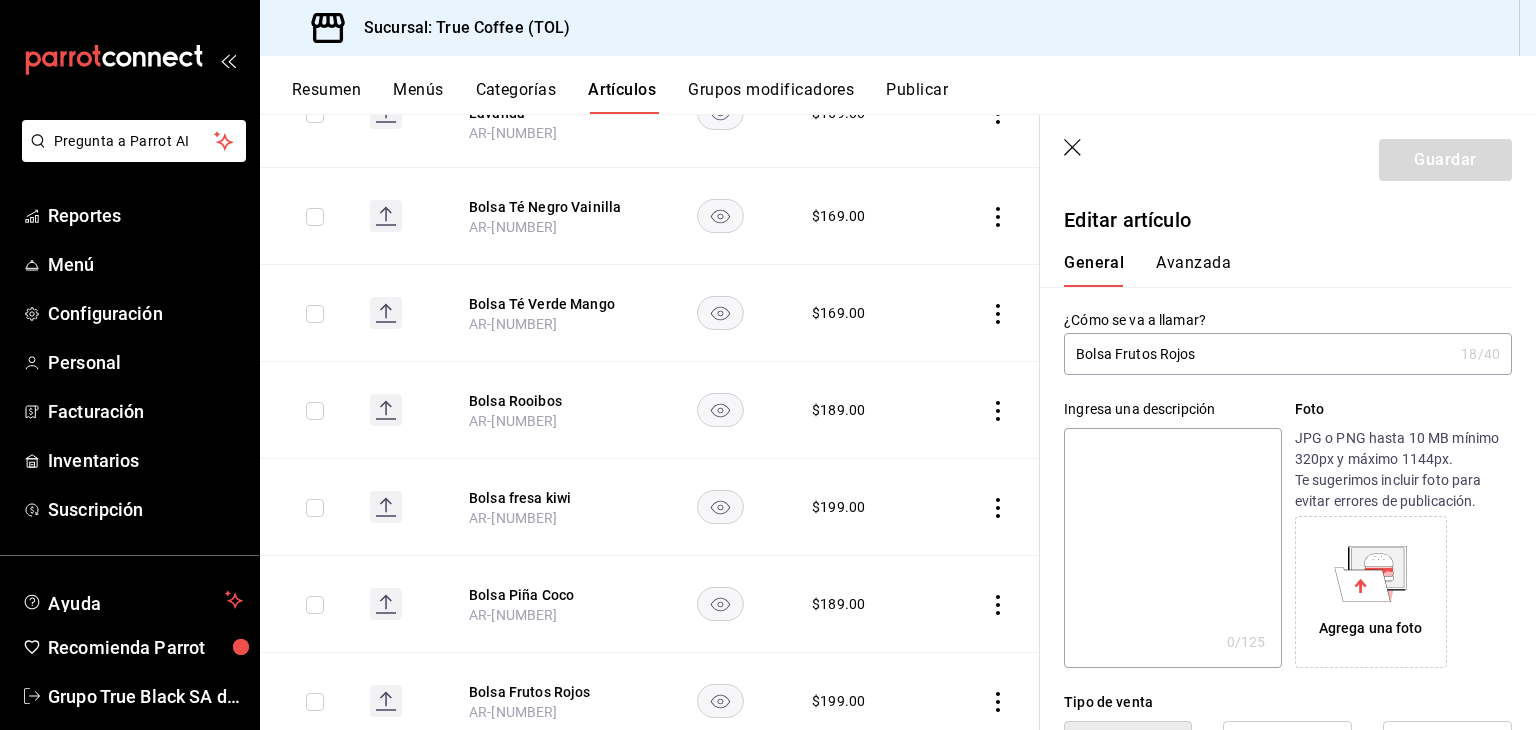 click on "Avanzada" at bounding box center [1193, 270] 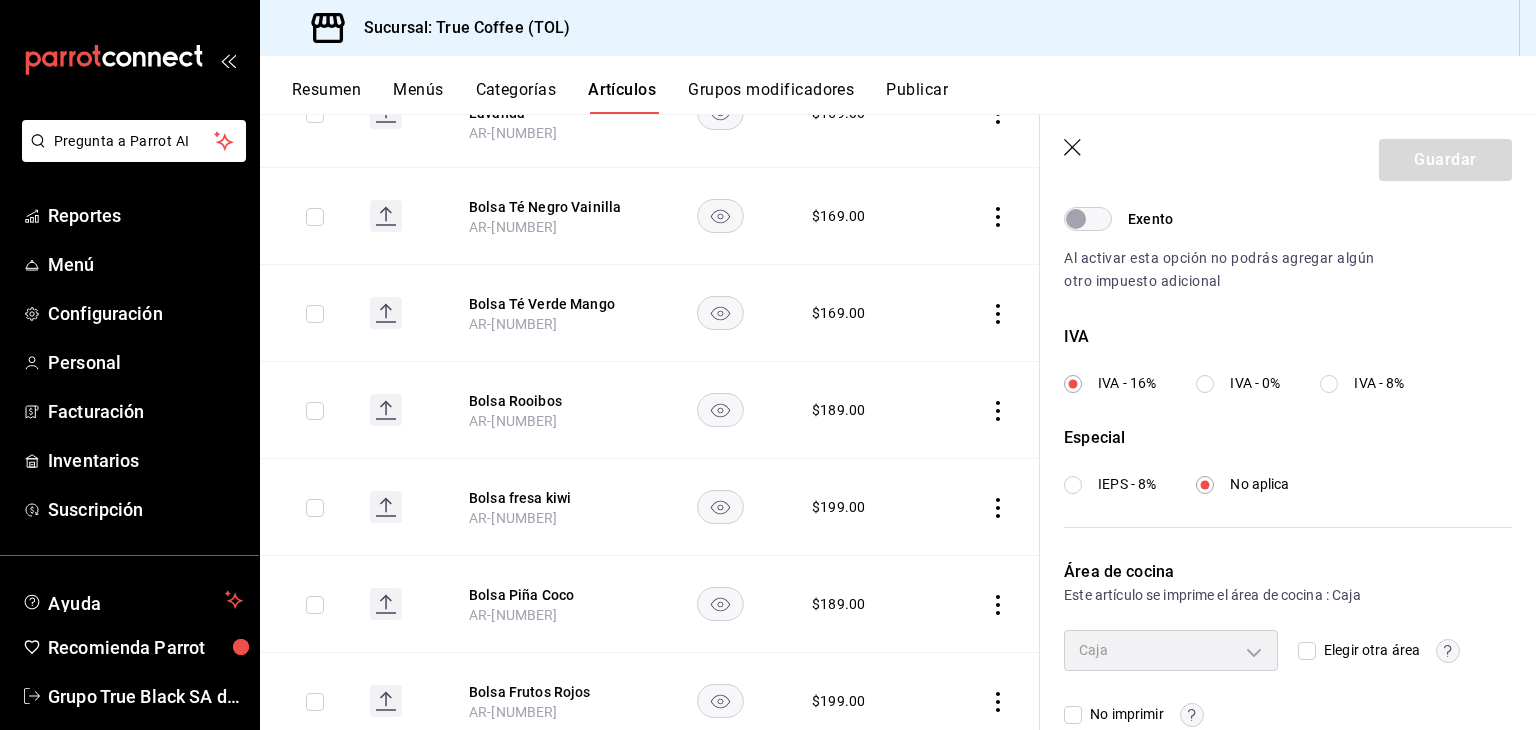 scroll, scrollTop: 682, scrollLeft: 0, axis: vertical 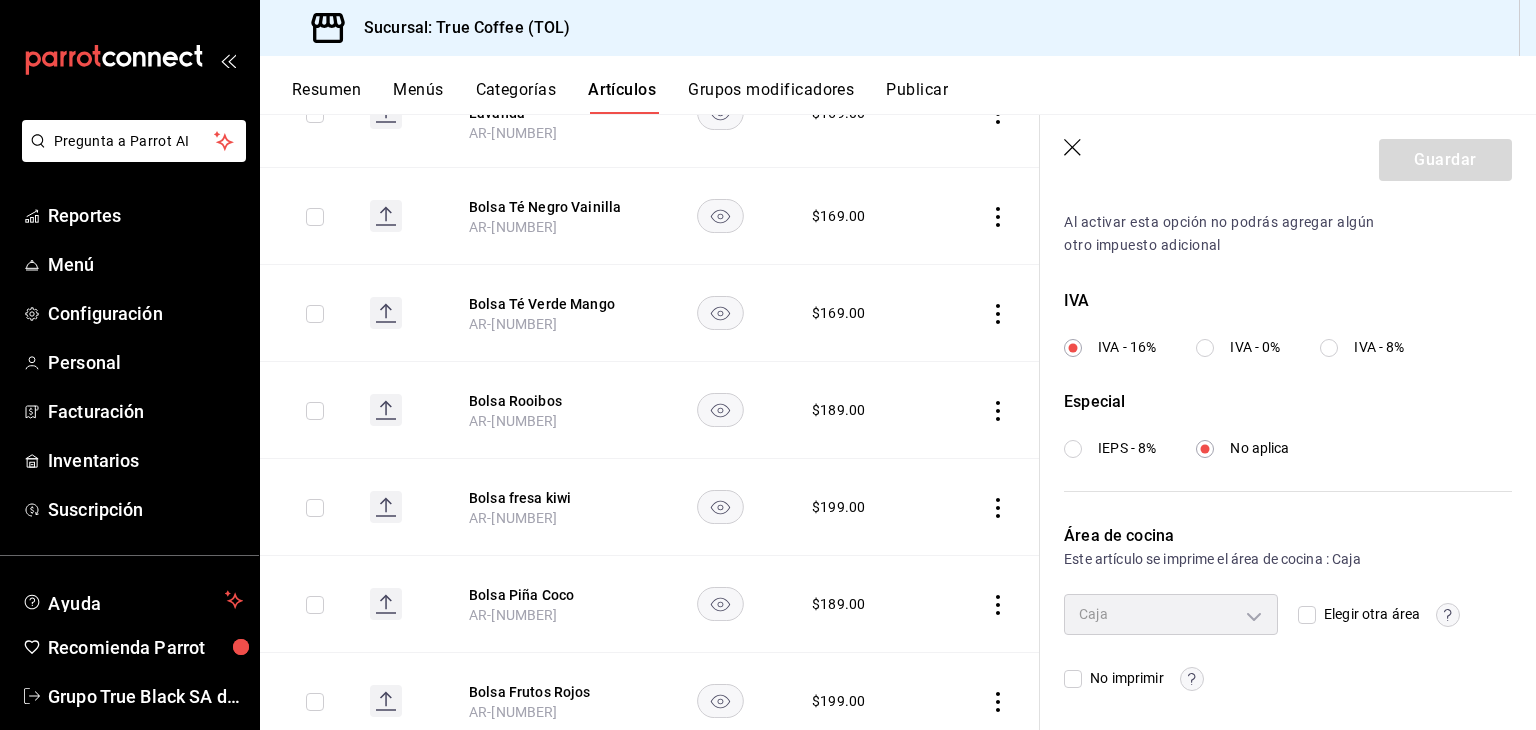 click on "IVA IVA - 16% IVA - 0% IVA - 8%" at bounding box center [1288, 323] 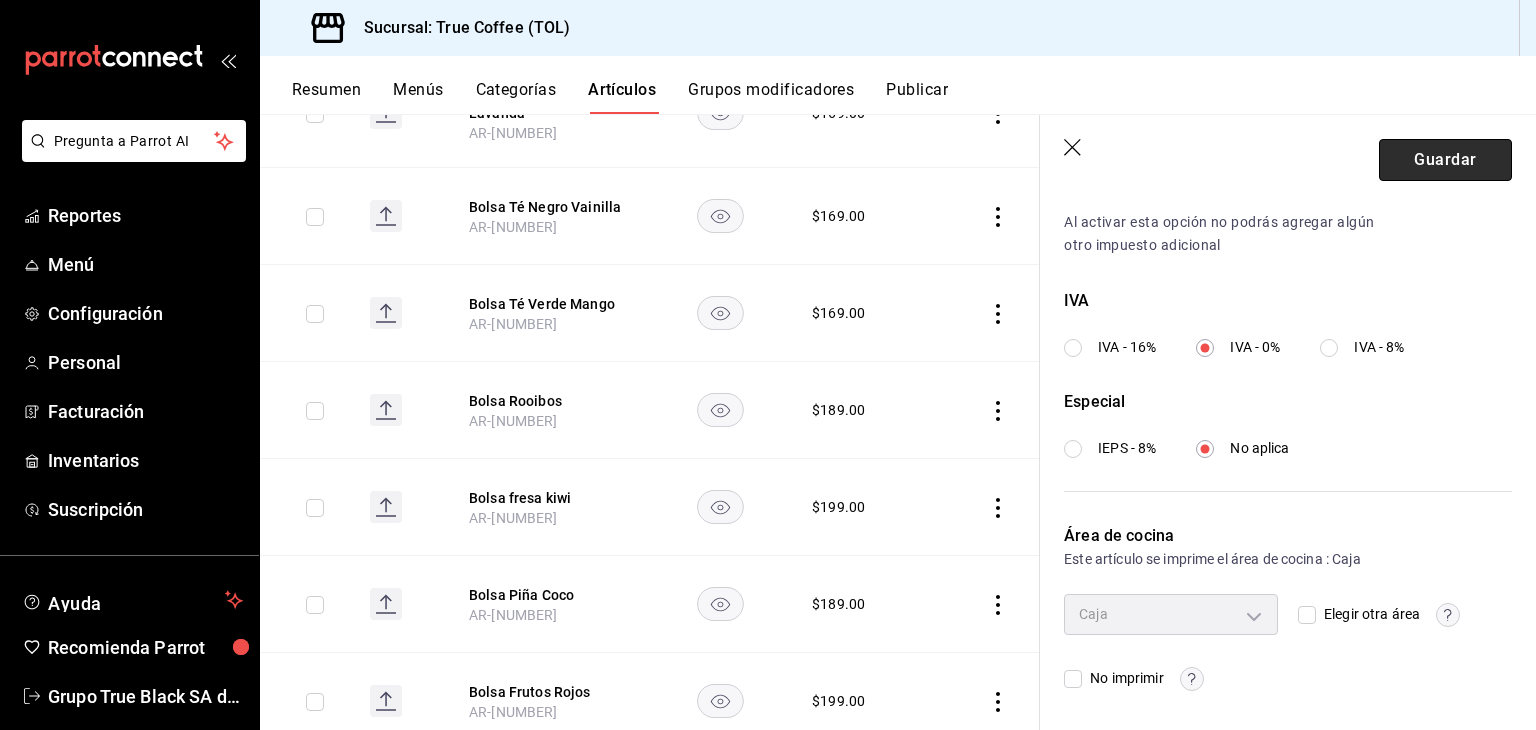 click on "Guardar" at bounding box center [1445, 160] 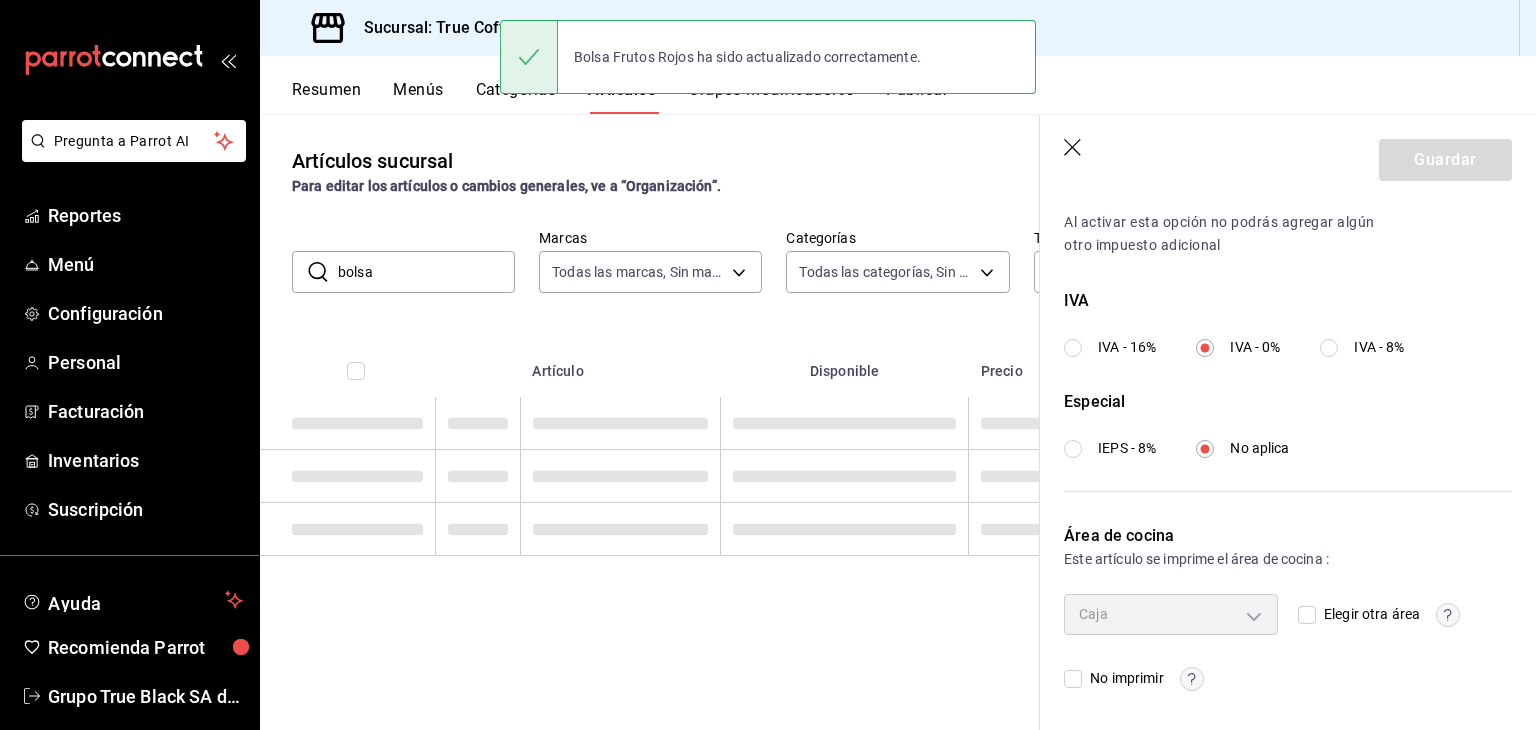 scroll, scrollTop: 0, scrollLeft: 0, axis: both 